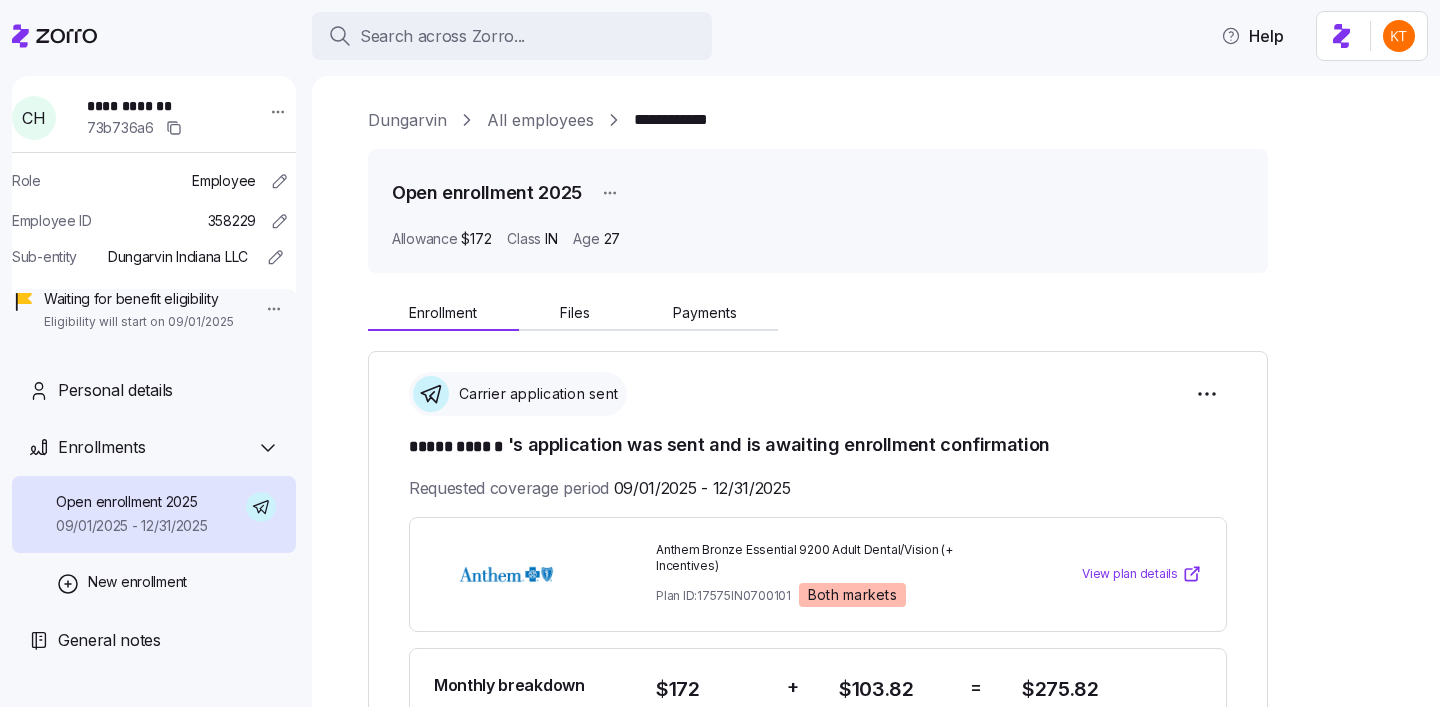 scroll, scrollTop: 0, scrollLeft: 0, axis: both 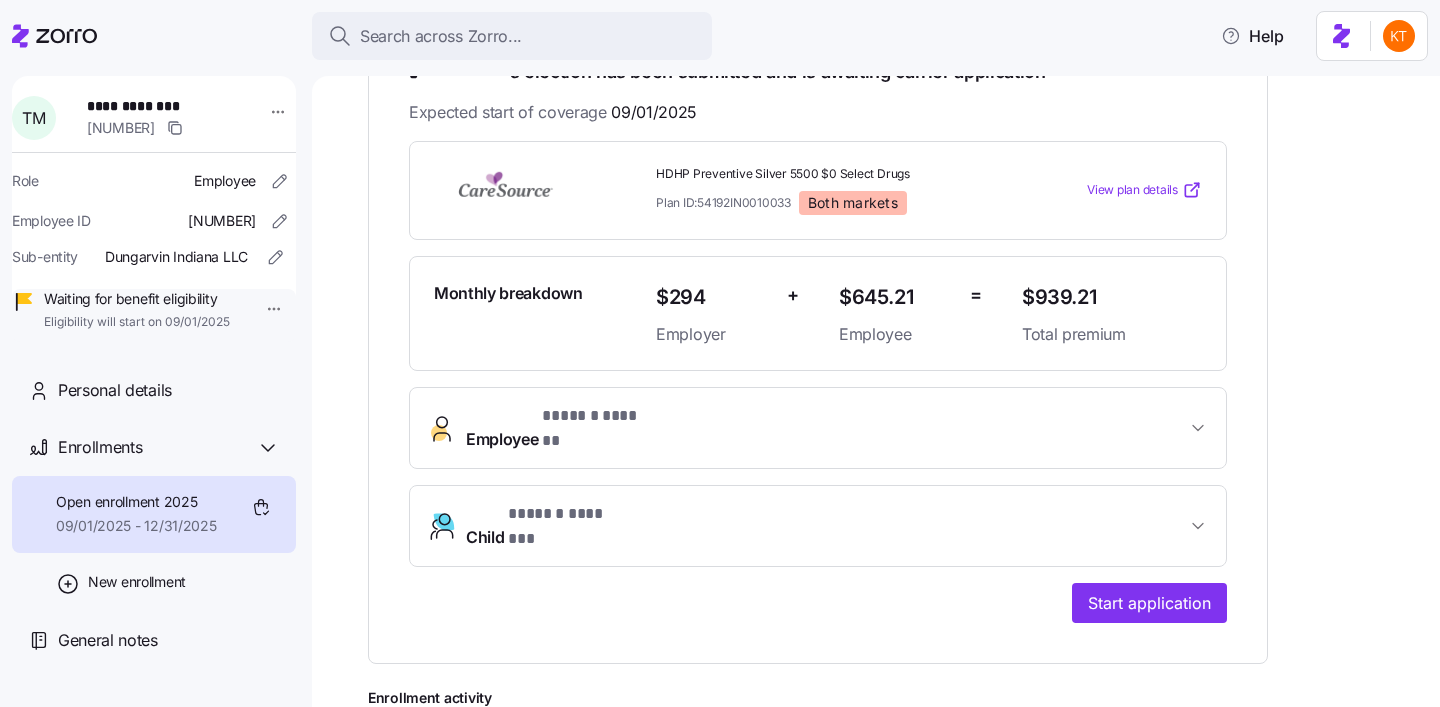click on "* ******   ****** *" at bounding box center (594, 416) 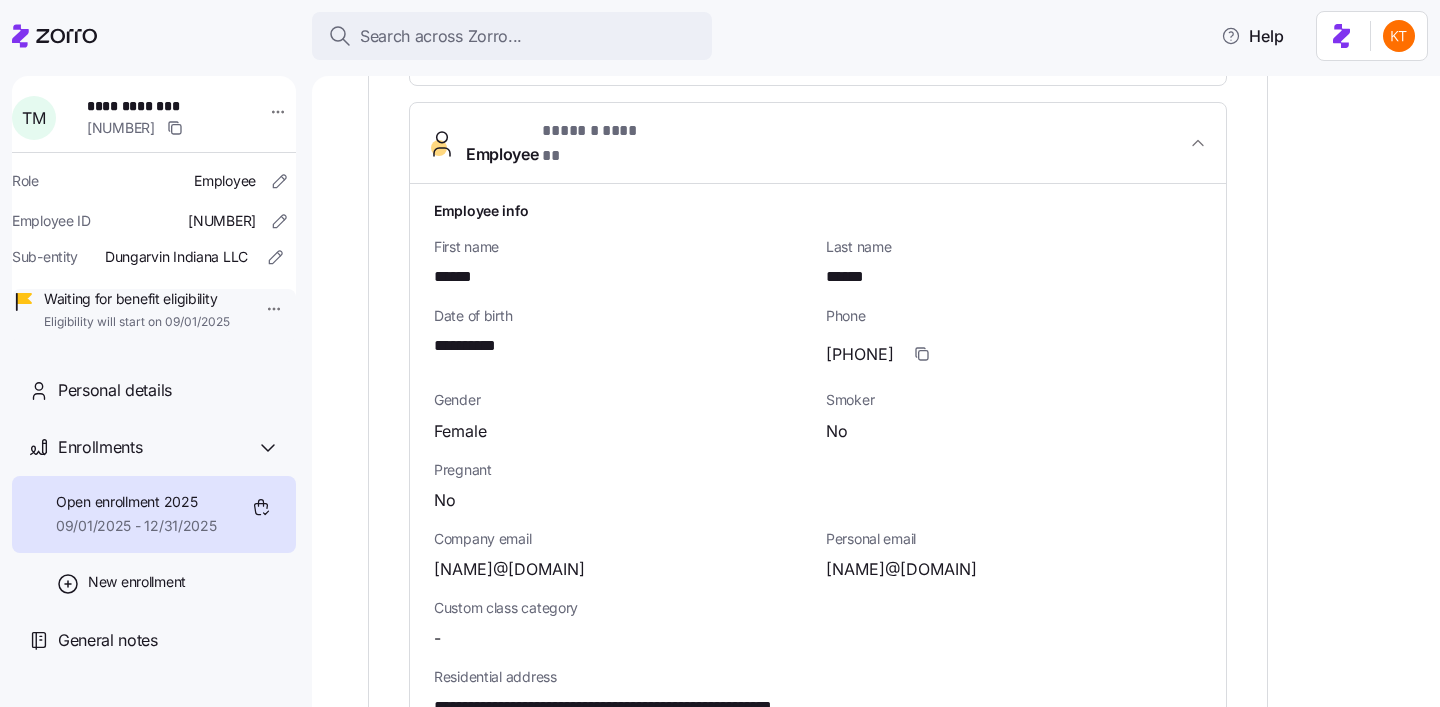scroll, scrollTop: 741, scrollLeft: 0, axis: vertical 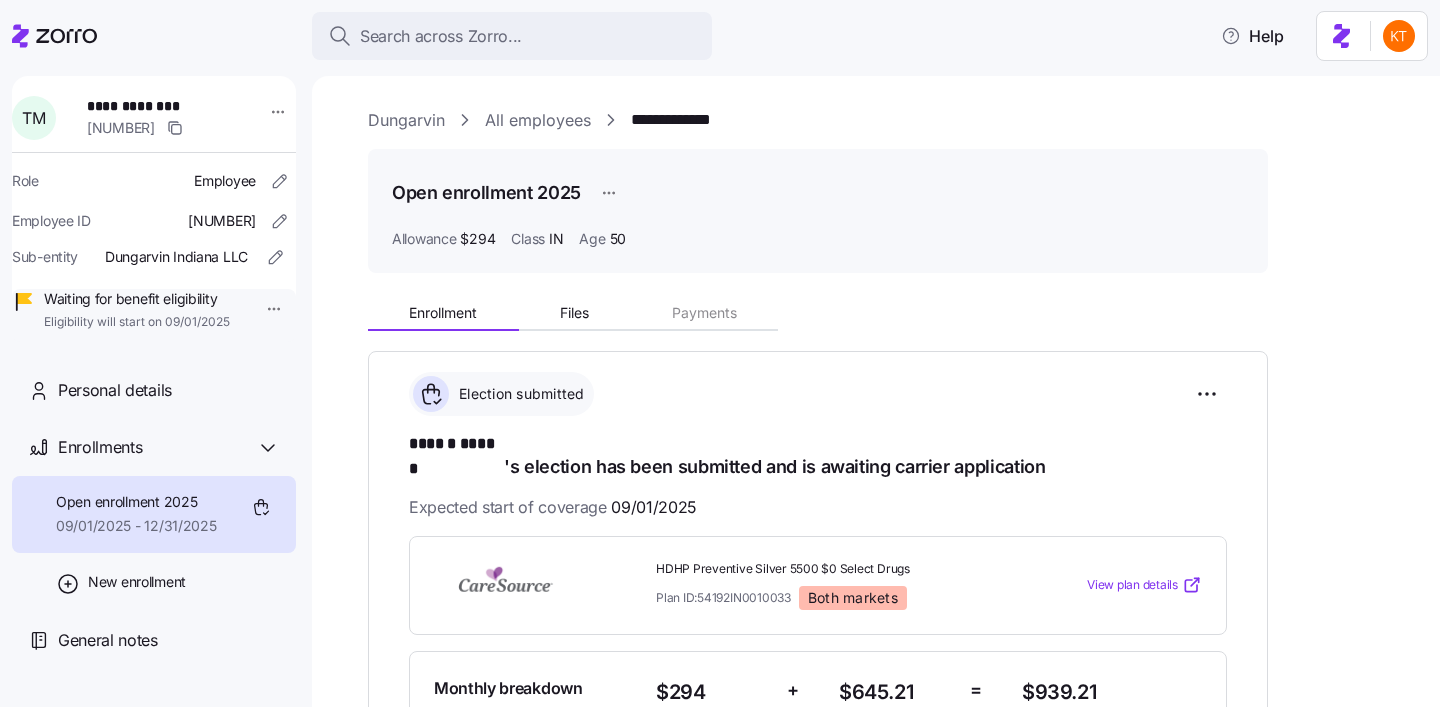 click on "**********" at bounding box center (153, 106) 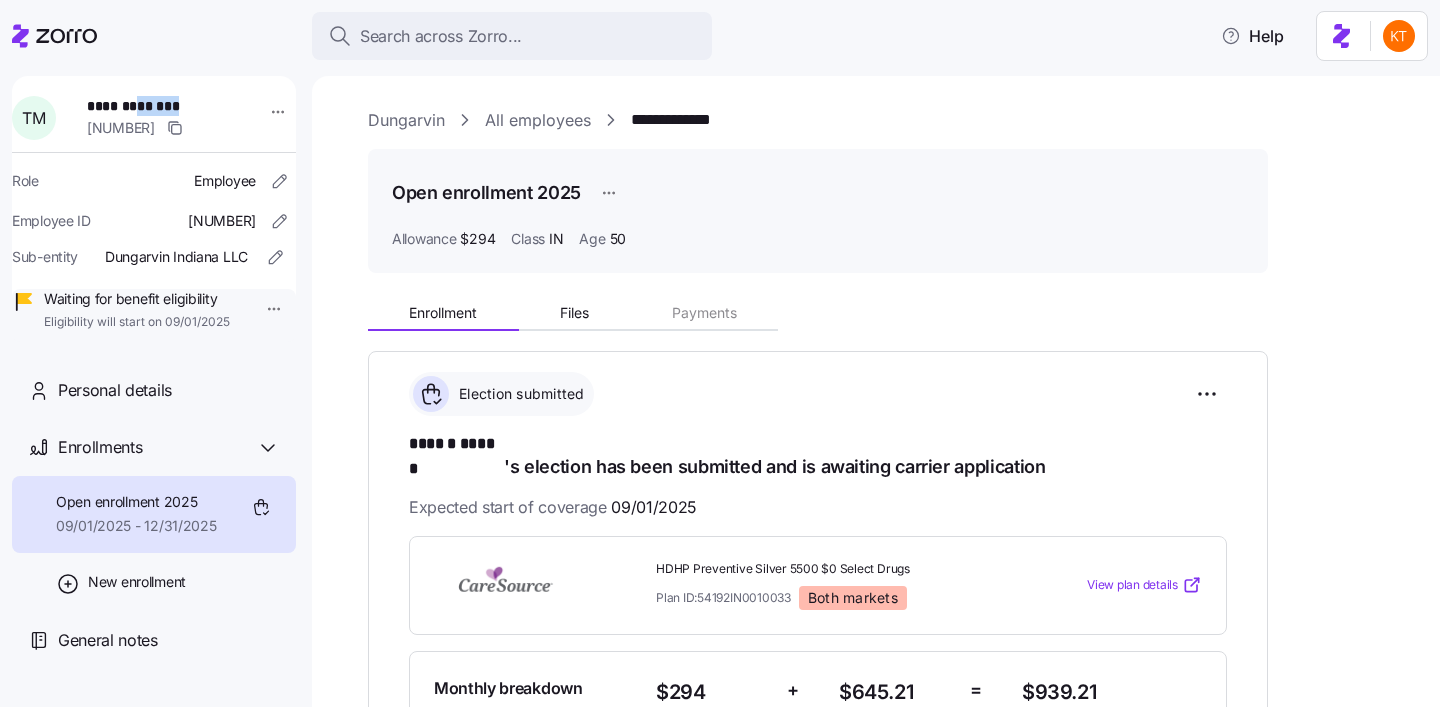 click on "**********" at bounding box center [153, 106] 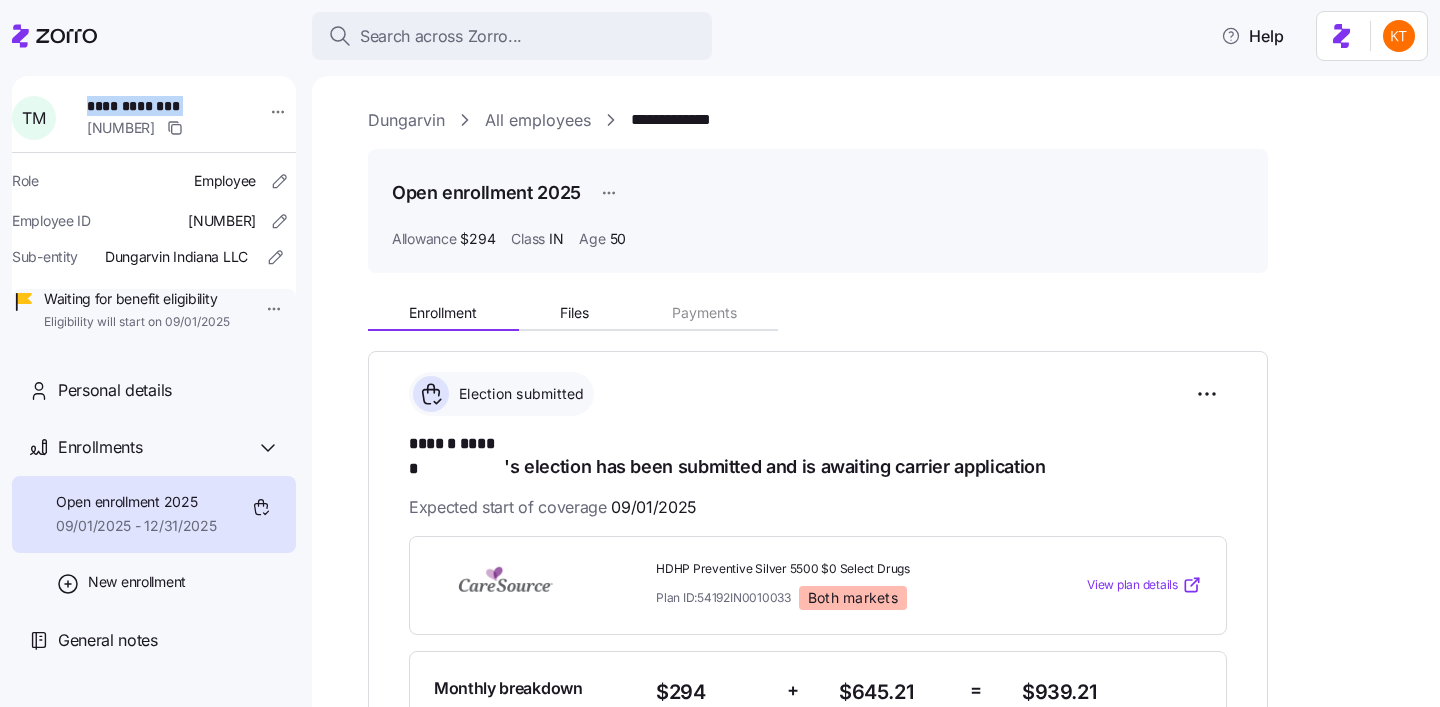 click on "**********" at bounding box center [153, 106] 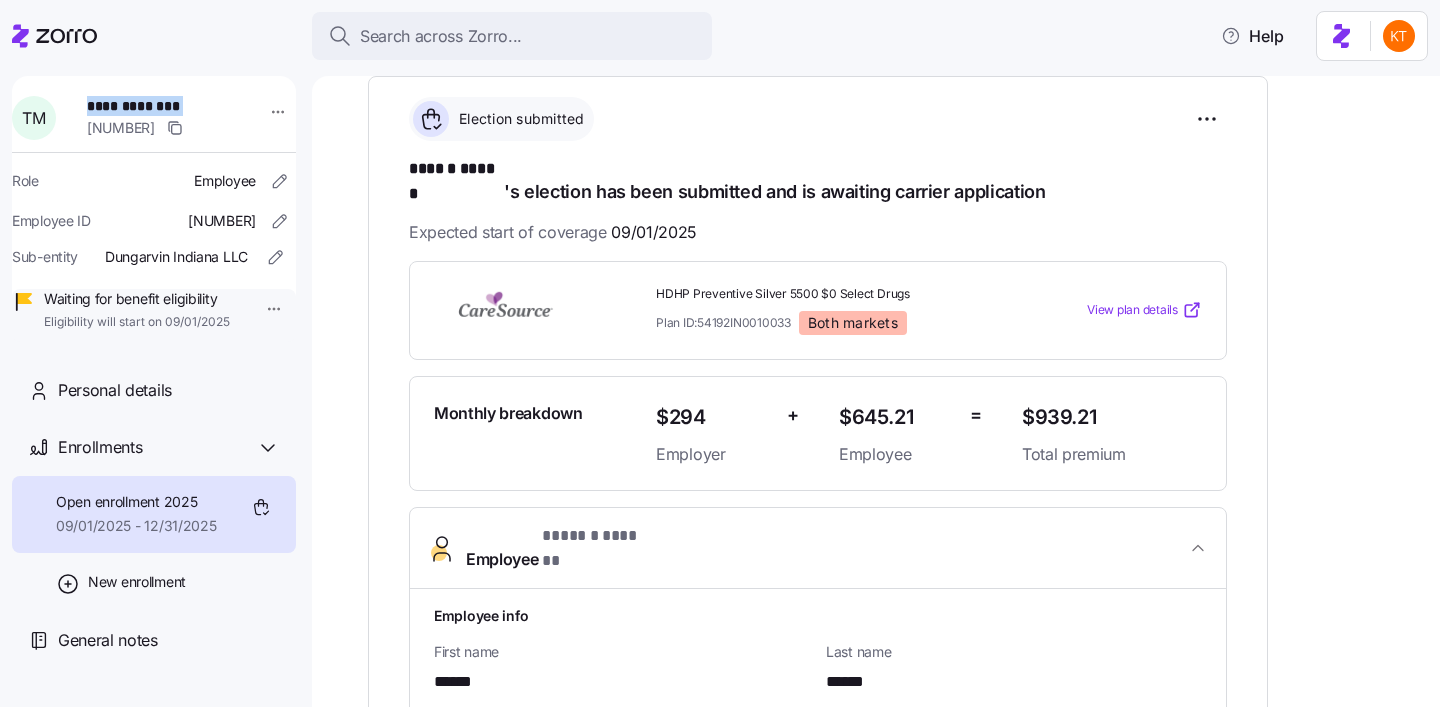 scroll, scrollTop: 304, scrollLeft: 0, axis: vertical 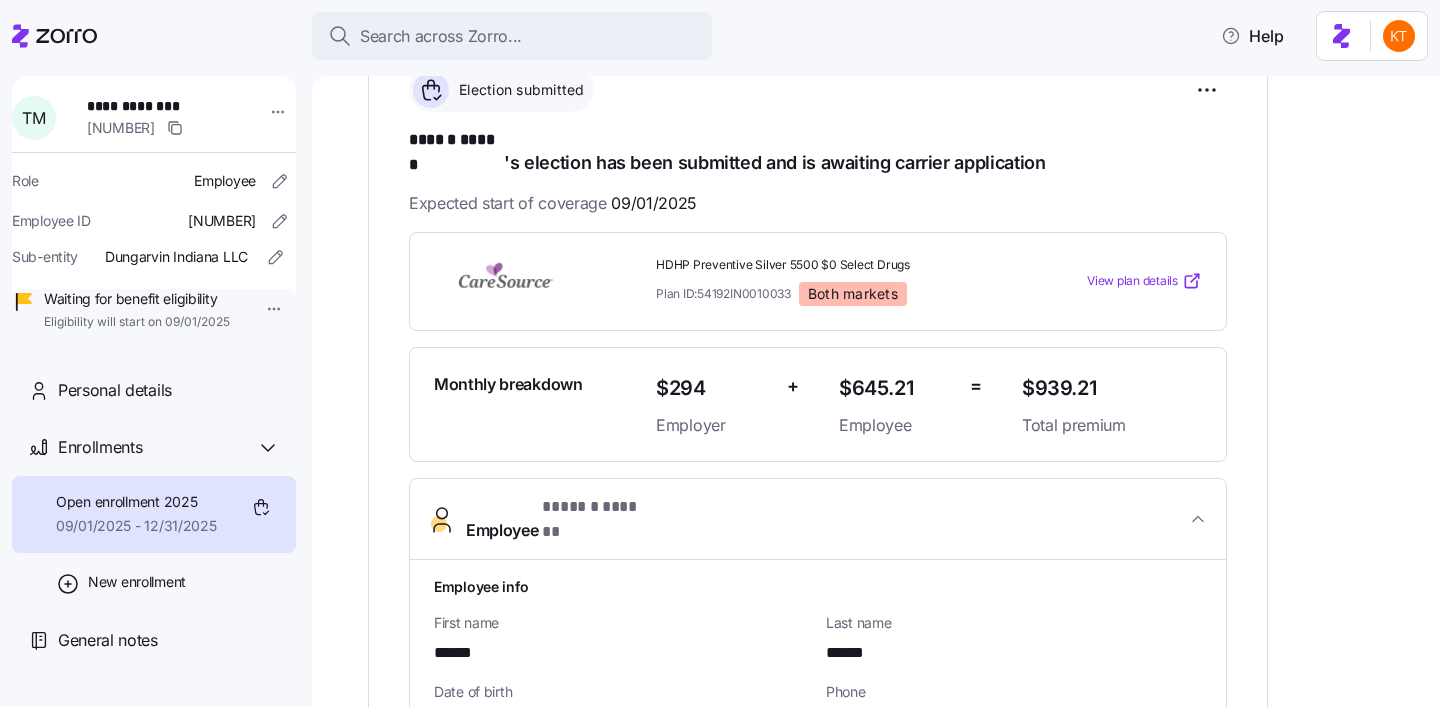 click on "******" at bounding box center [846, 653] 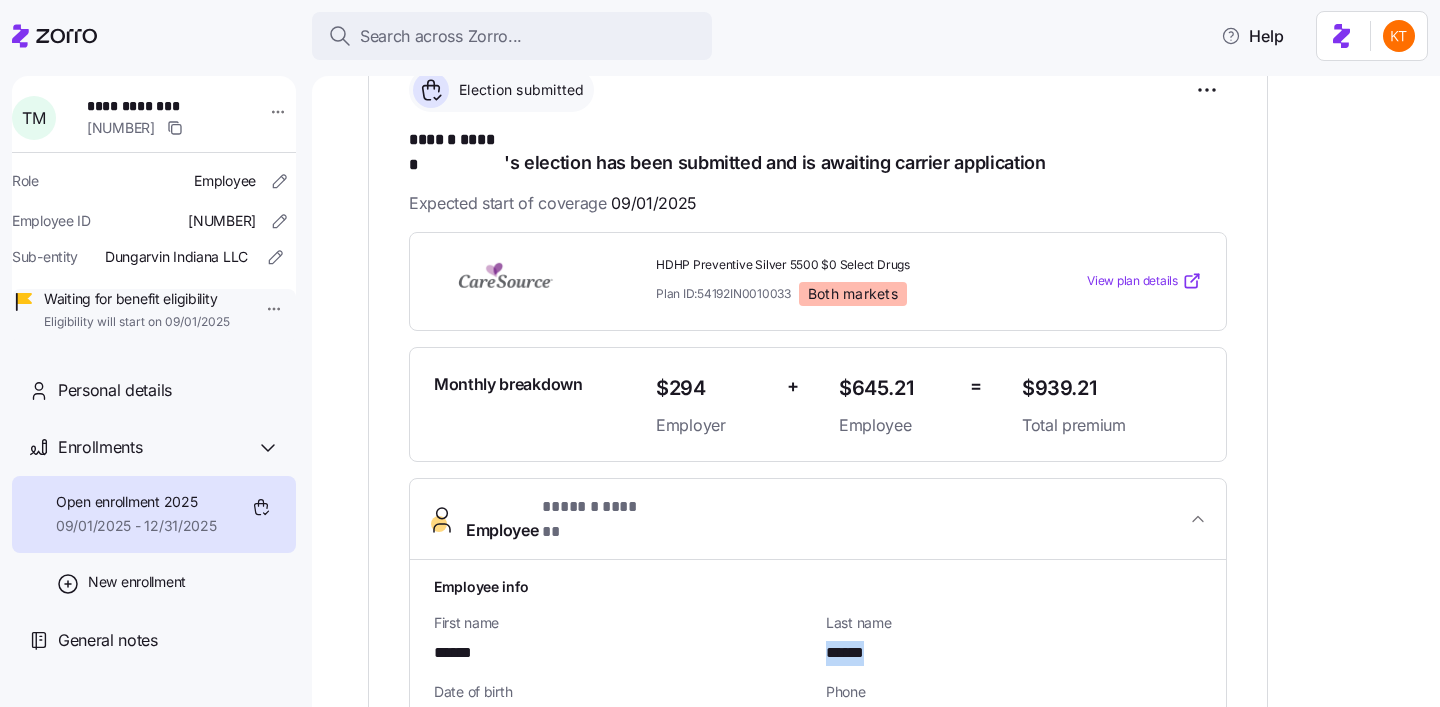 click on "******" at bounding box center [846, 653] 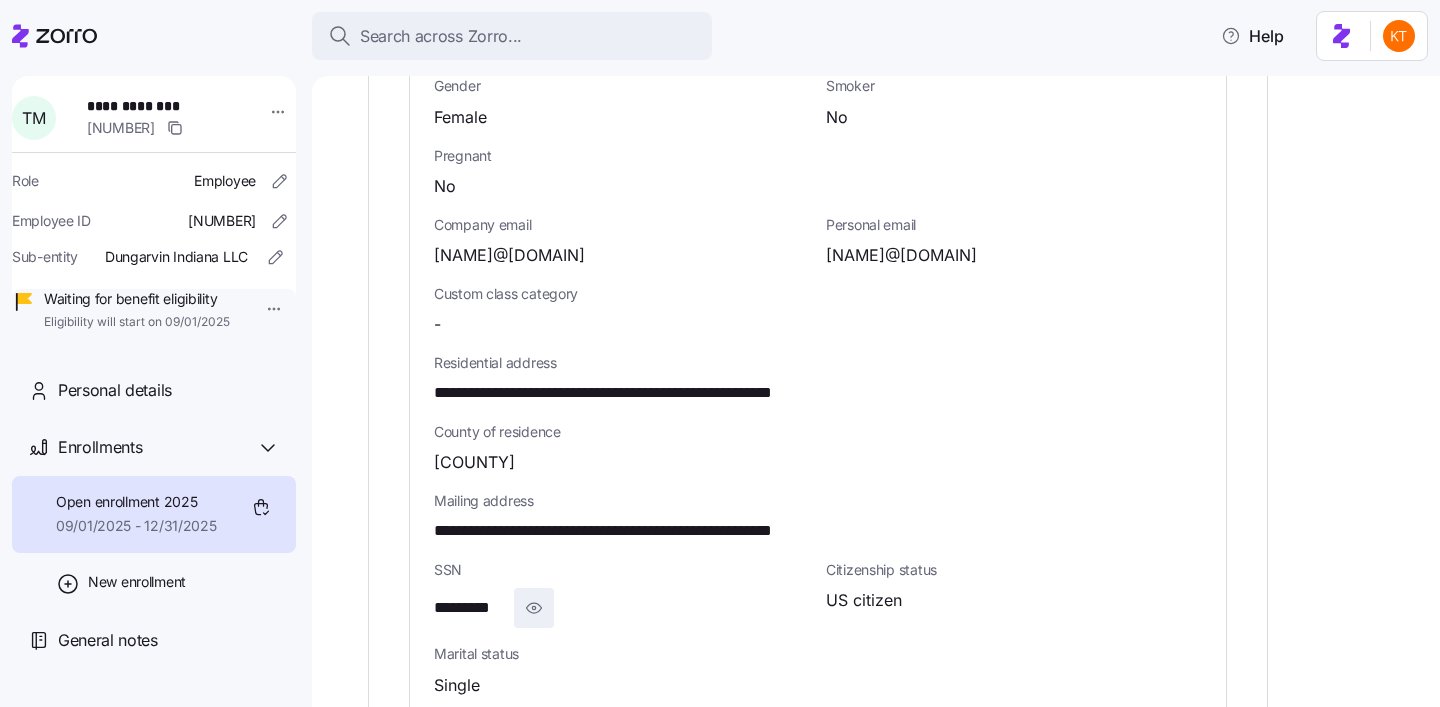 click at bounding box center [534, 608] 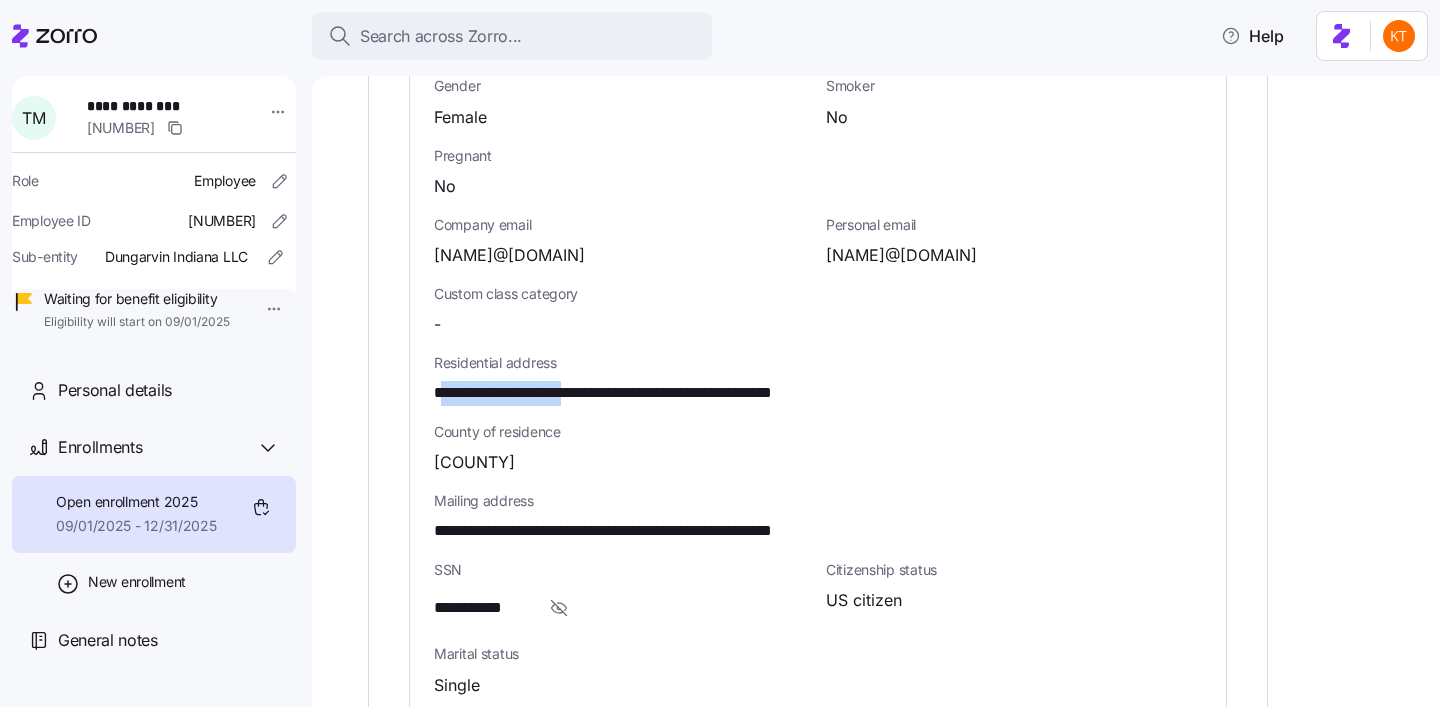 drag, startPoint x: 595, startPoint y: 359, endPoint x: 446, endPoint y: 354, distance: 149.08386 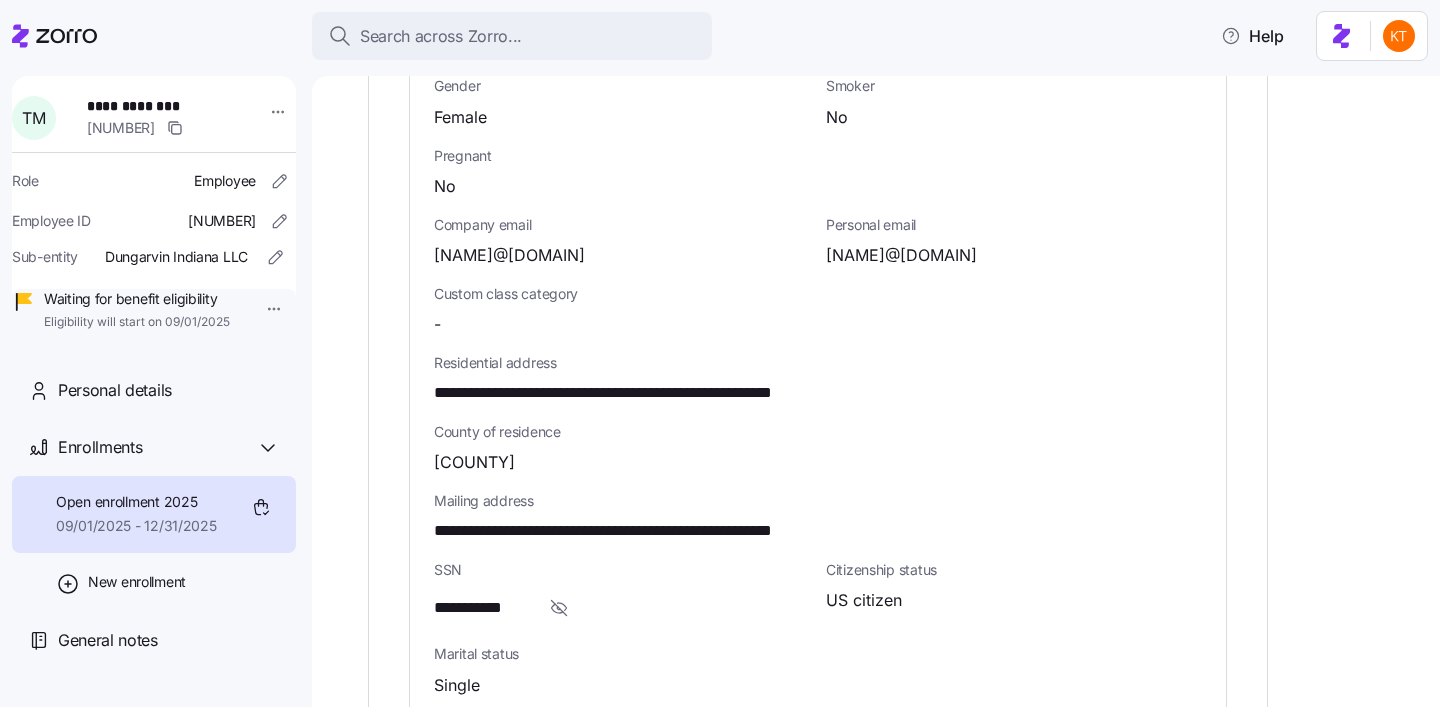 drag, startPoint x: 940, startPoint y: 346, endPoint x: 954, endPoint y: 345, distance: 14.035668 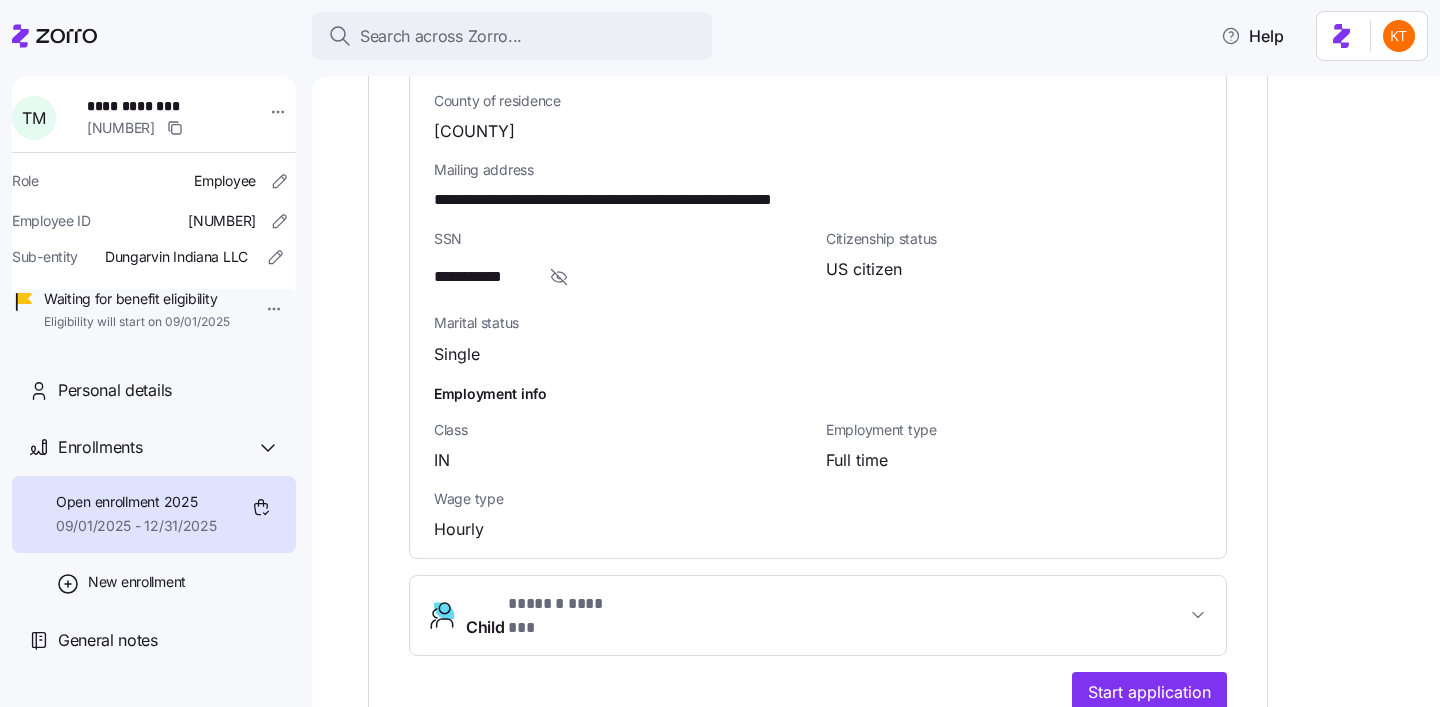 scroll, scrollTop: 818, scrollLeft: 0, axis: vertical 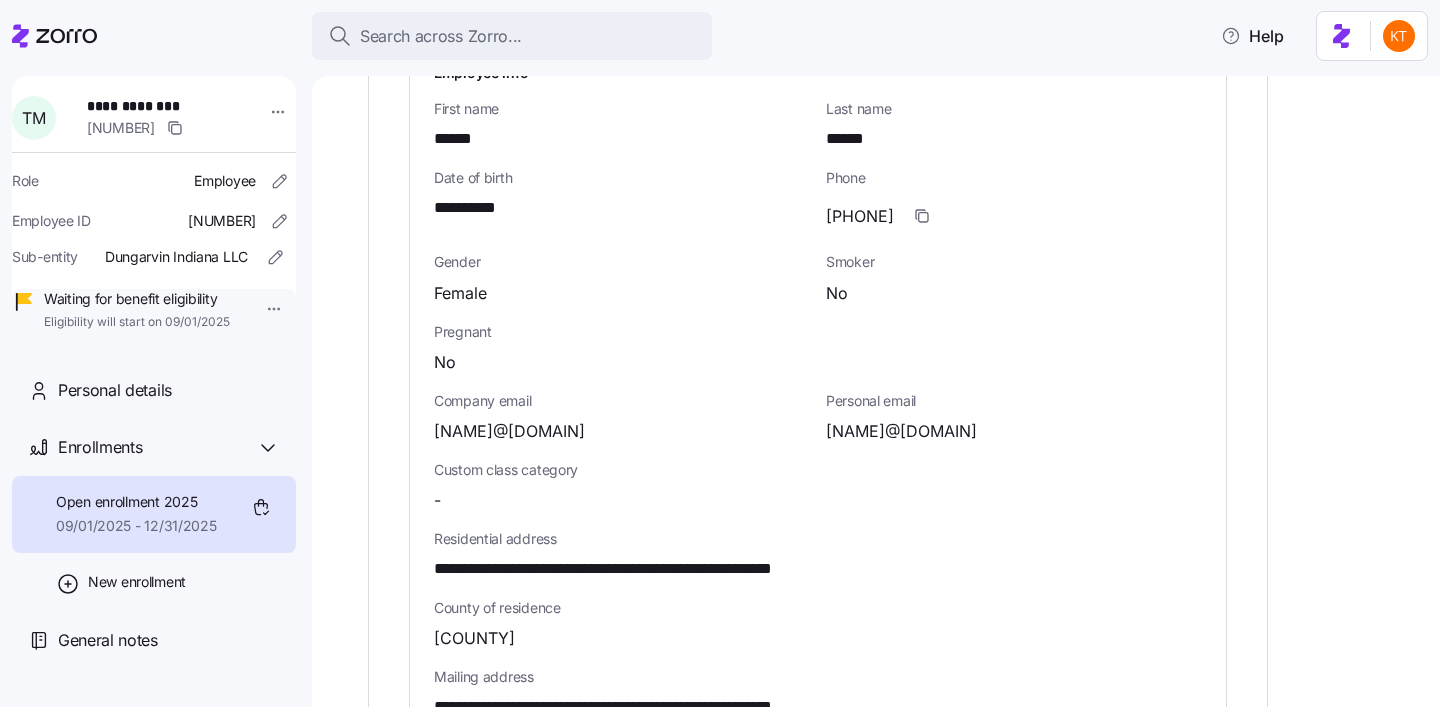 click on "(219)243-3106" at bounding box center (860, 216) 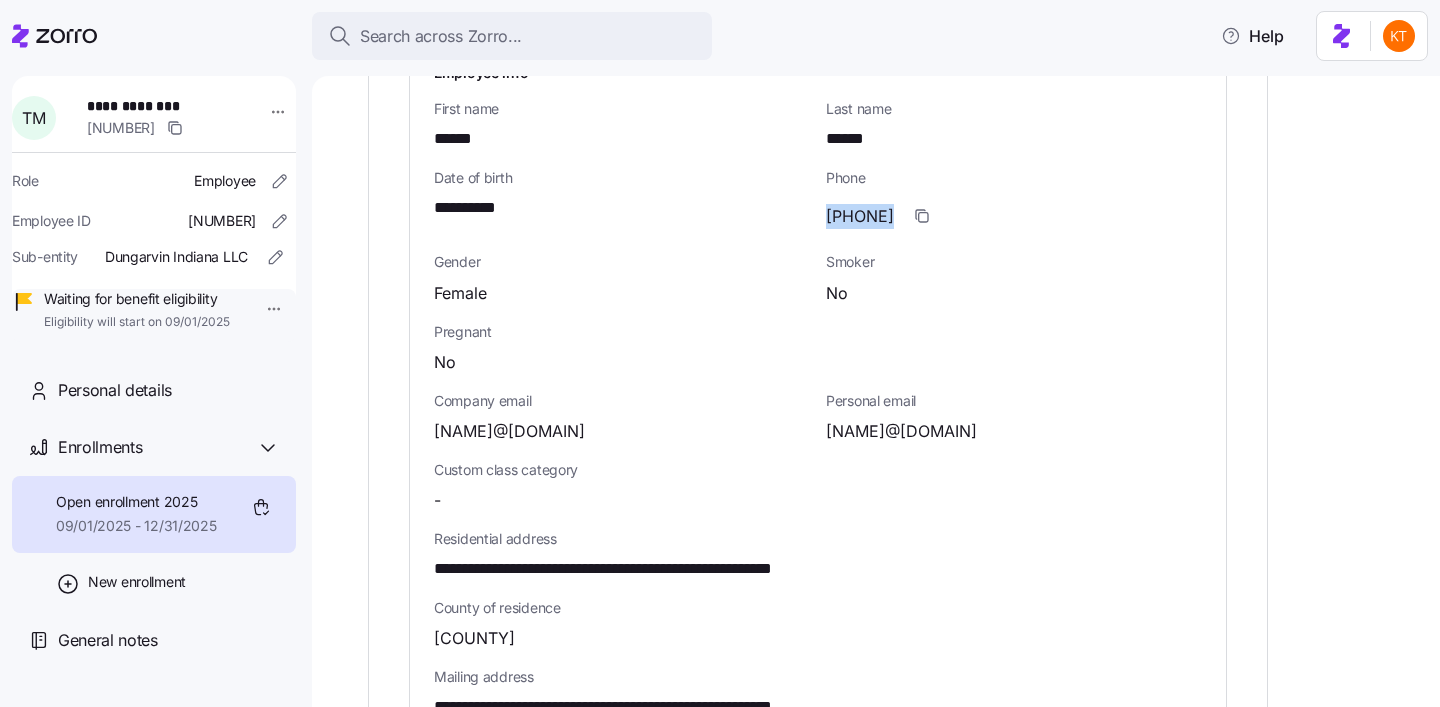 click on "(219)243-3106" at bounding box center (860, 216) 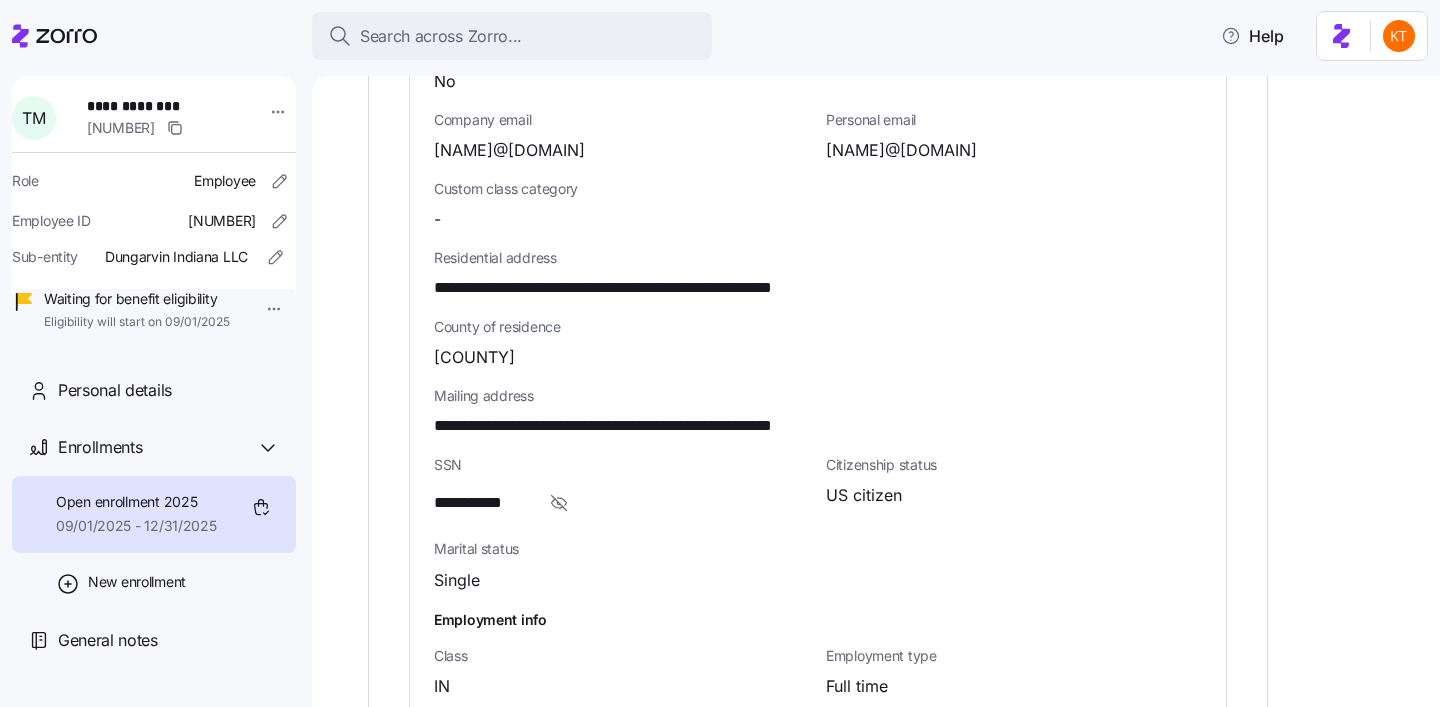scroll, scrollTop: 1408, scrollLeft: 0, axis: vertical 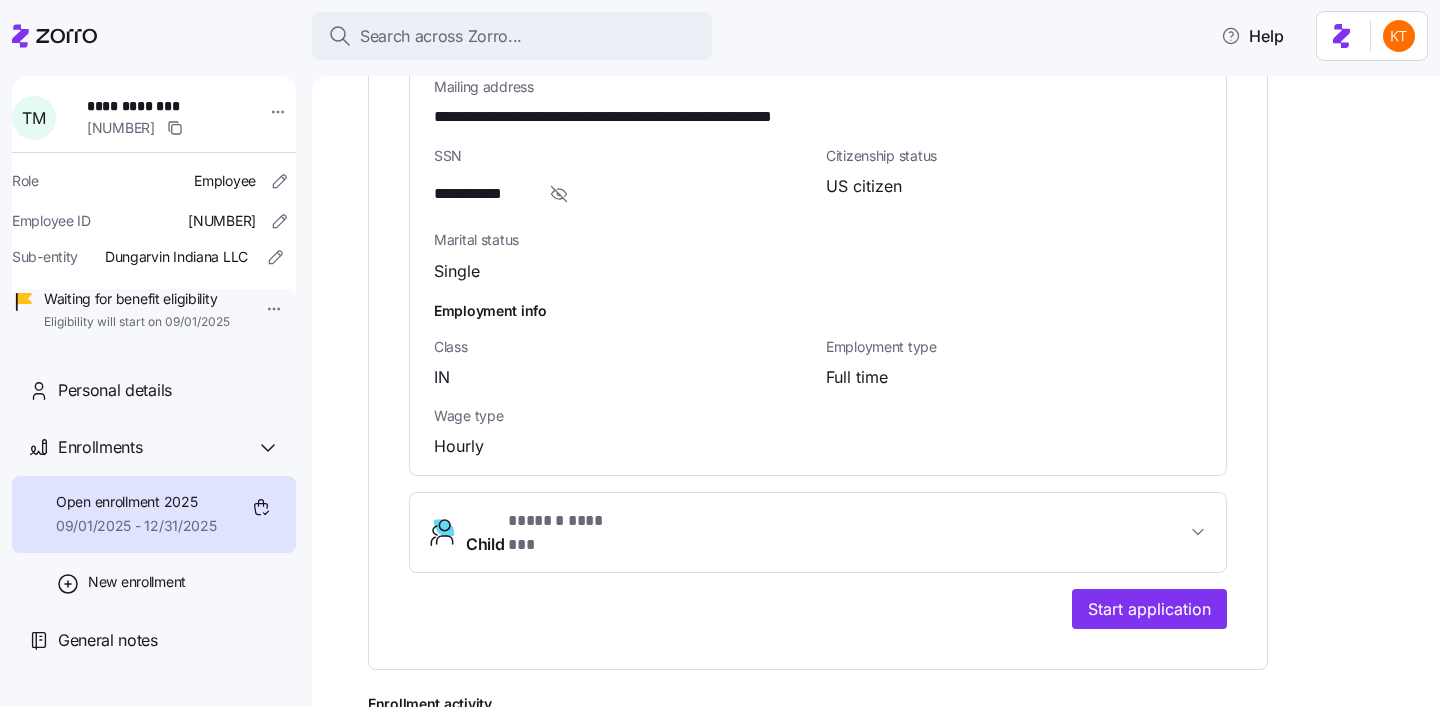 click on "Child * ******   ******* *" at bounding box center (818, 533) 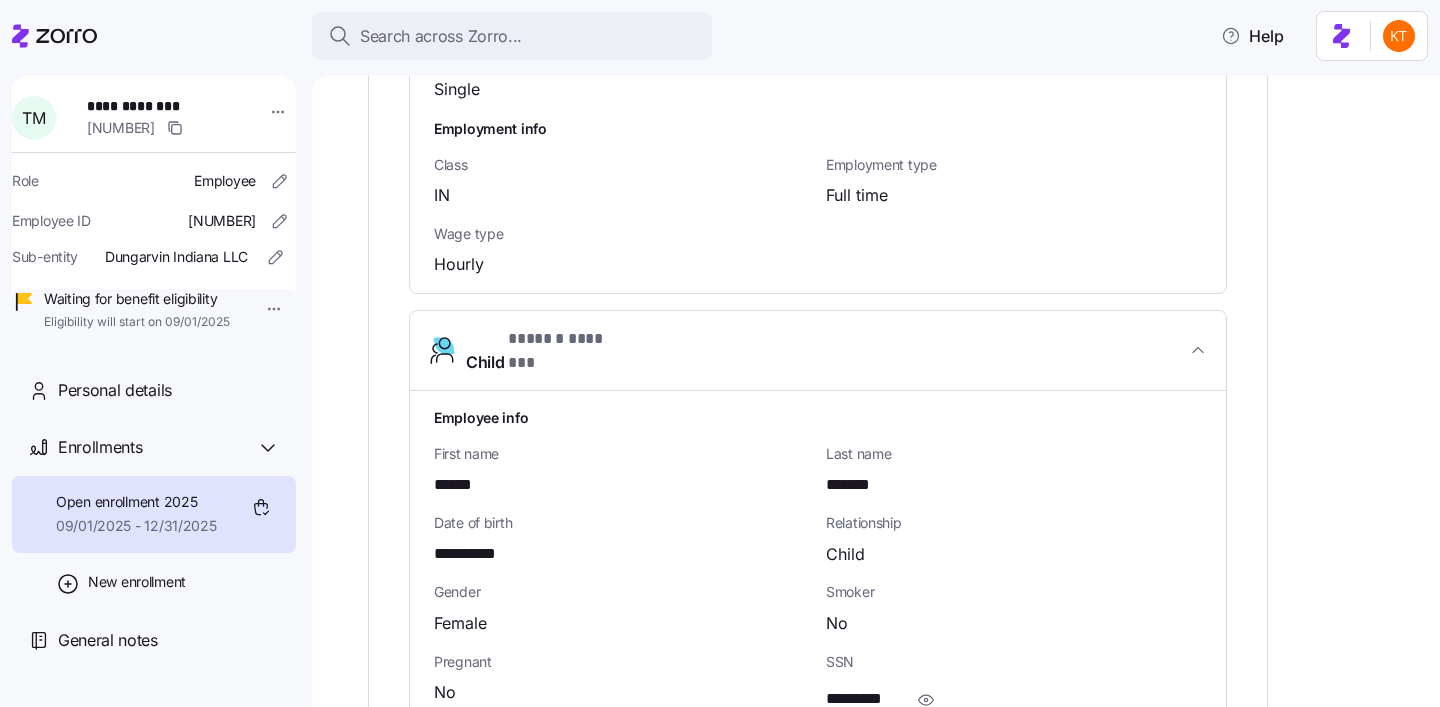 scroll, scrollTop: 1622, scrollLeft: 0, axis: vertical 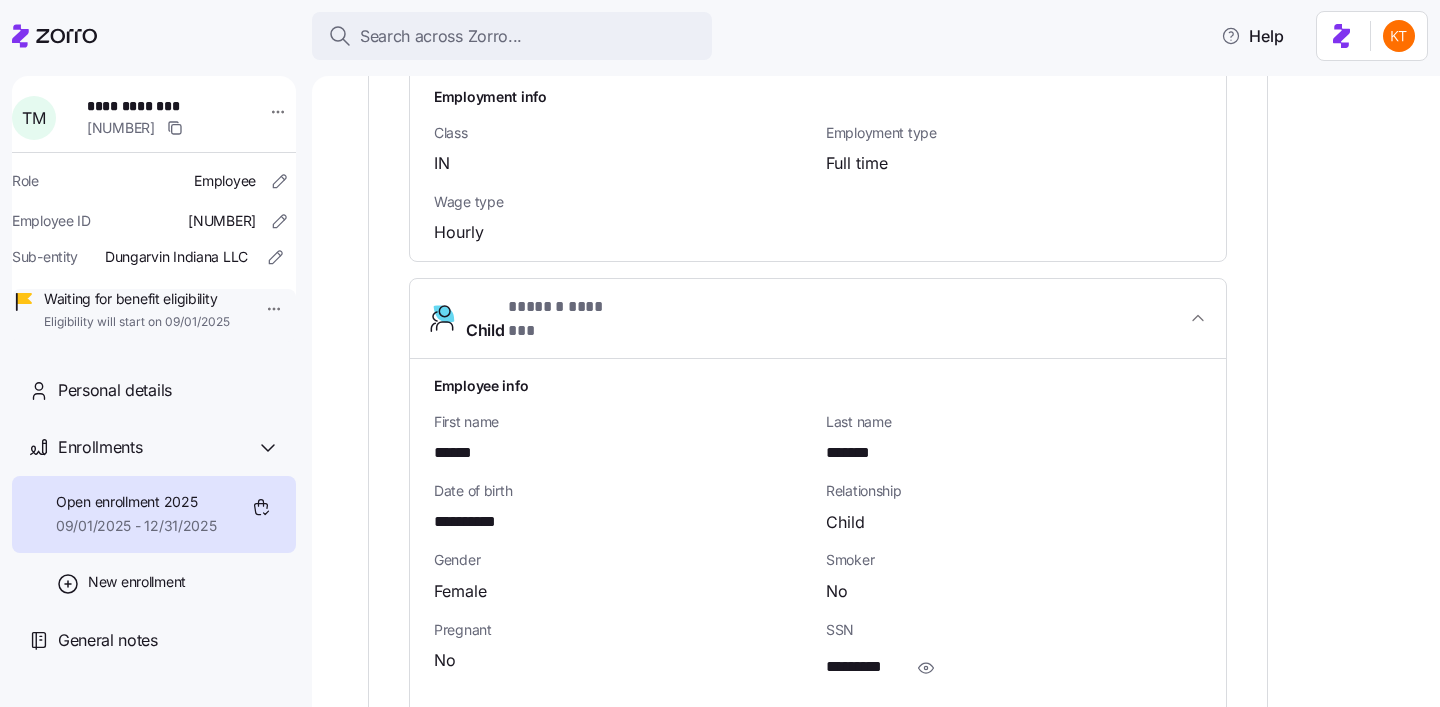 click at bounding box center (926, 668) 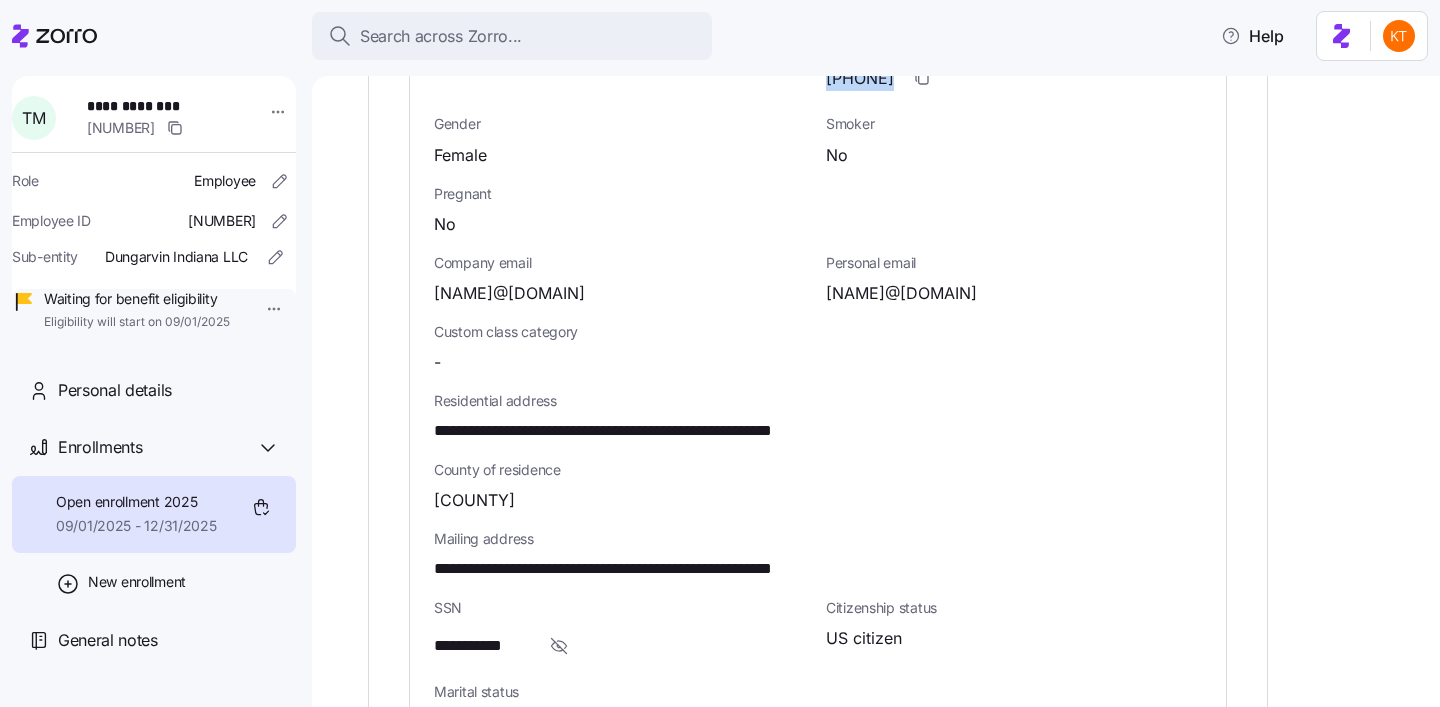scroll, scrollTop: 985, scrollLeft: 0, axis: vertical 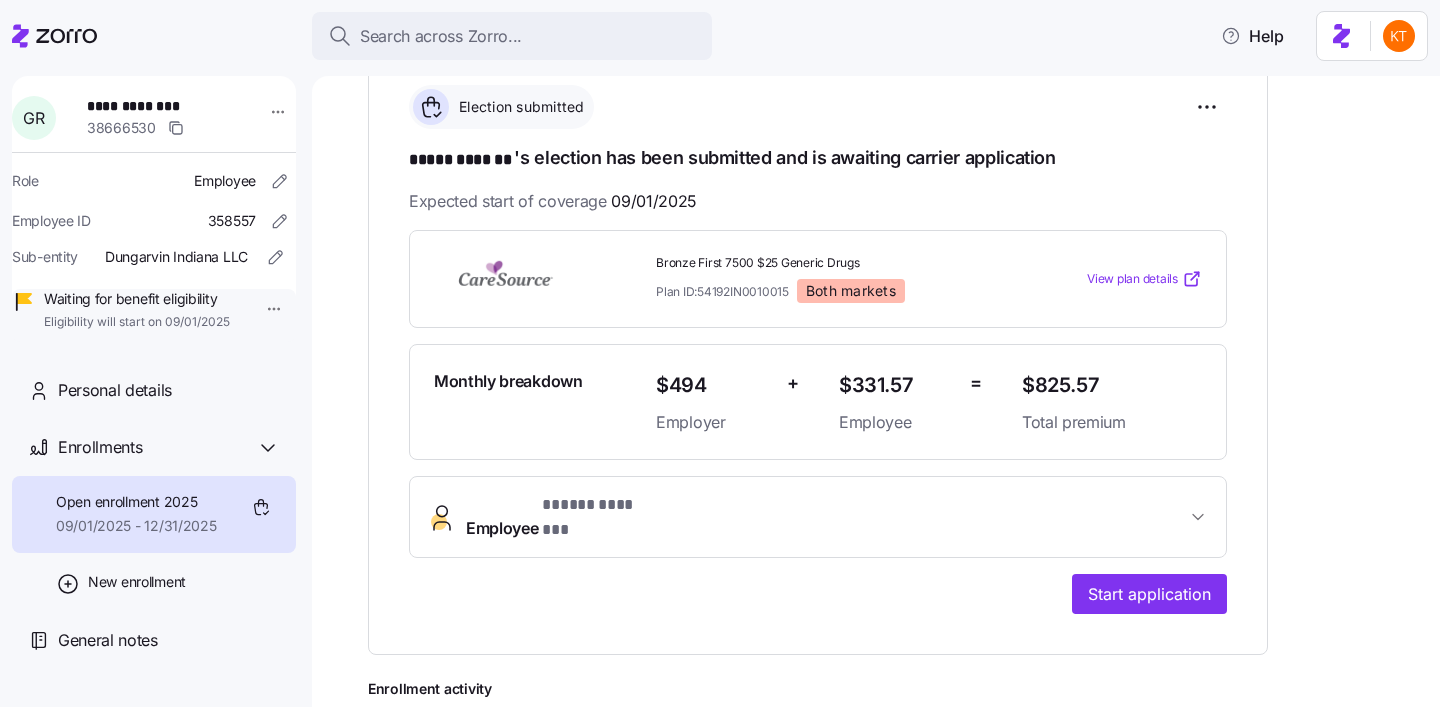 click on "Employee * *****   ******* *" at bounding box center (826, 517) 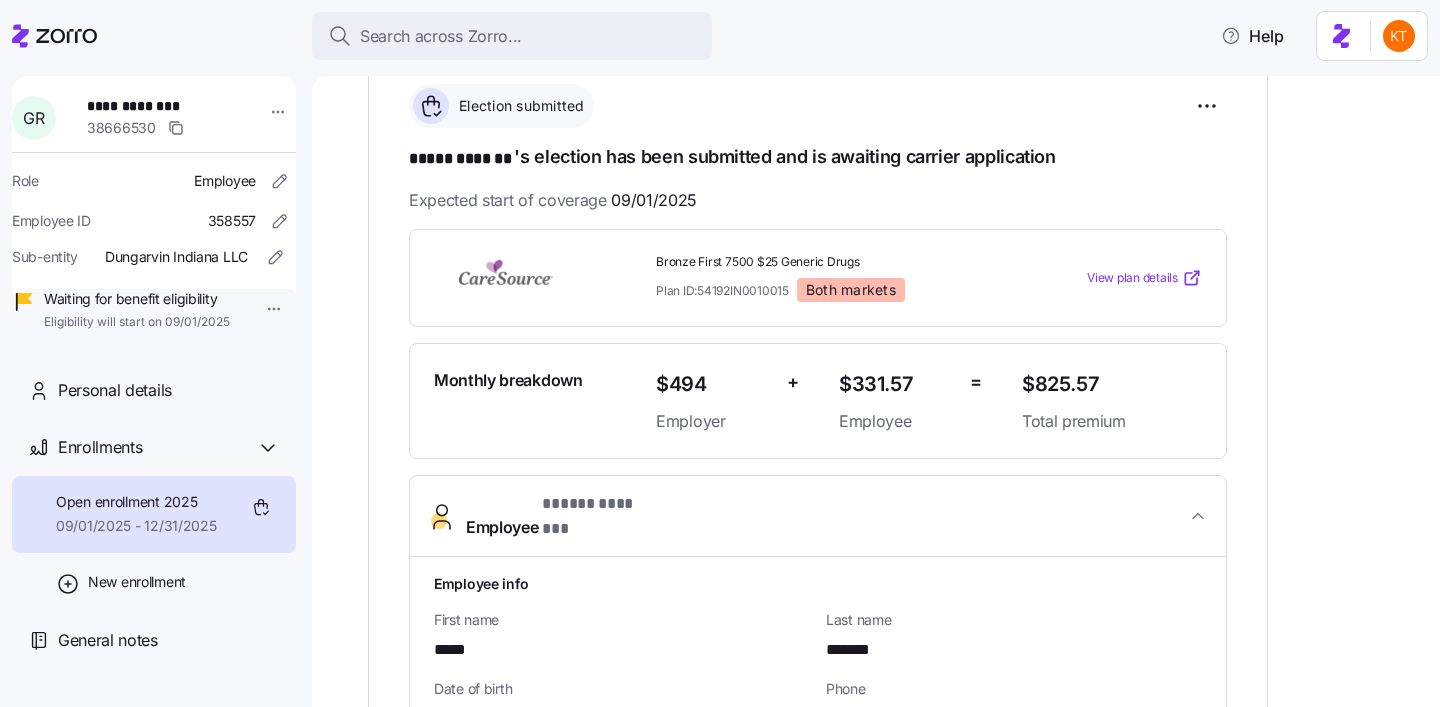scroll, scrollTop: 169, scrollLeft: 0, axis: vertical 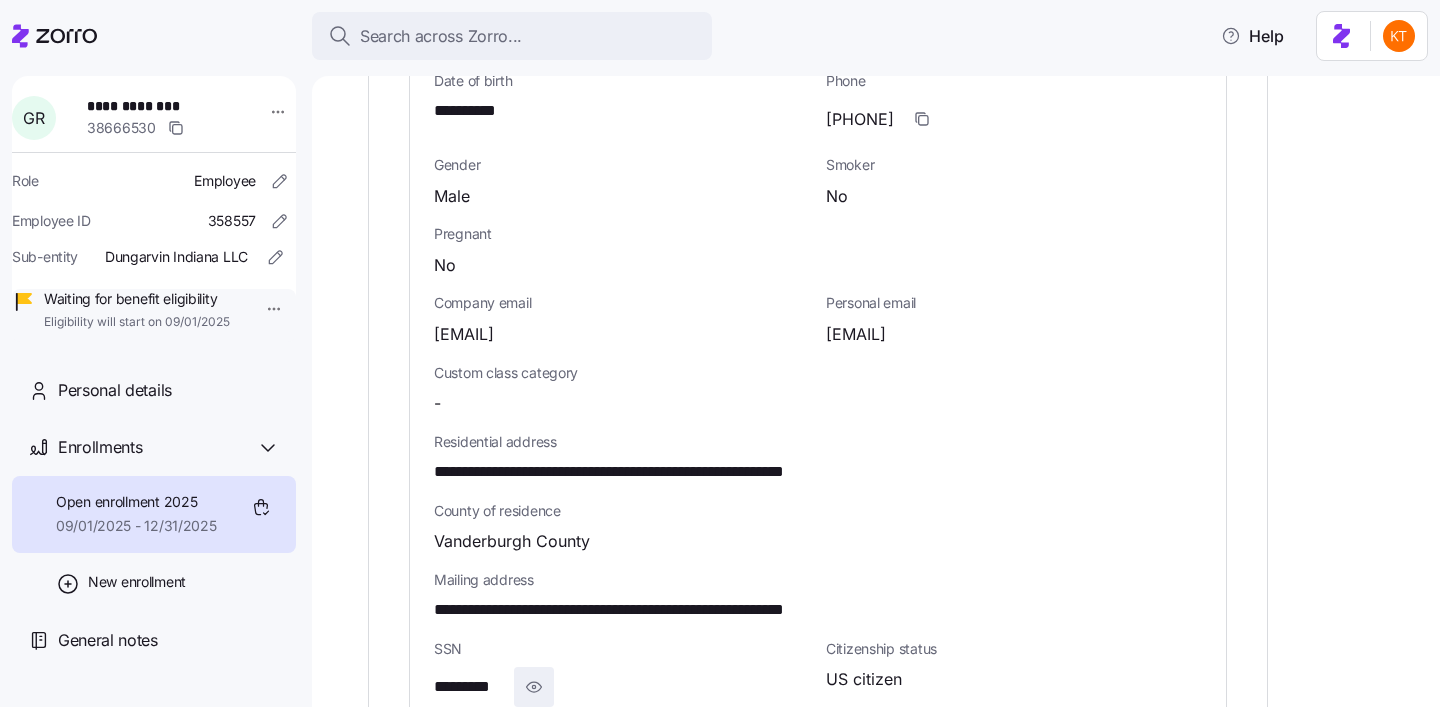 click 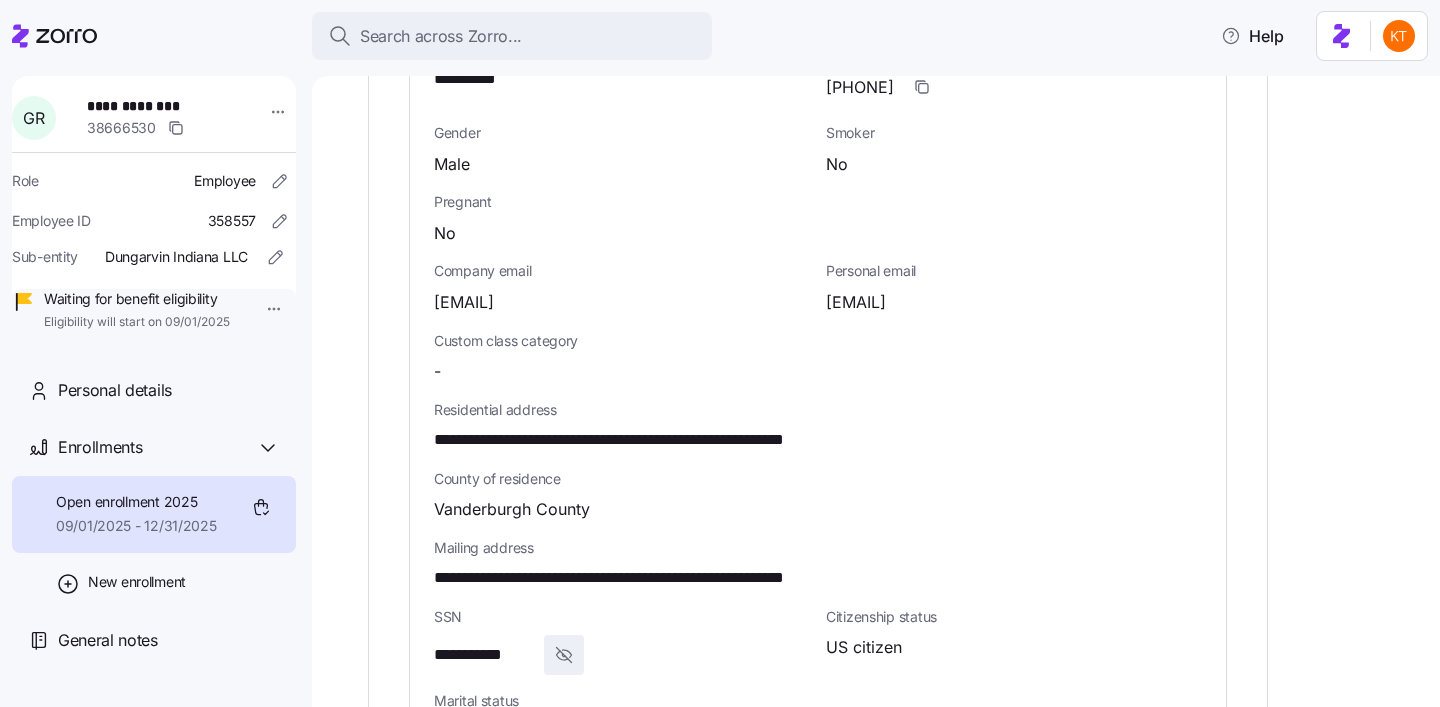 scroll, scrollTop: 937, scrollLeft: 0, axis: vertical 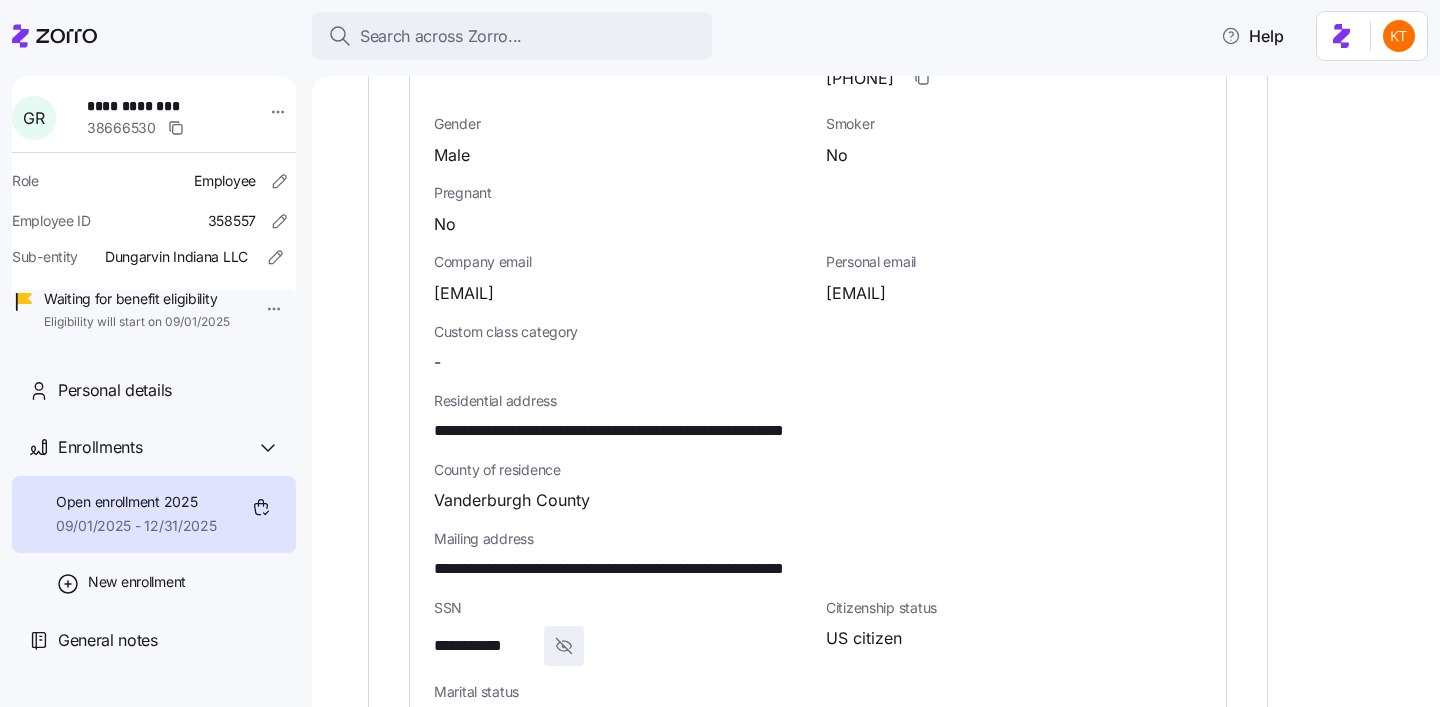 click on "**********" at bounding box center [662, 431] 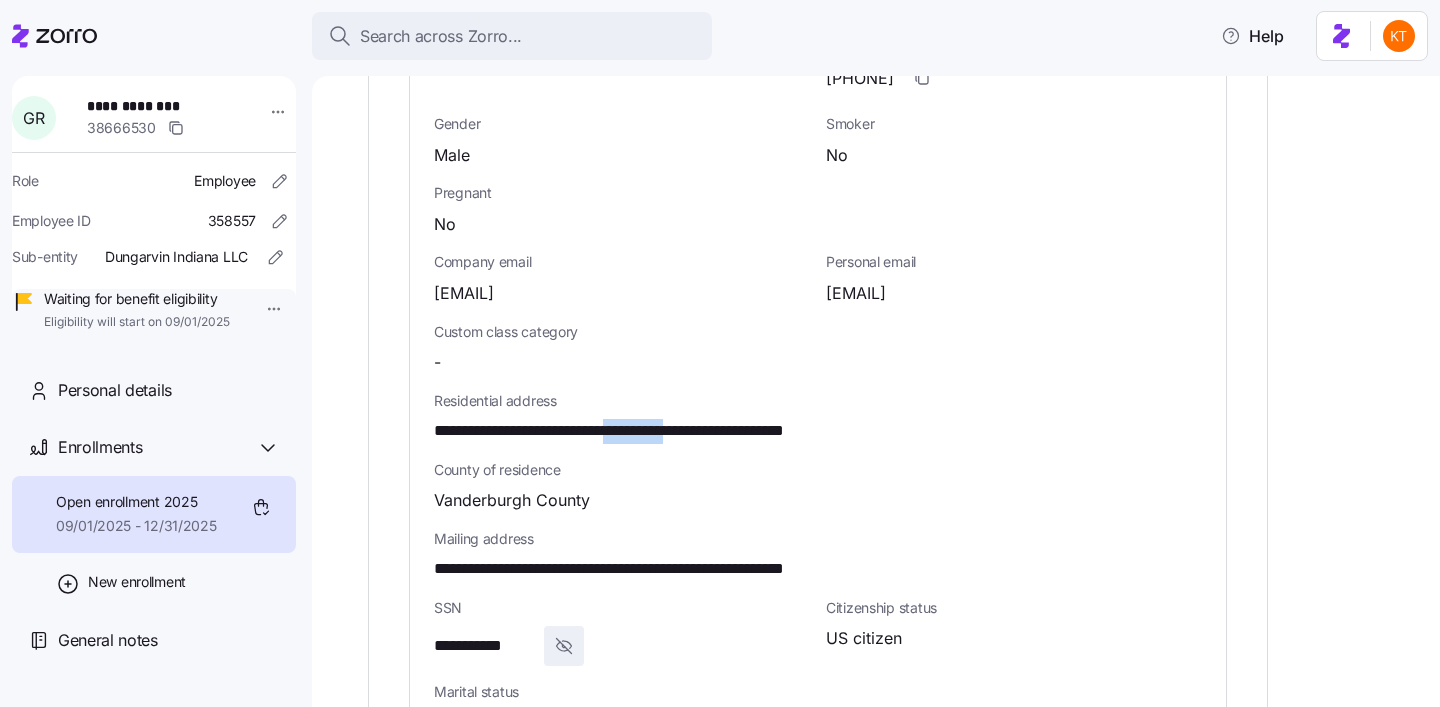 click on "**********" at bounding box center [662, 431] 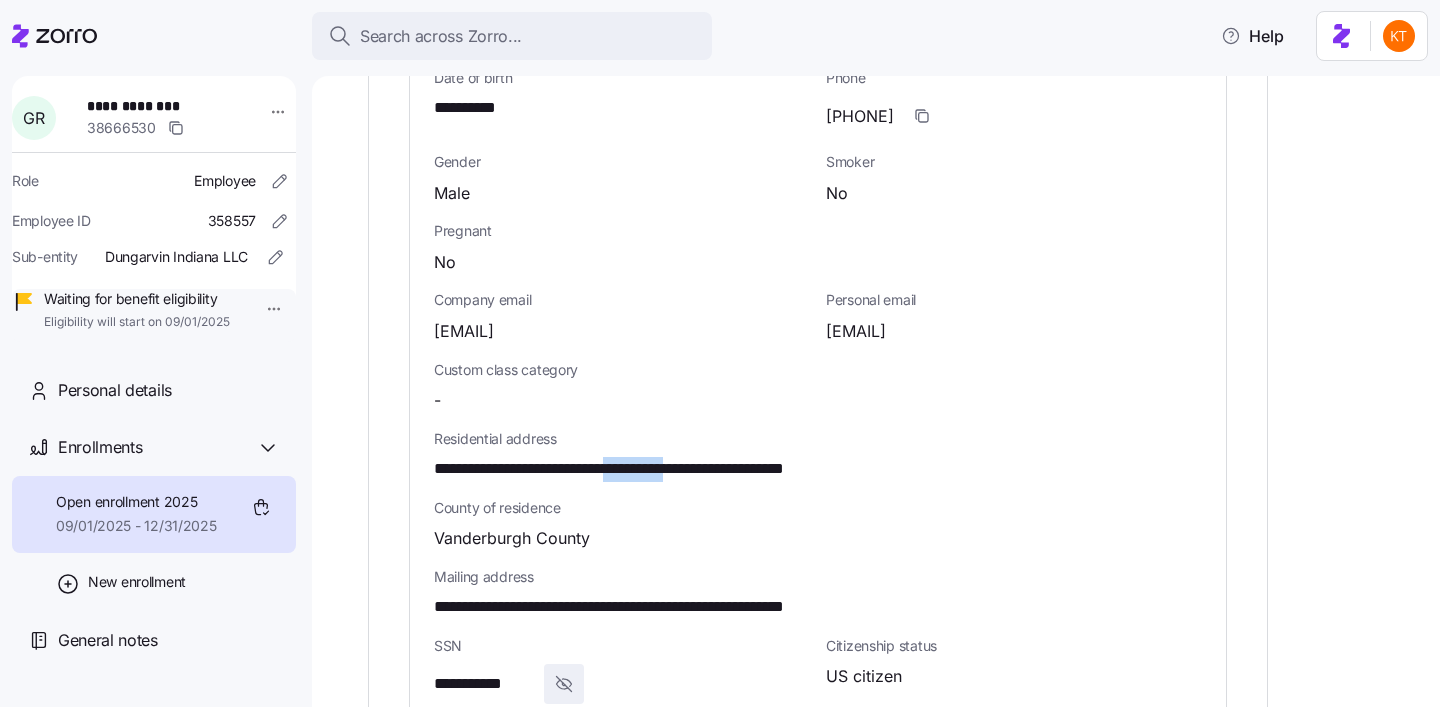 scroll, scrollTop: 909, scrollLeft: 0, axis: vertical 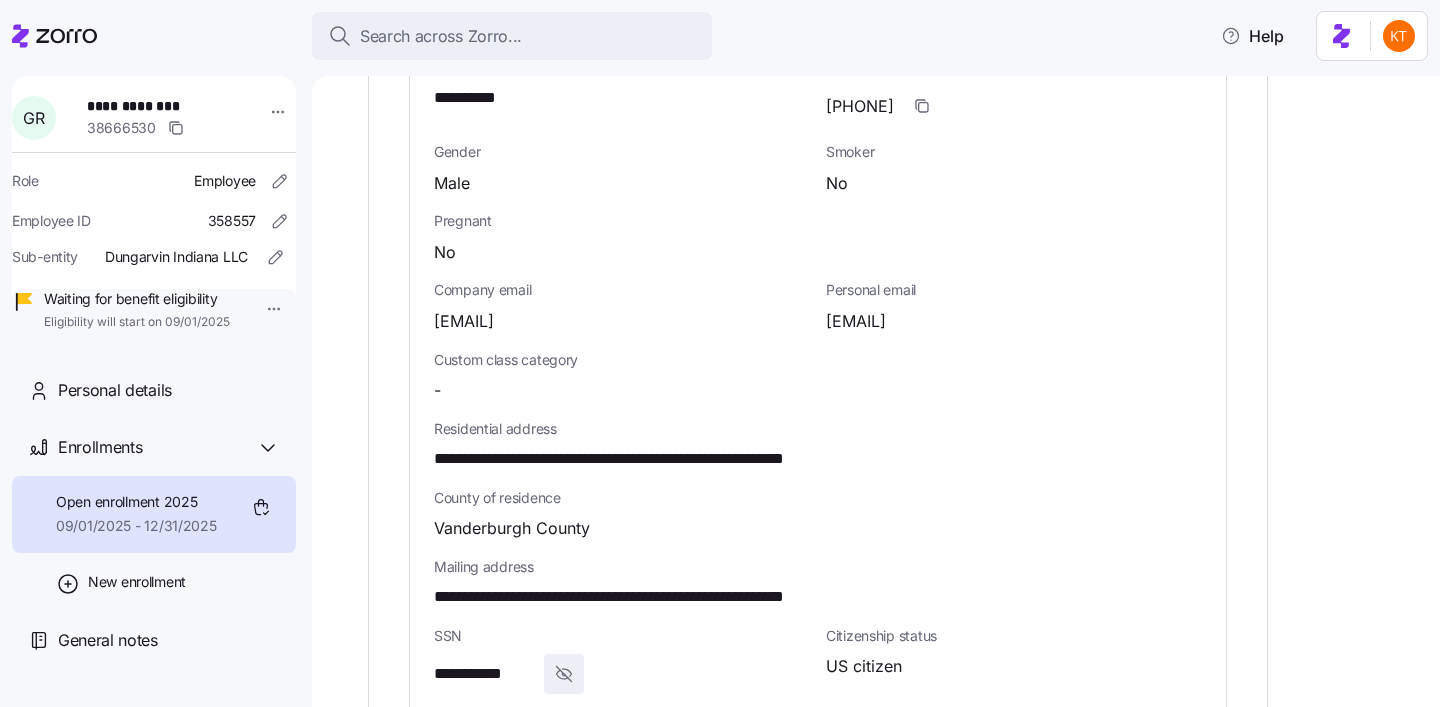 click on "**********" at bounding box center [153, 106] 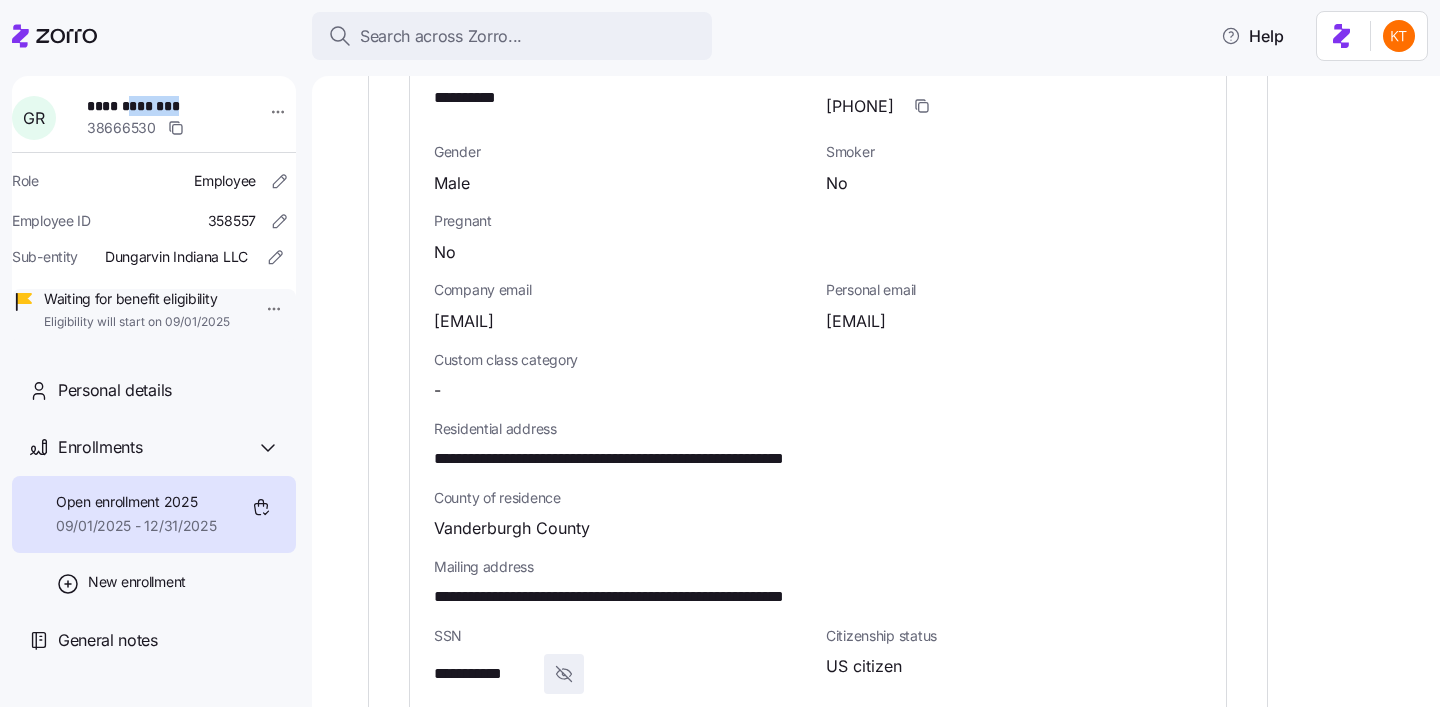click on "**********" at bounding box center [153, 106] 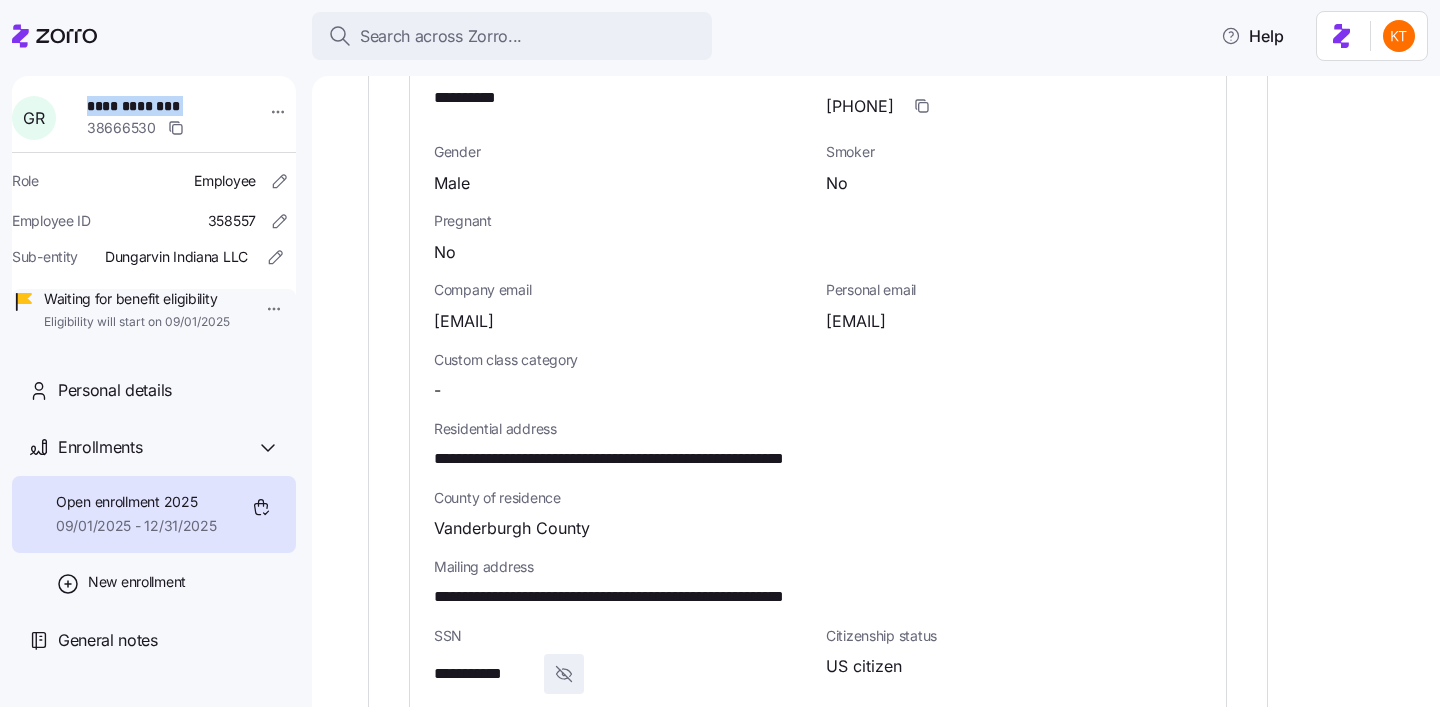 click on "**********" at bounding box center [153, 106] 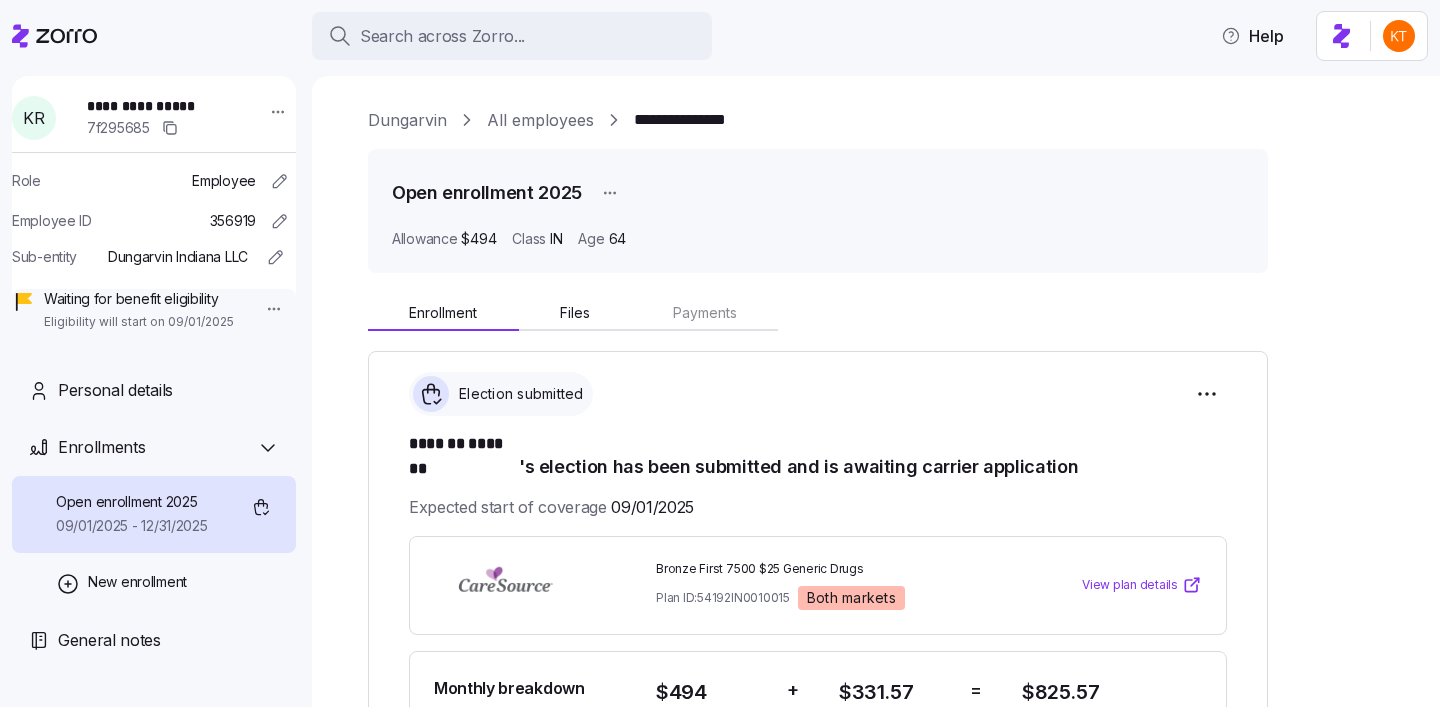 scroll, scrollTop: 0, scrollLeft: 0, axis: both 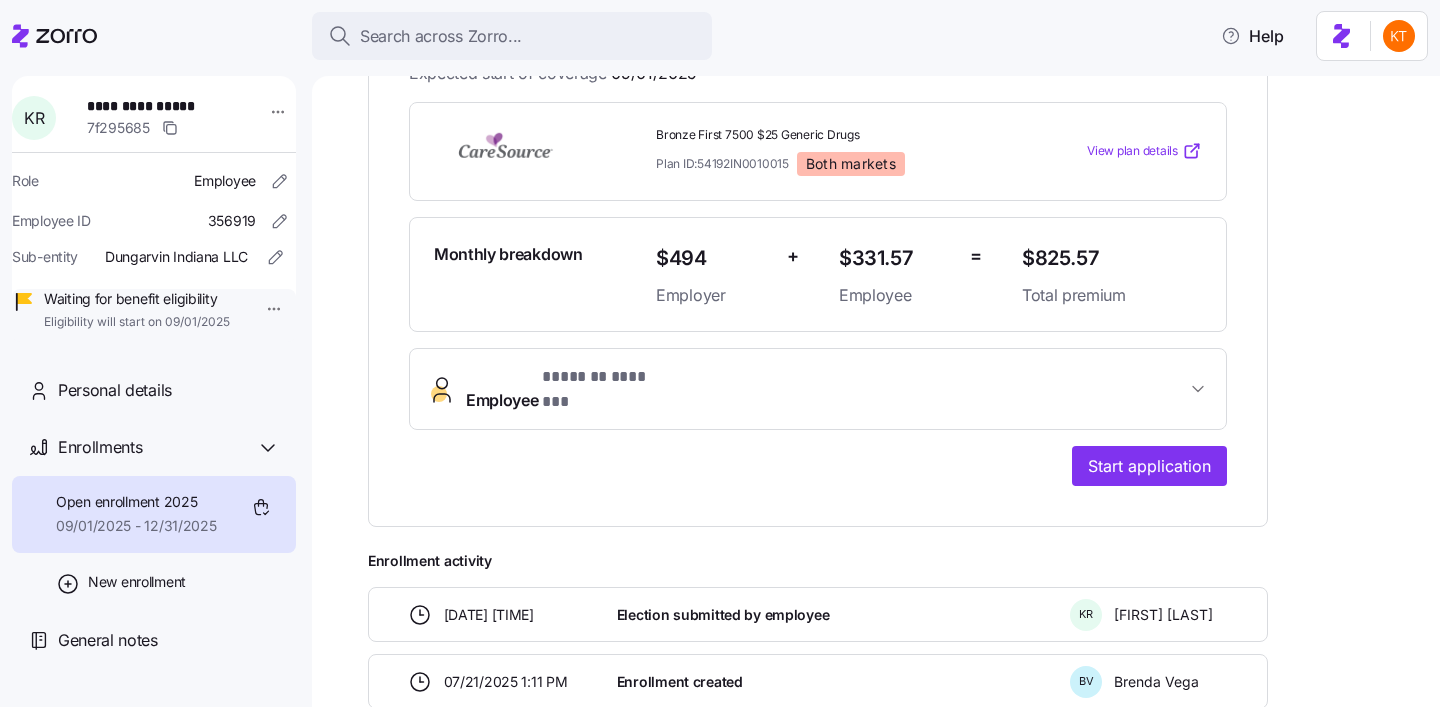 click on "Employee * *******   ******* *" at bounding box center [818, 389] 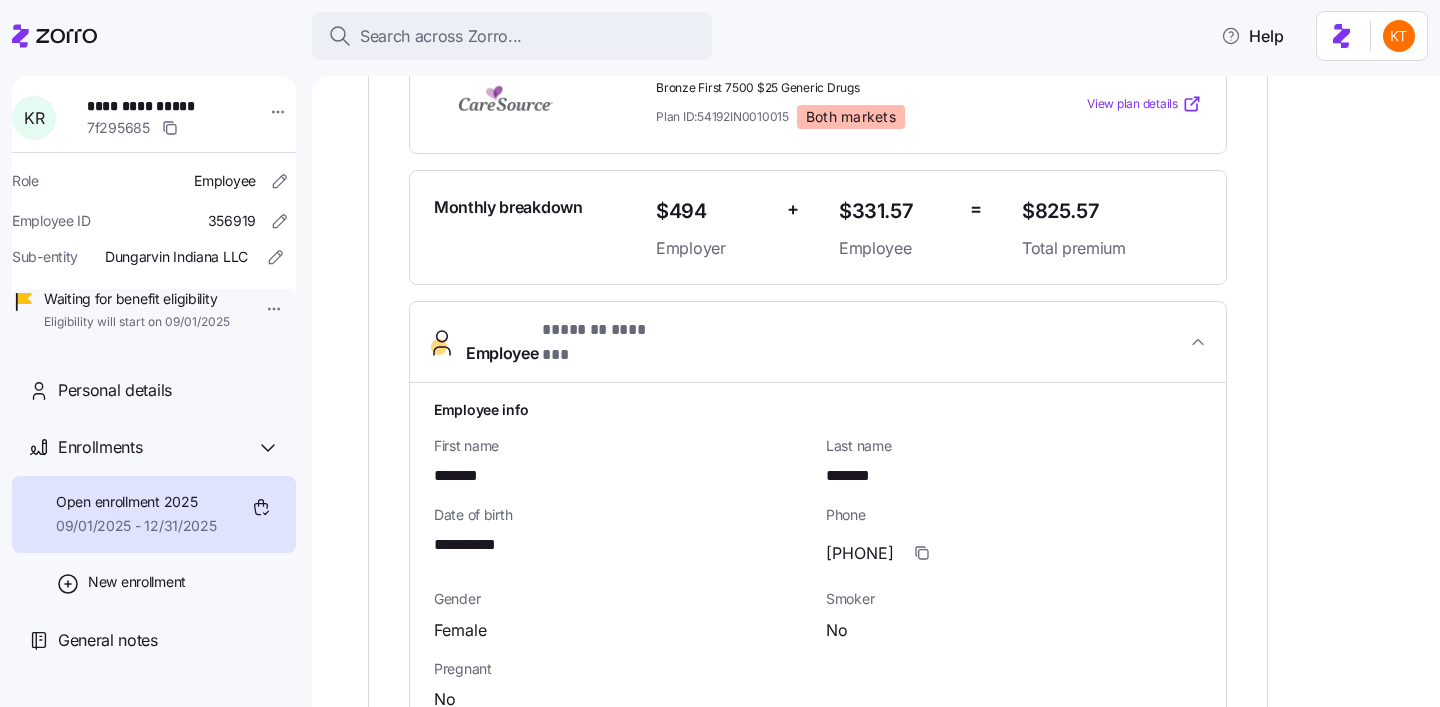scroll, scrollTop: 483, scrollLeft: 0, axis: vertical 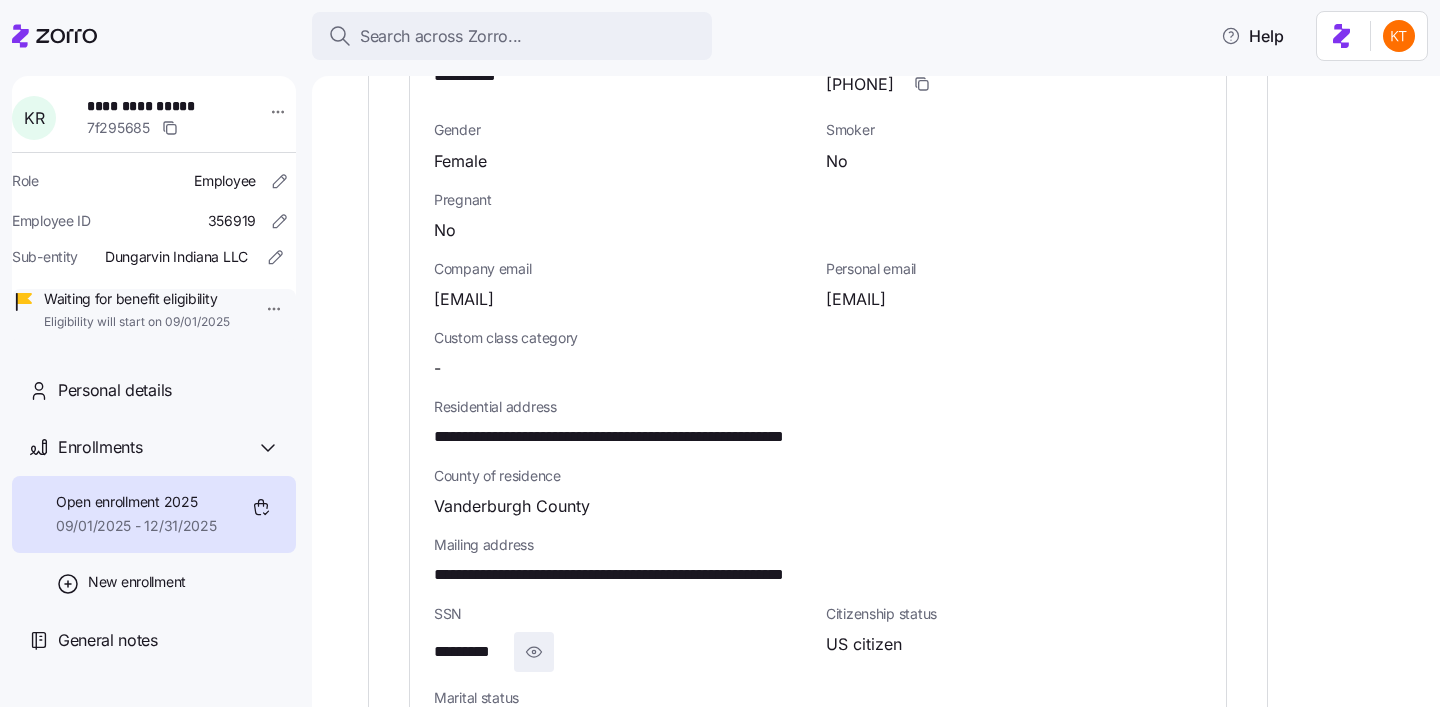 click 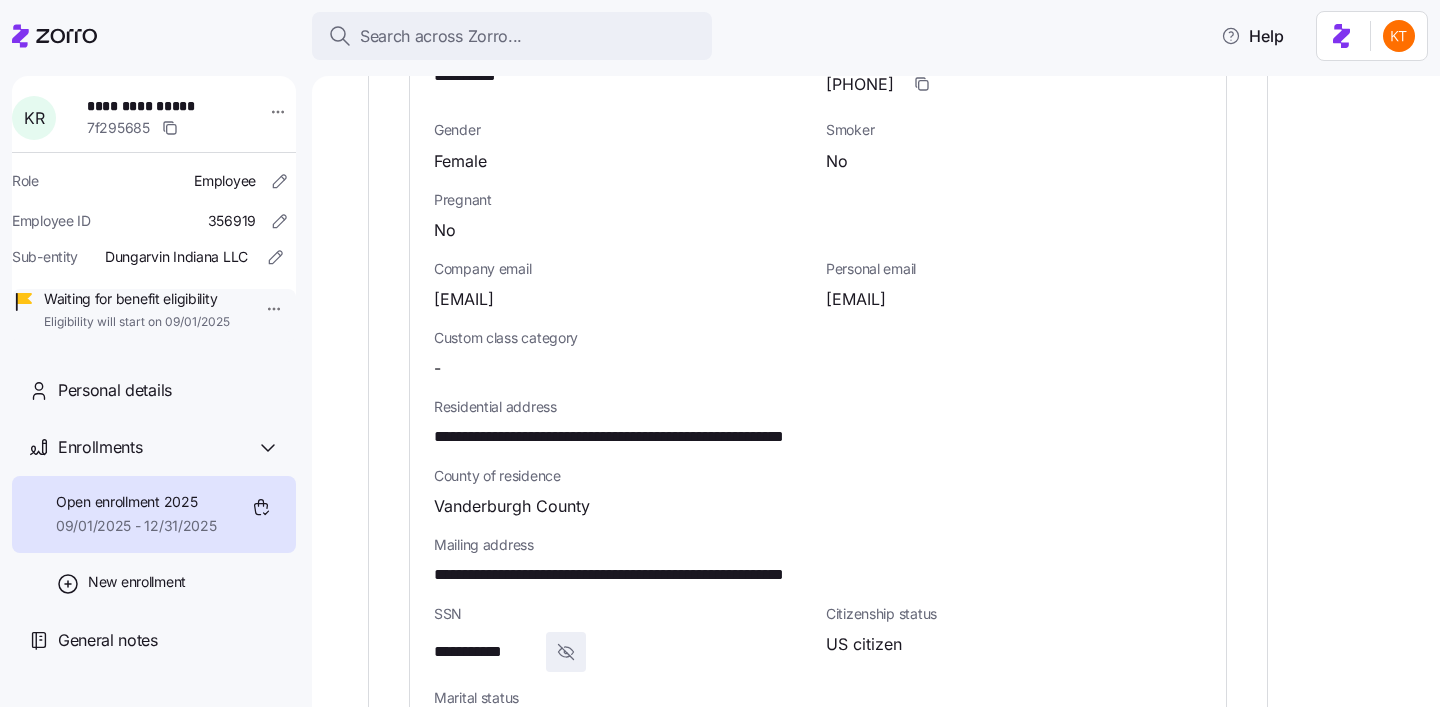 click on "**********" at bounding box center [486, 652] 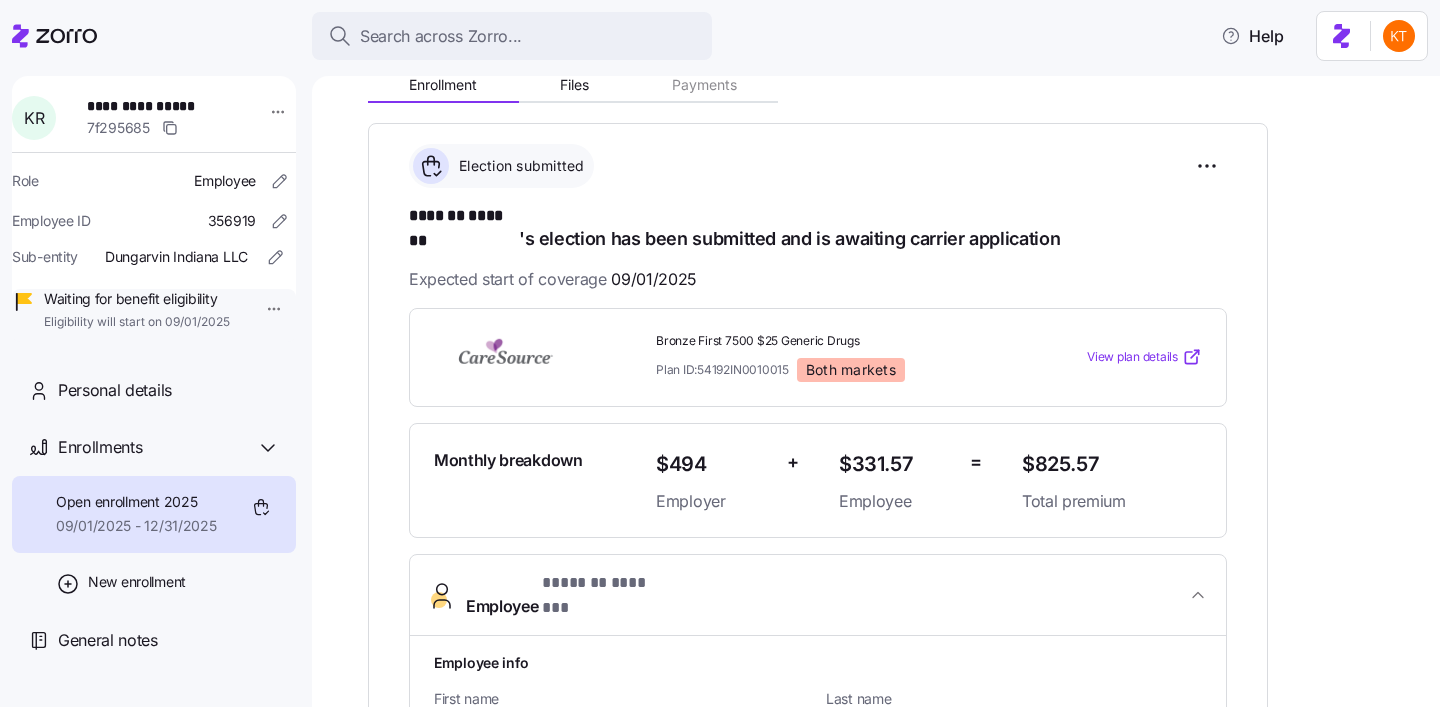 scroll, scrollTop: 218, scrollLeft: 0, axis: vertical 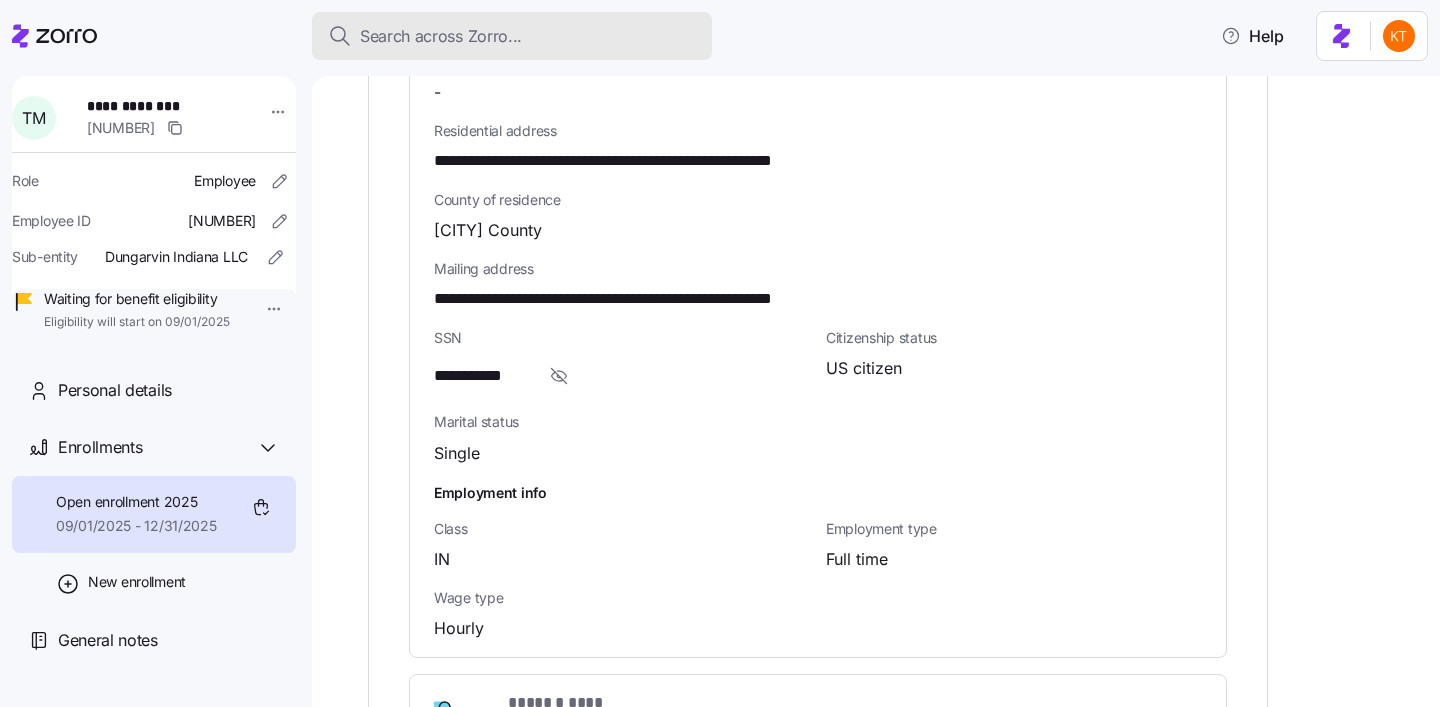 click on "Search across Zorro..." at bounding box center (512, 36) 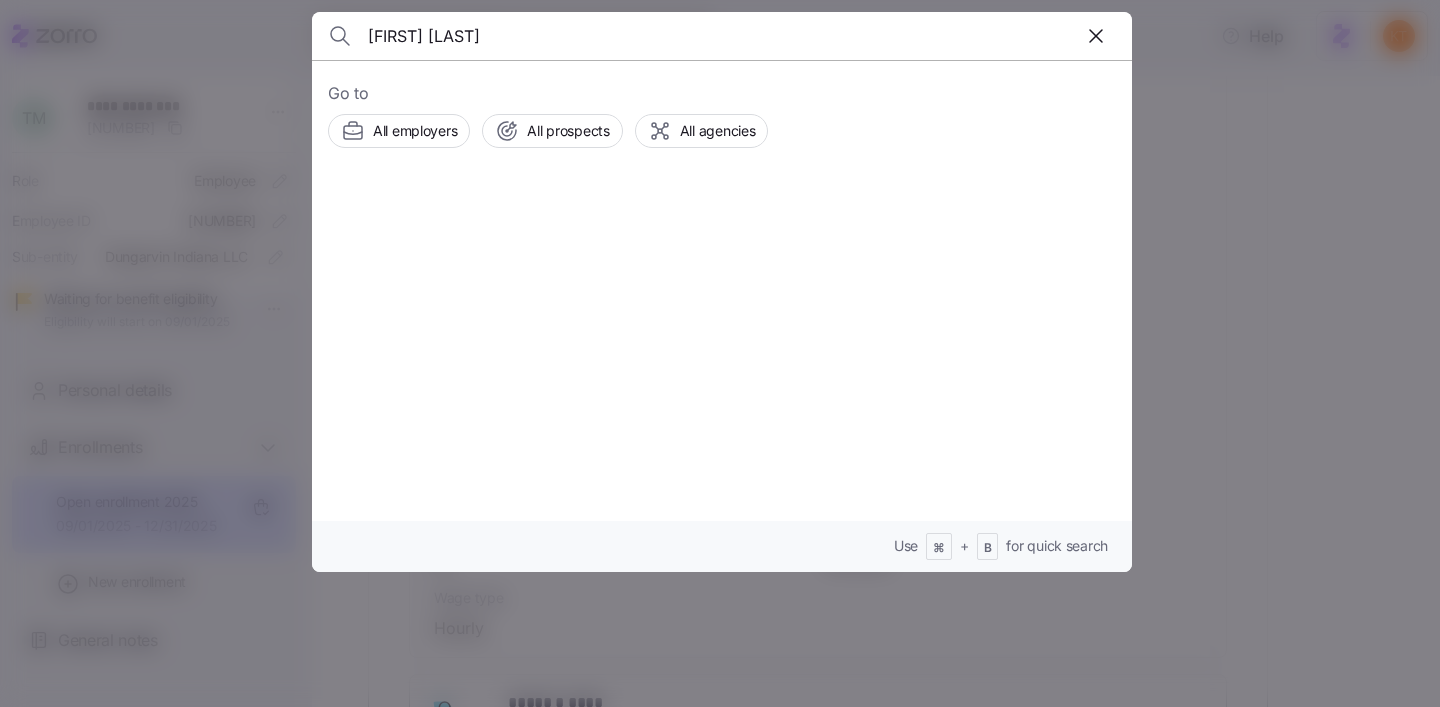 type on "[FIRST] [LAST]" 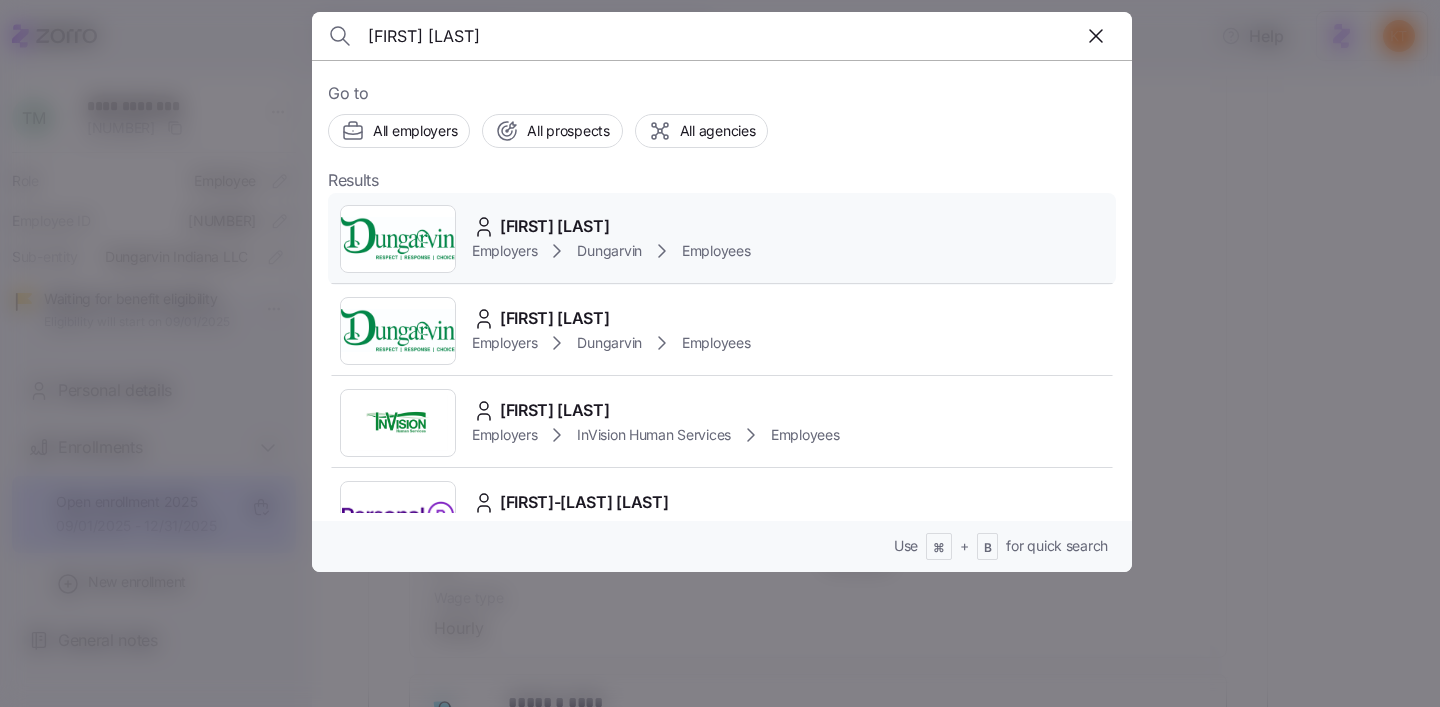 click 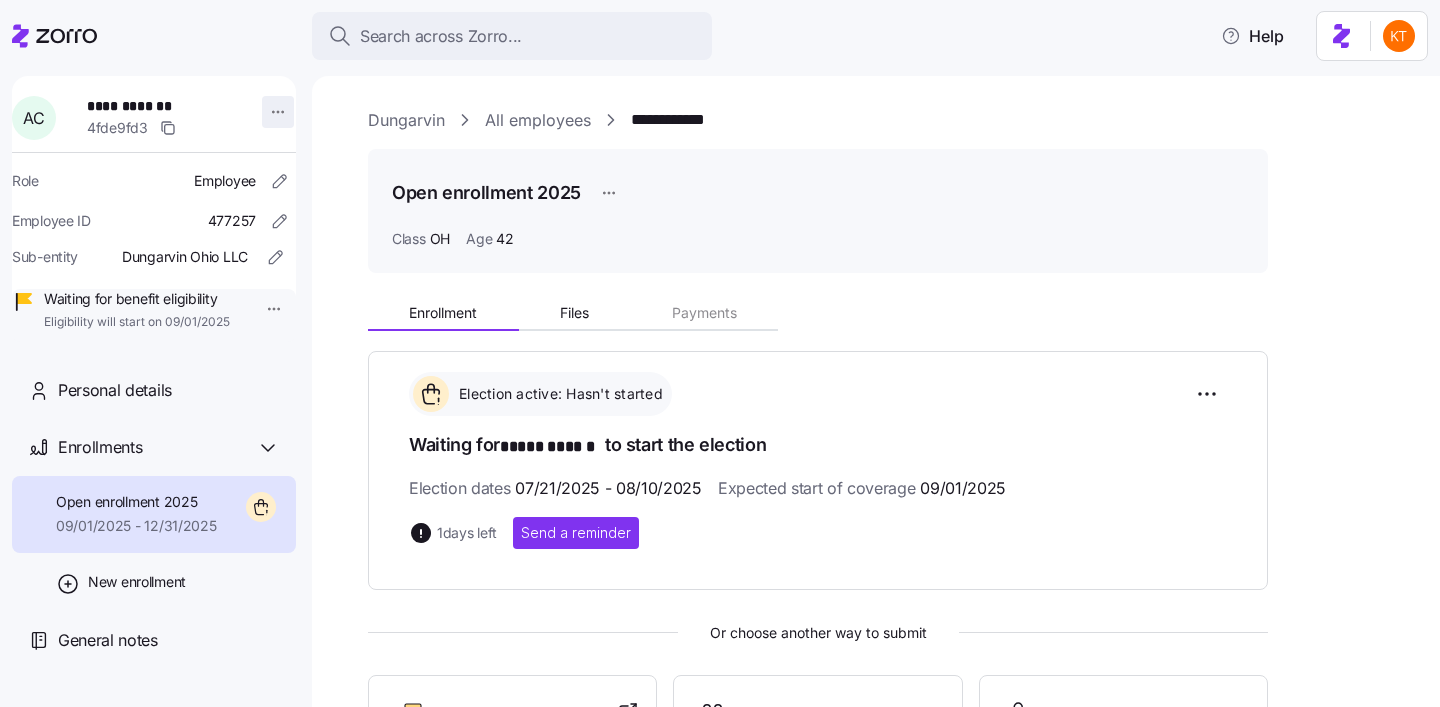 click on "**********" at bounding box center [720, 347] 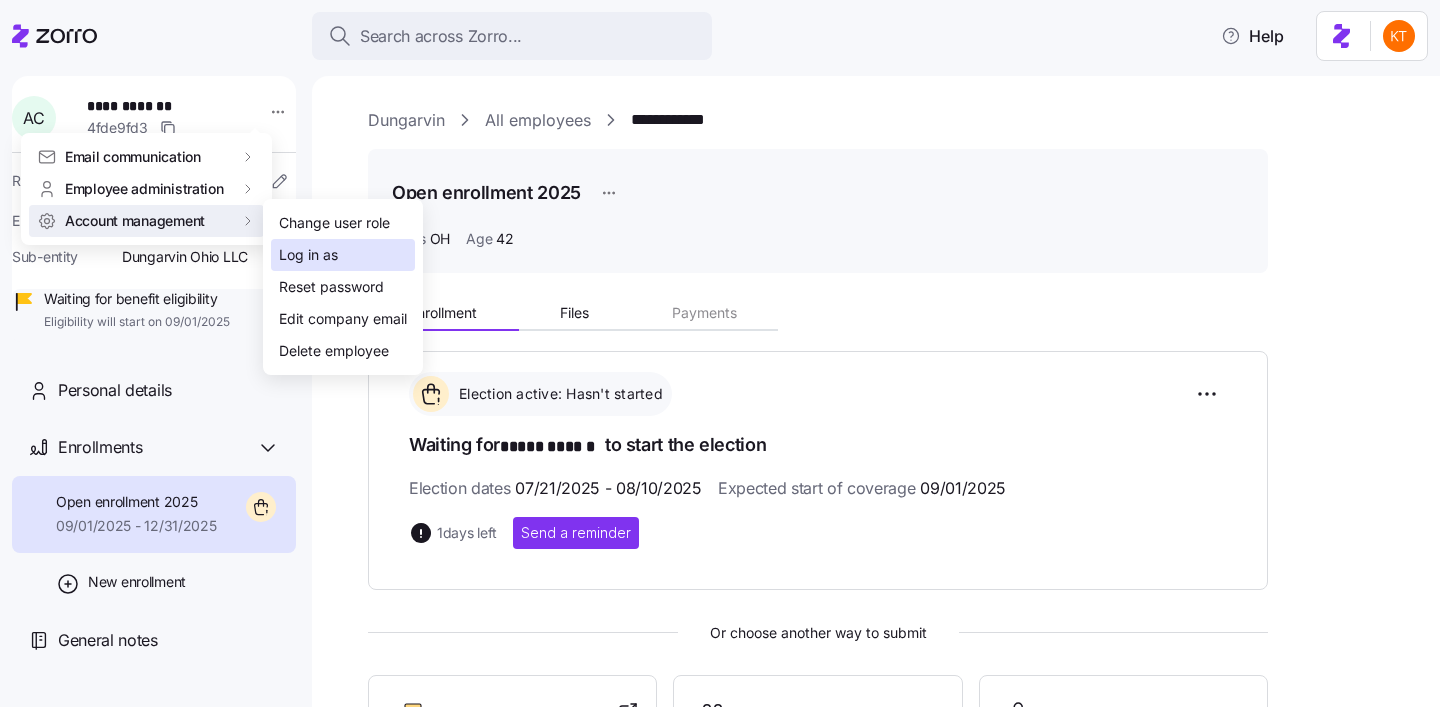 click on "Log in as" at bounding box center (308, 255) 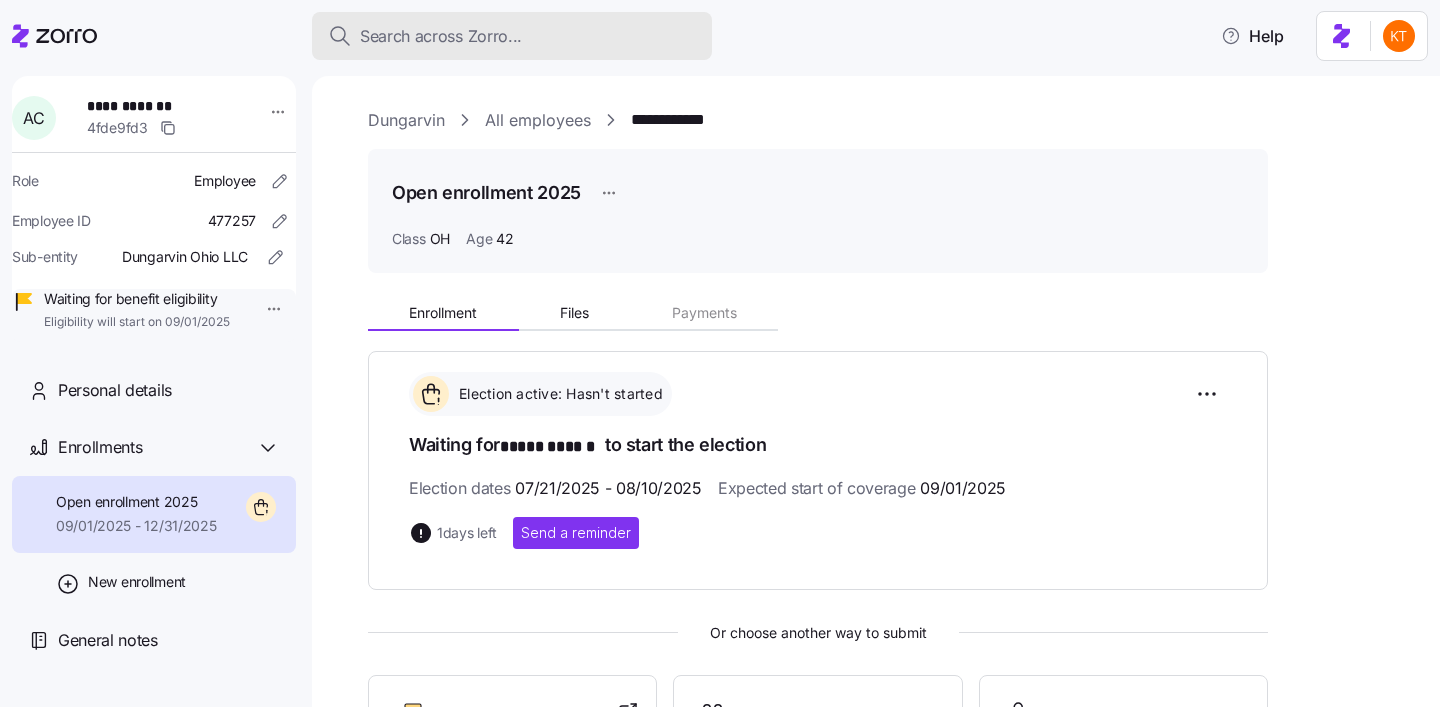 click on "Search across Zorro..." at bounding box center [512, 36] 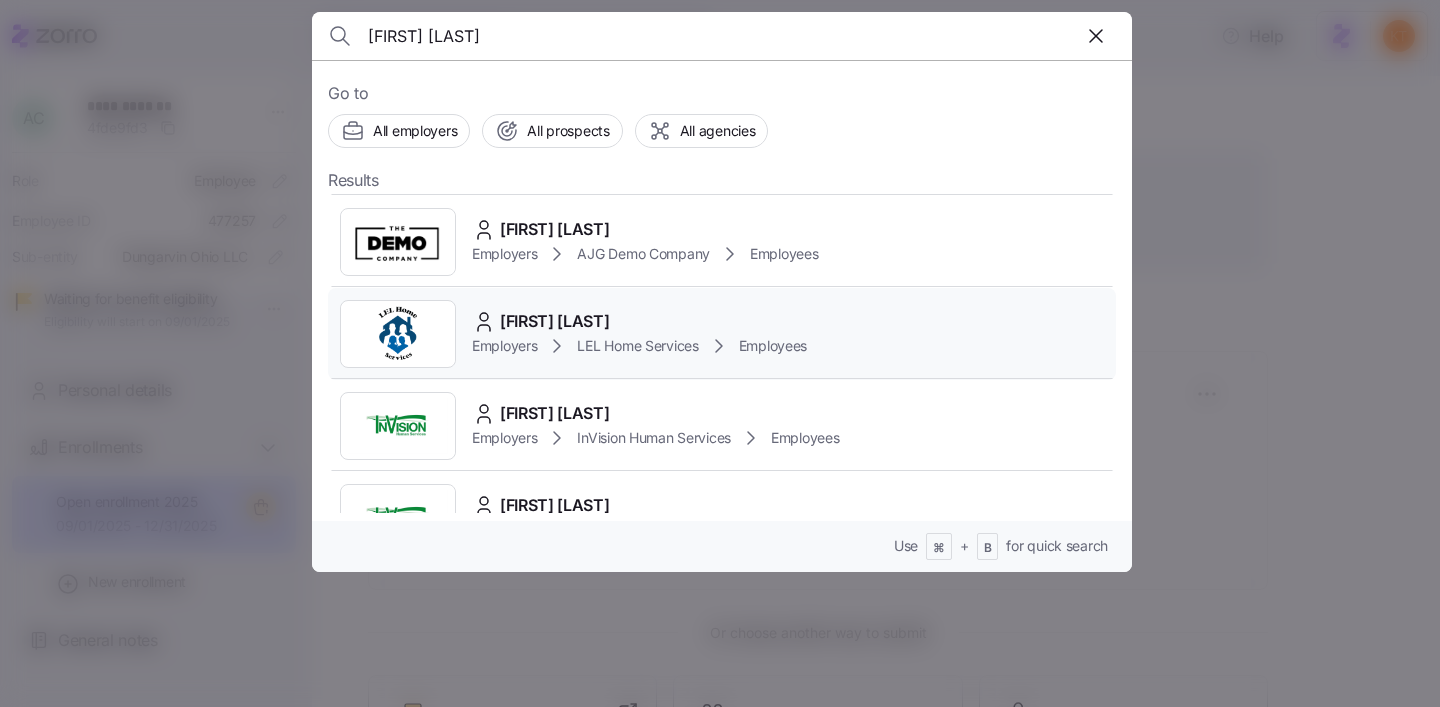 scroll, scrollTop: 1463, scrollLeft: 0, axis: vertical 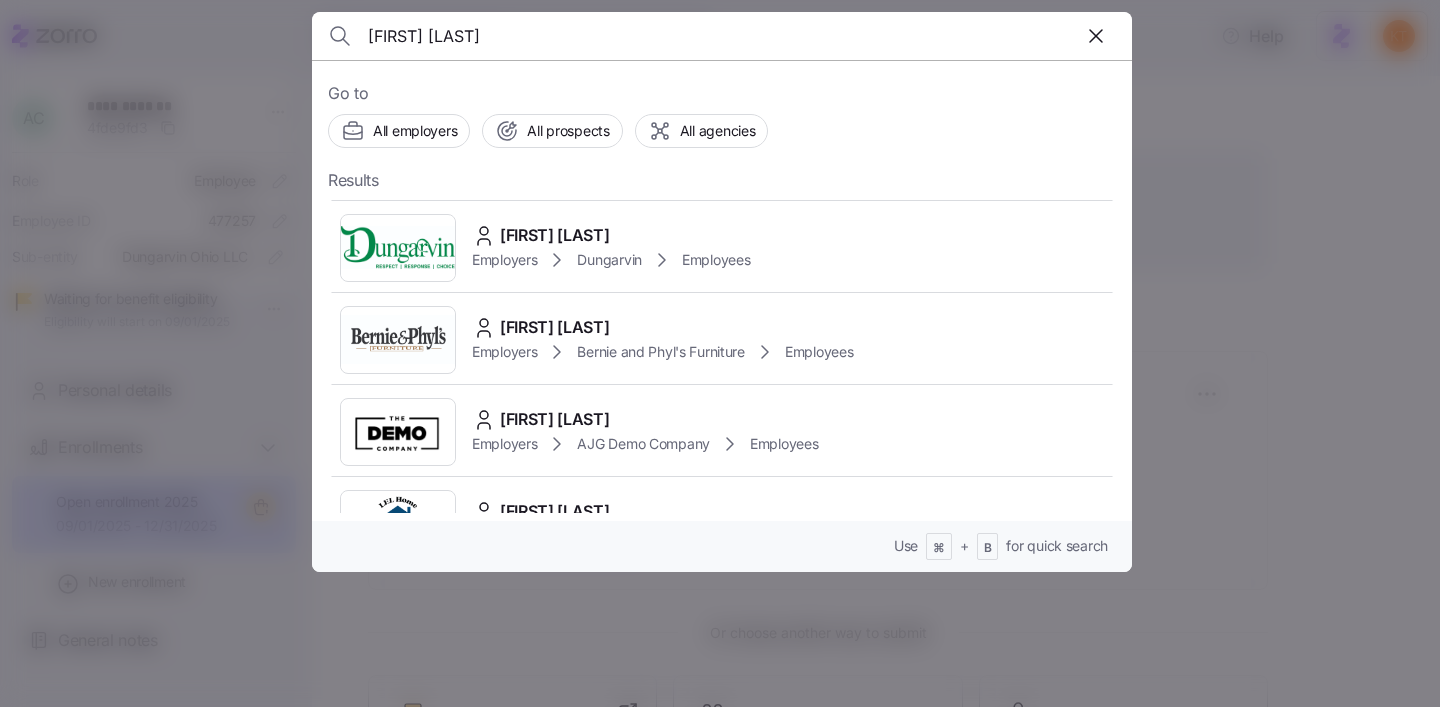drag, startPoint x: 488, startPoint y: 37, endPoint x: 300, endPoint y: 40, distance: 188.02394 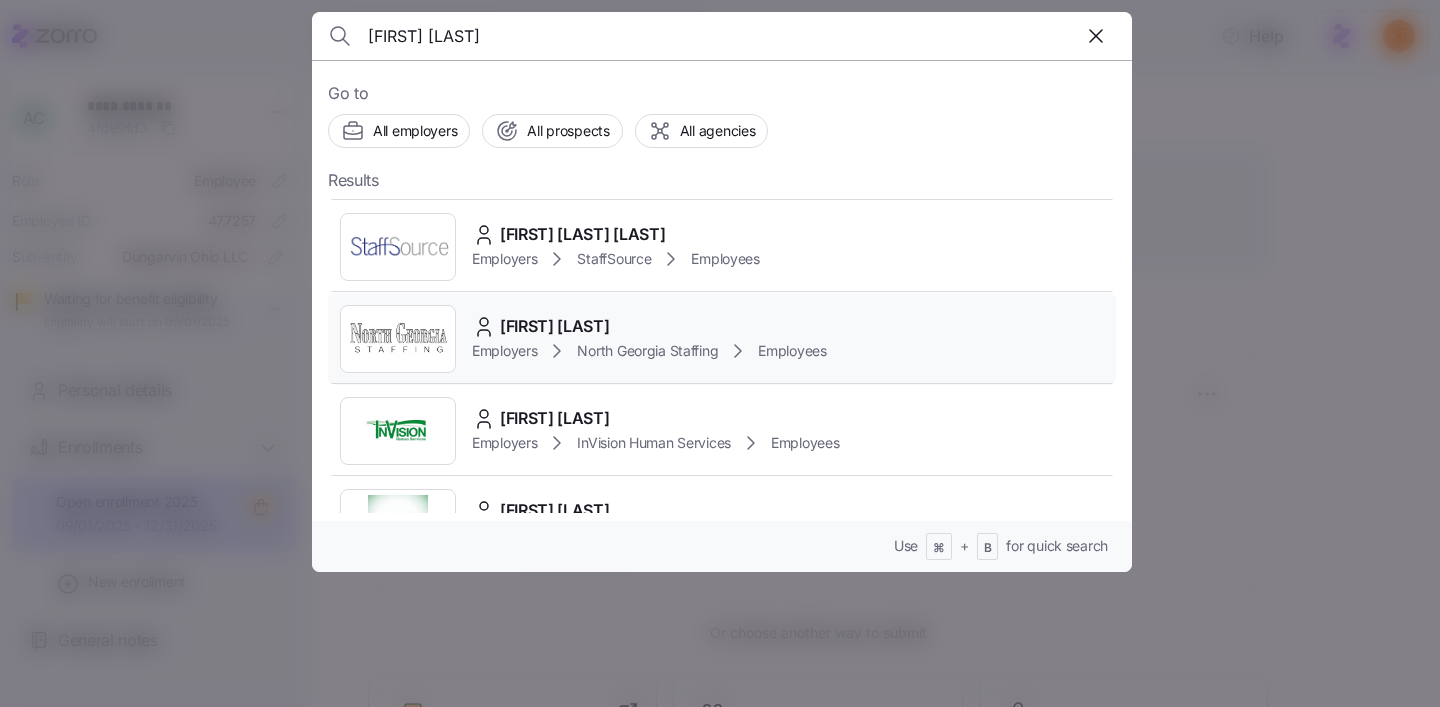 scroll, scrollTop: 0, scrollLeft: 0, axis: both 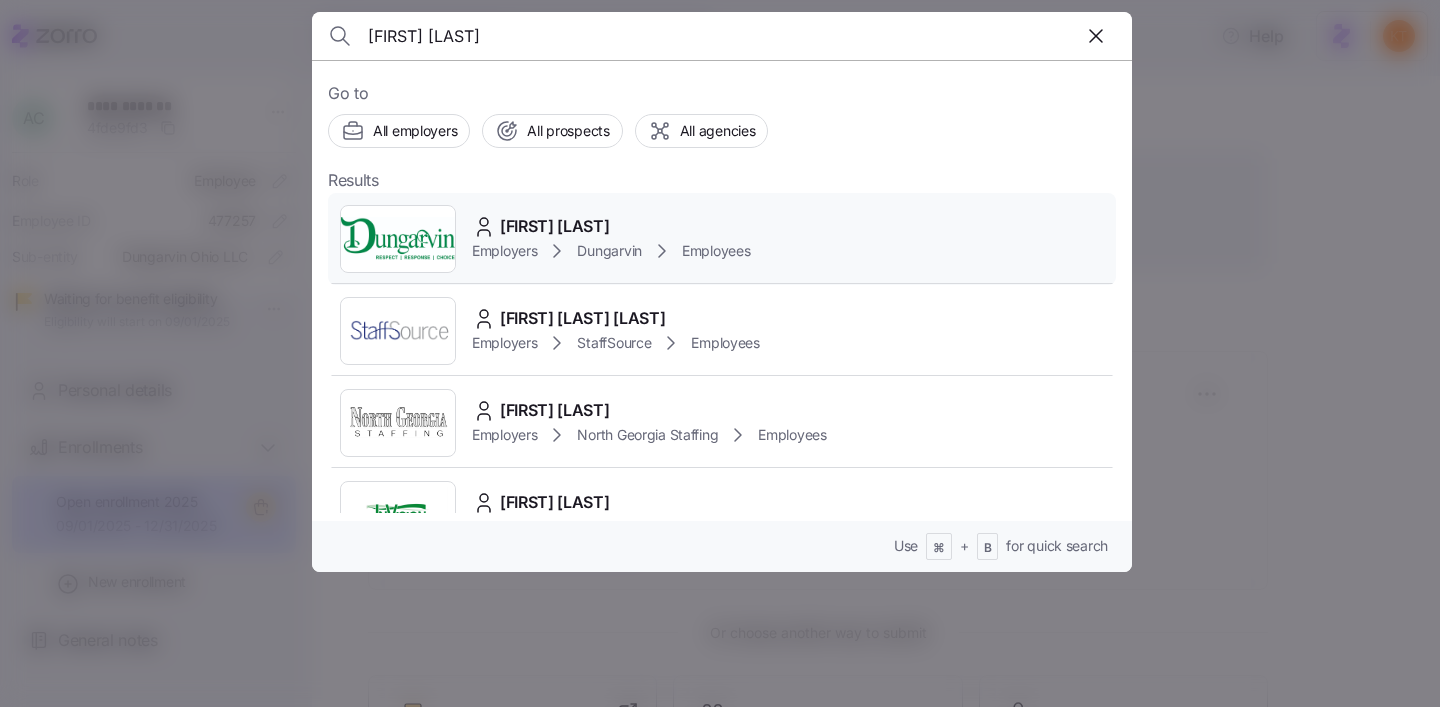 type on "mohammad lee" 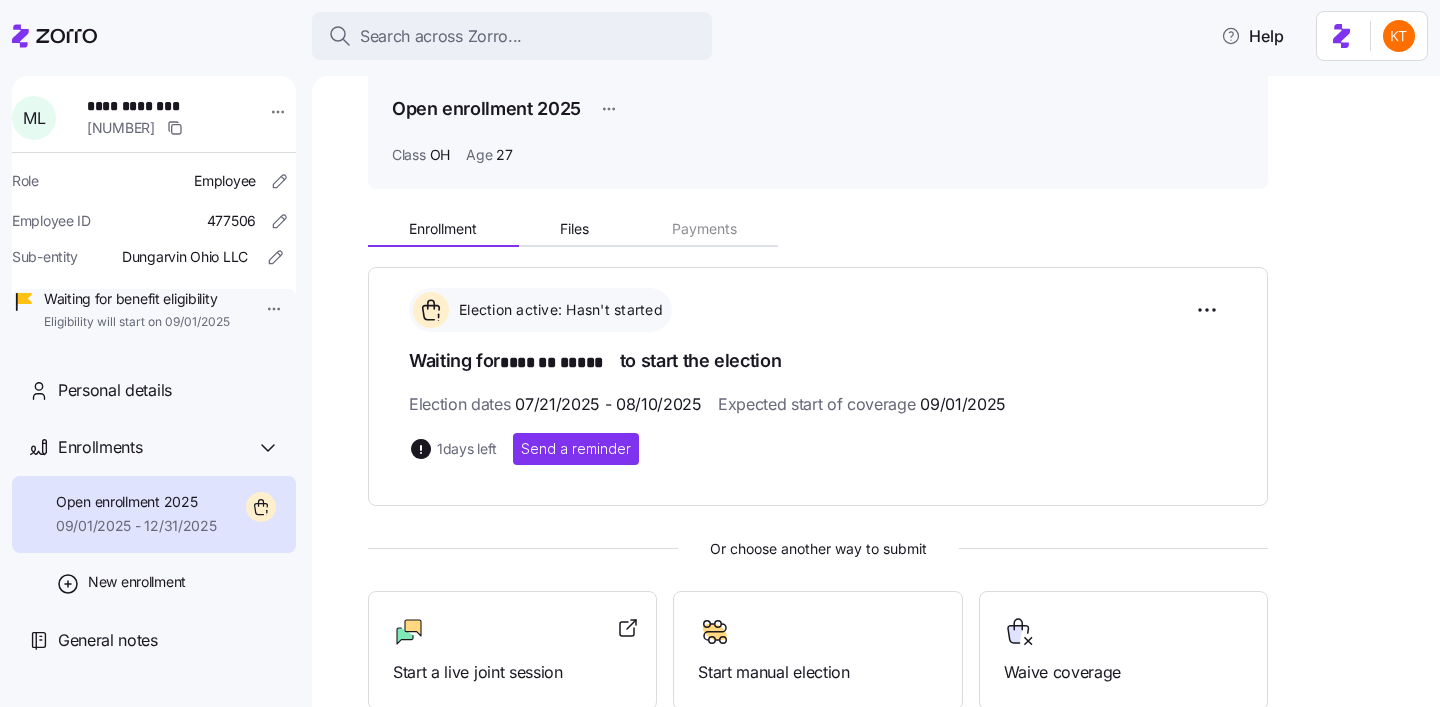 scroll, scrollTop: 135, scrollLeft: 0, axis: vertical 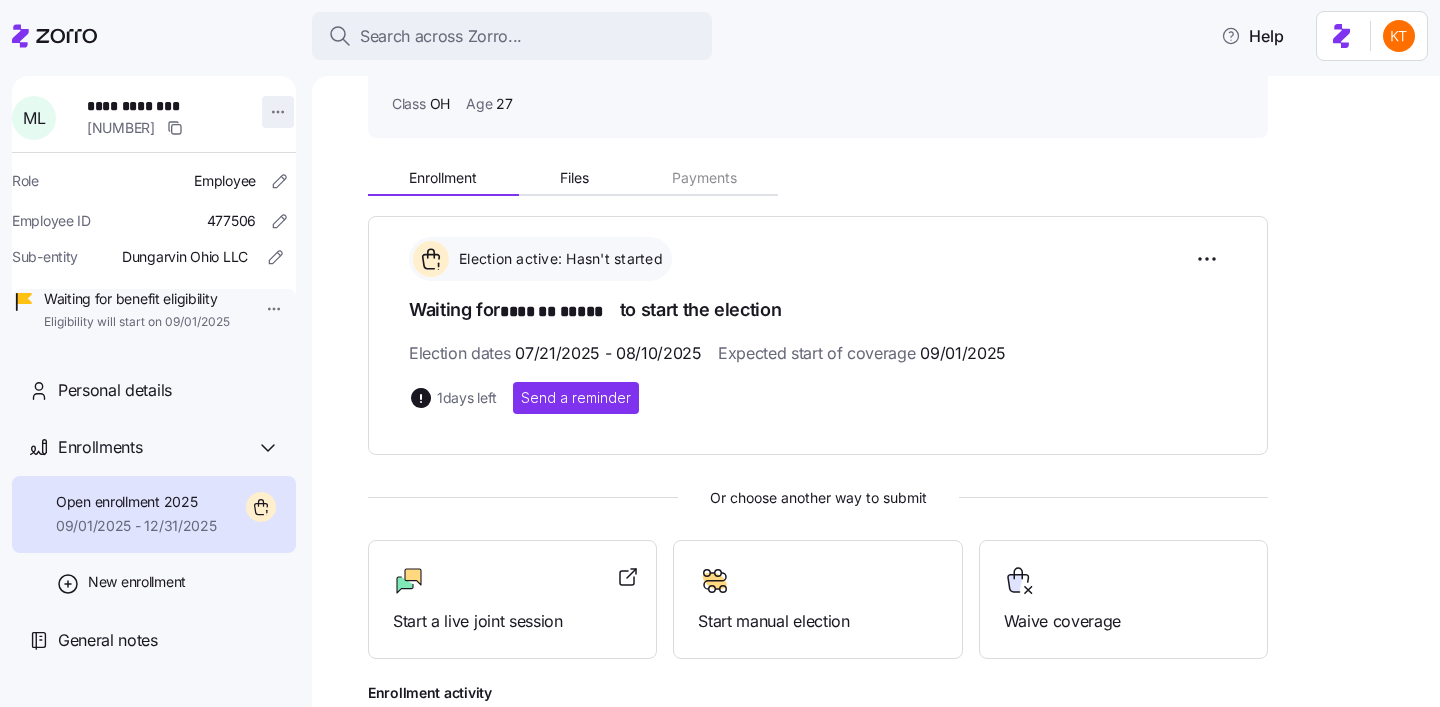 click on "**********" at bounding box center [720, 347] 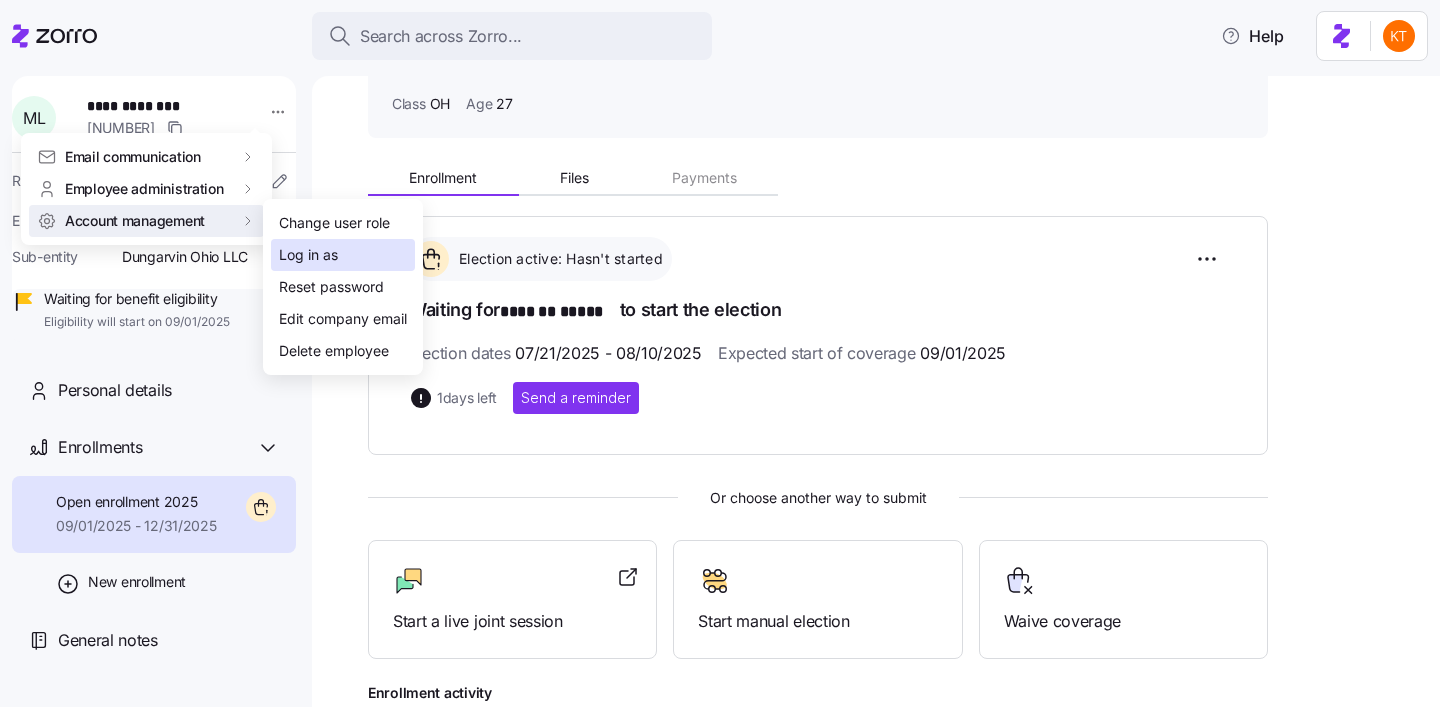 click on "Log in as" at bounding box center (308, 255) 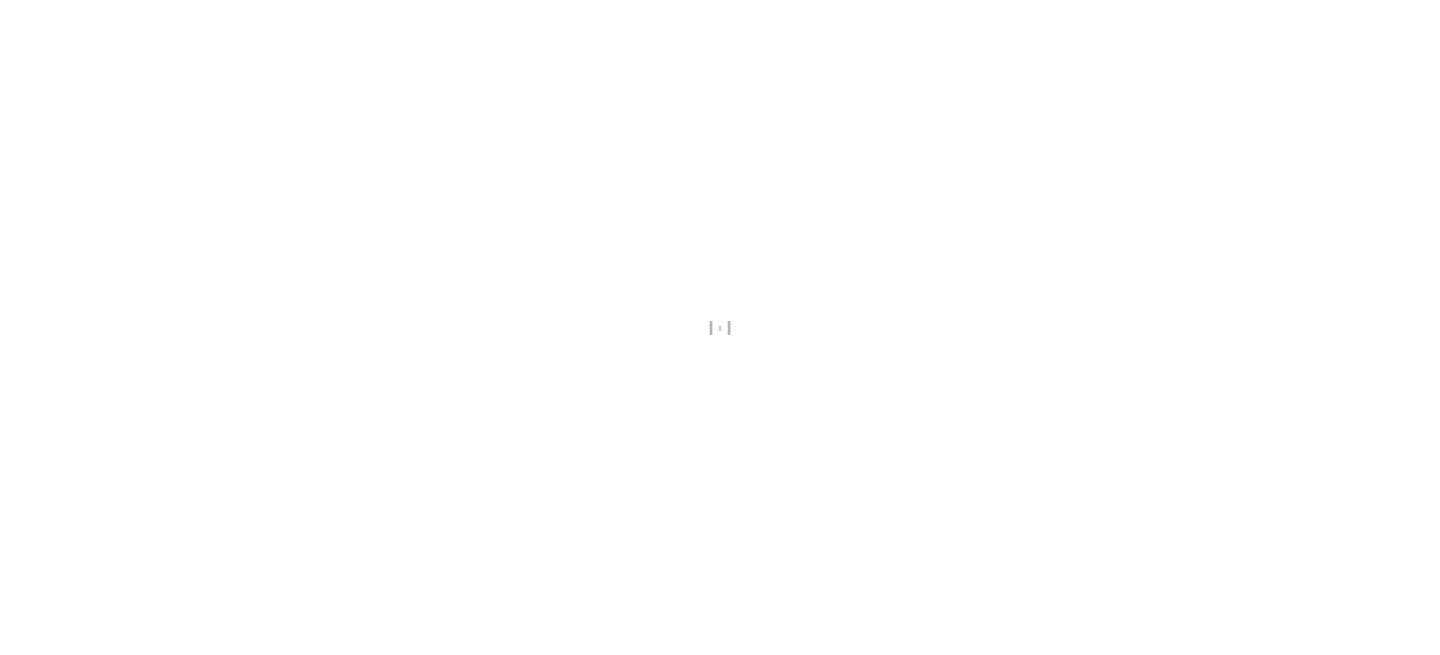 scroll, scrollTop: 0, scrollLeft: 0, axis: both 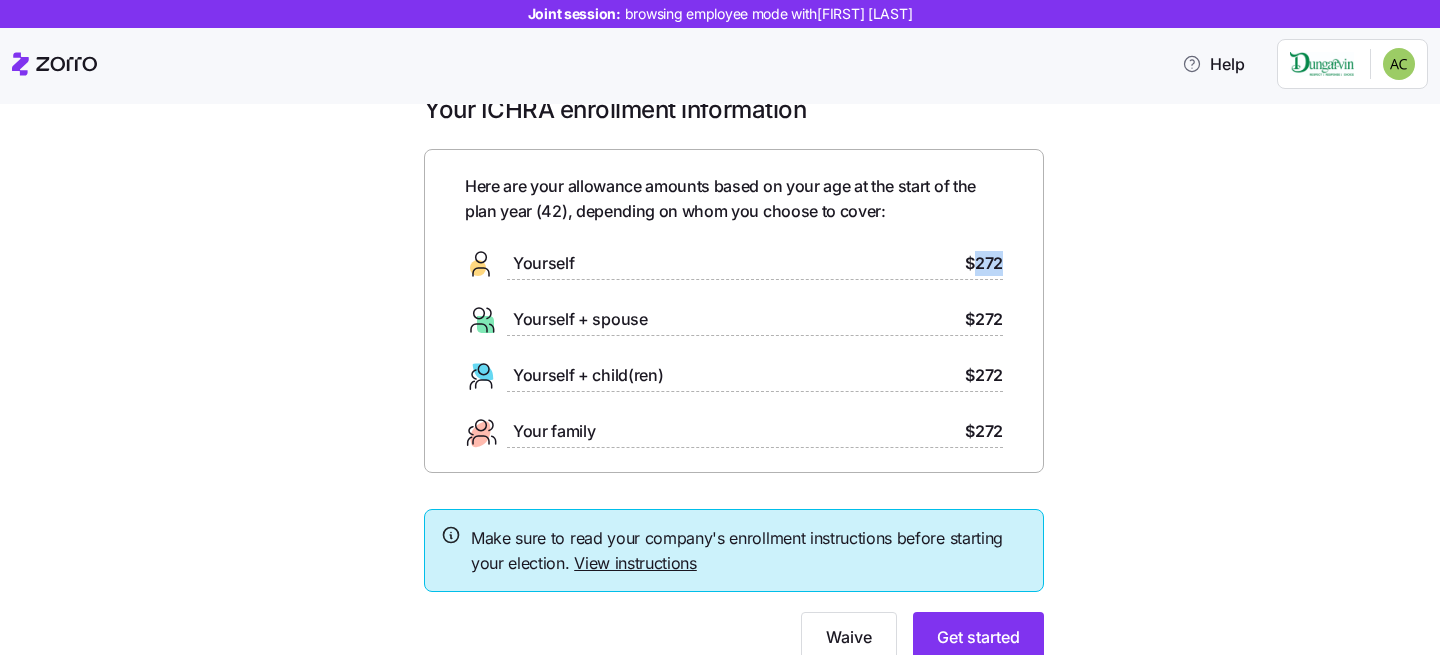 drag, startPoint x: 1002, startPoint y: 261, endPoint x: 963, endPoint y: 262, distance: 39.012817 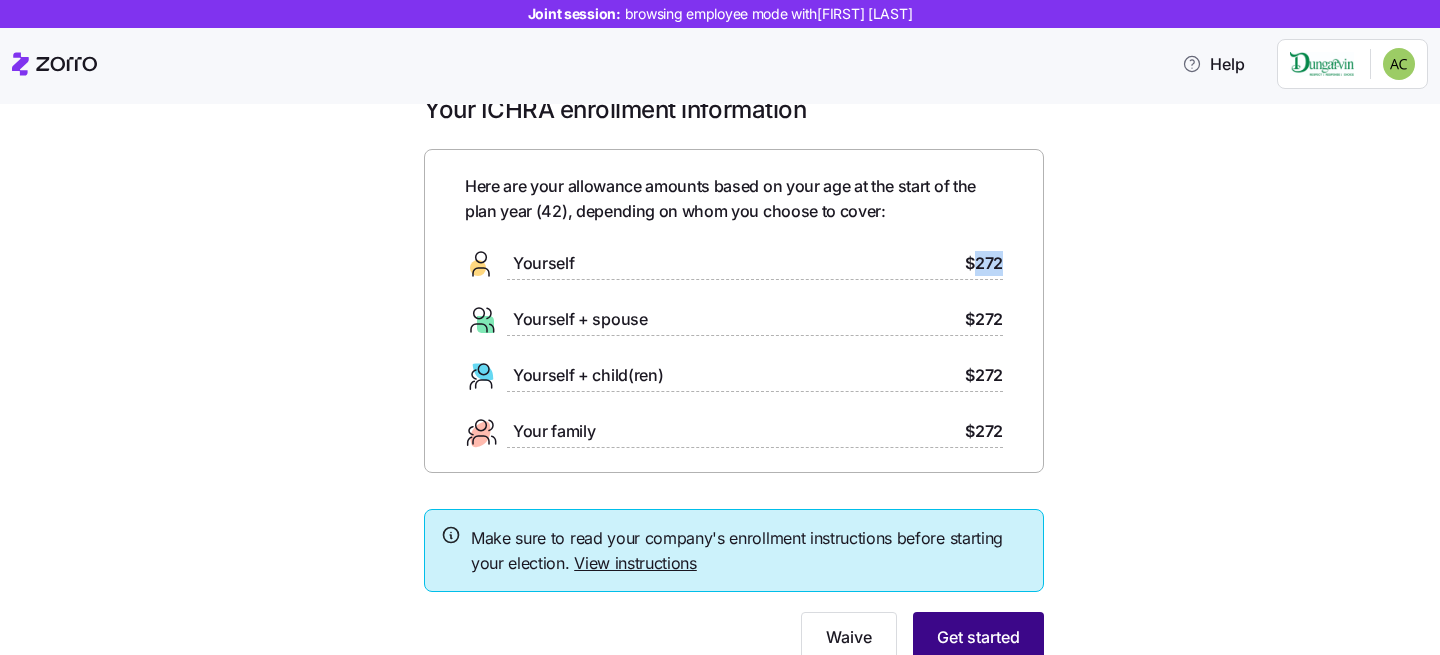 click on "Get started" at bounding box center (978, 637) 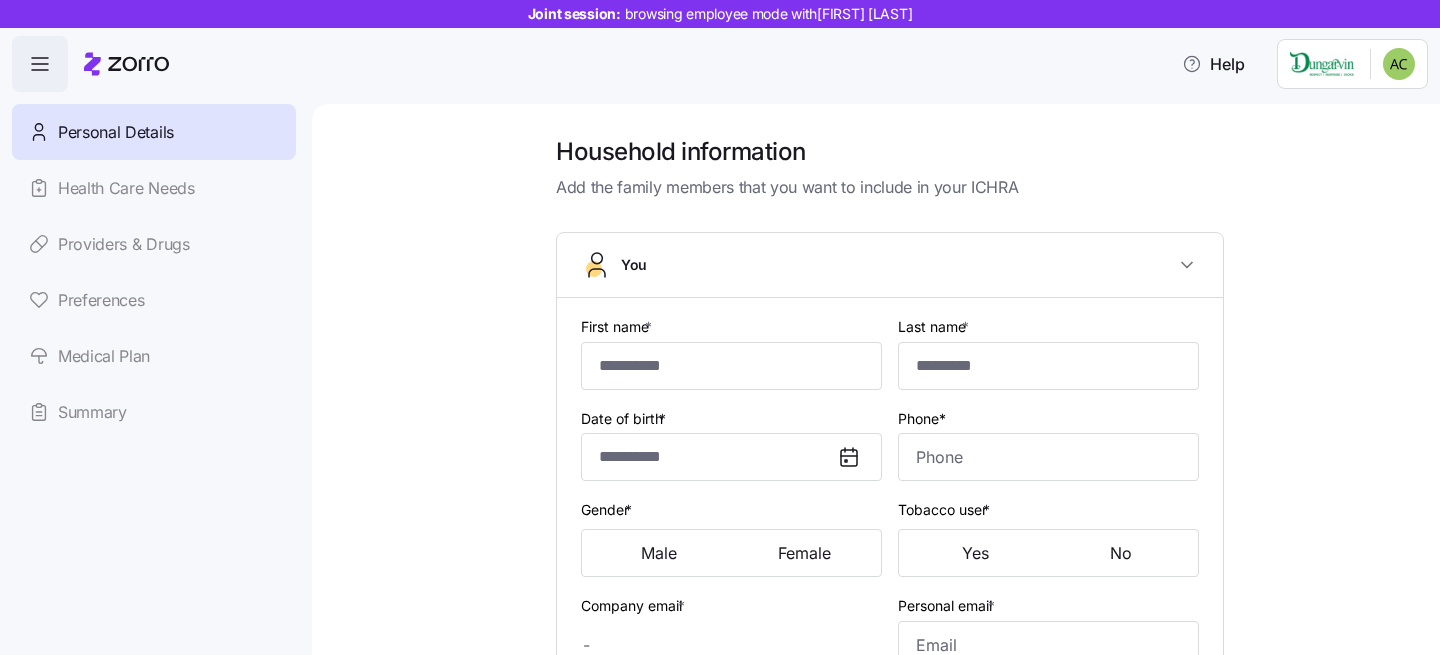scroll, scrollTop: 43, scrollLeft: 0, axis: vertical 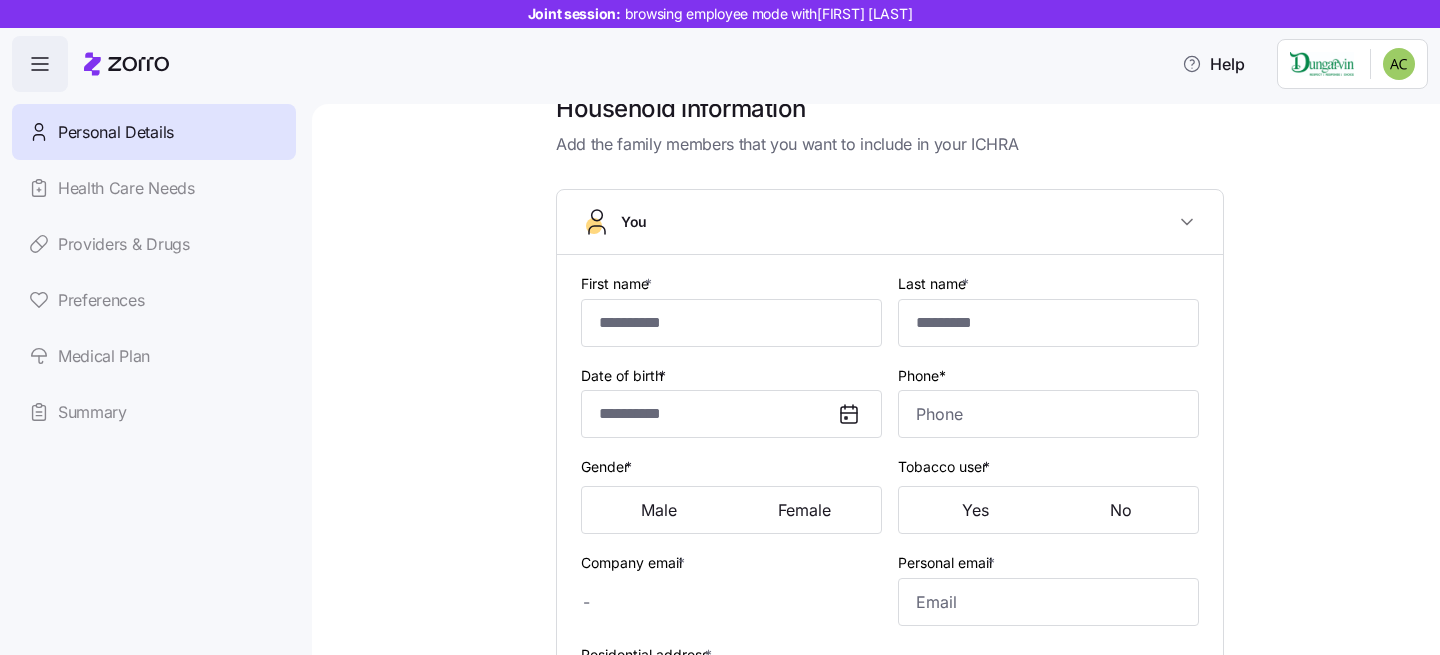 type on "*****" 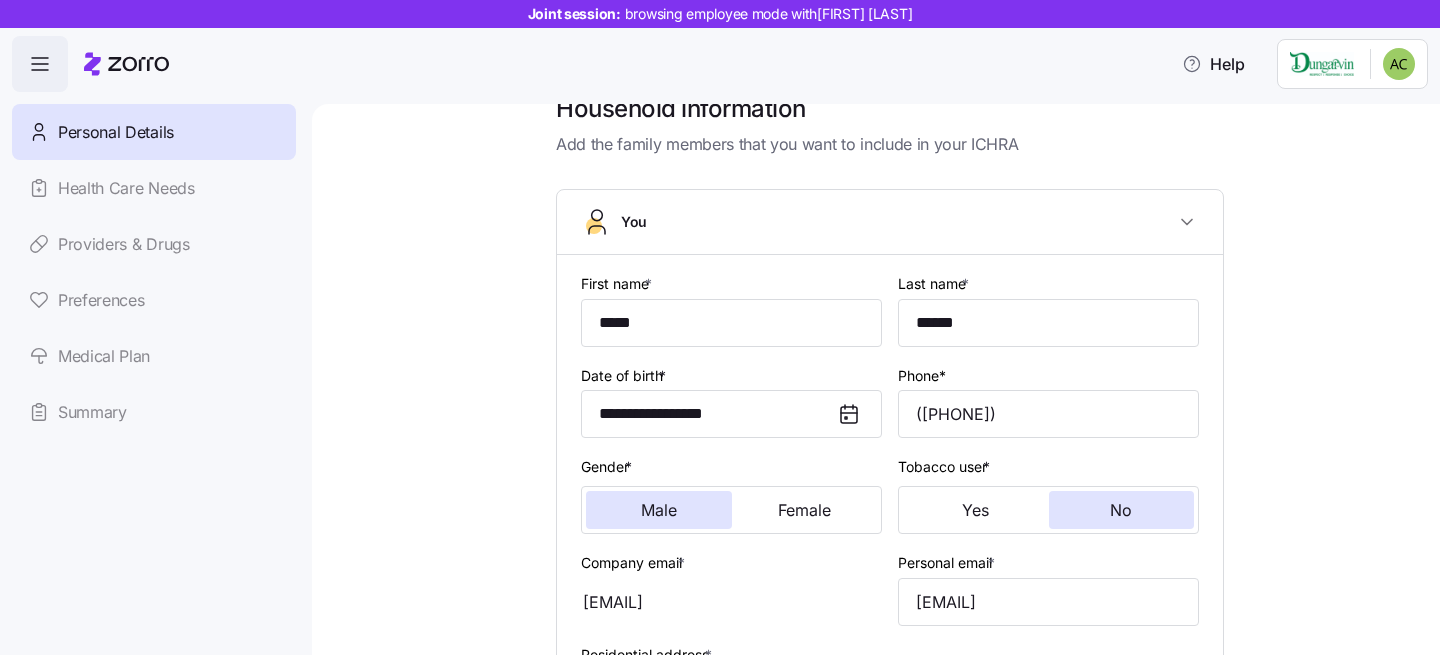 type on "**********" 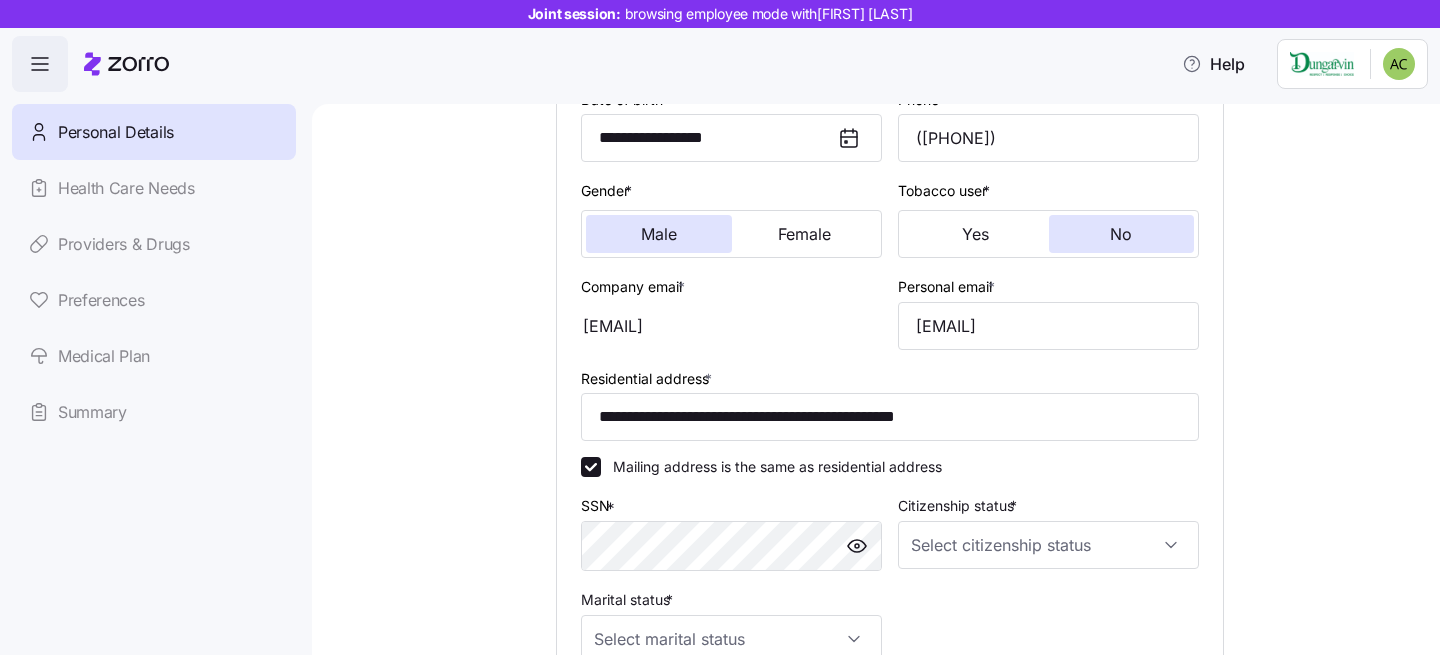 scroll, scrollTop: 344, scrollLeft: 0, axis: vertical 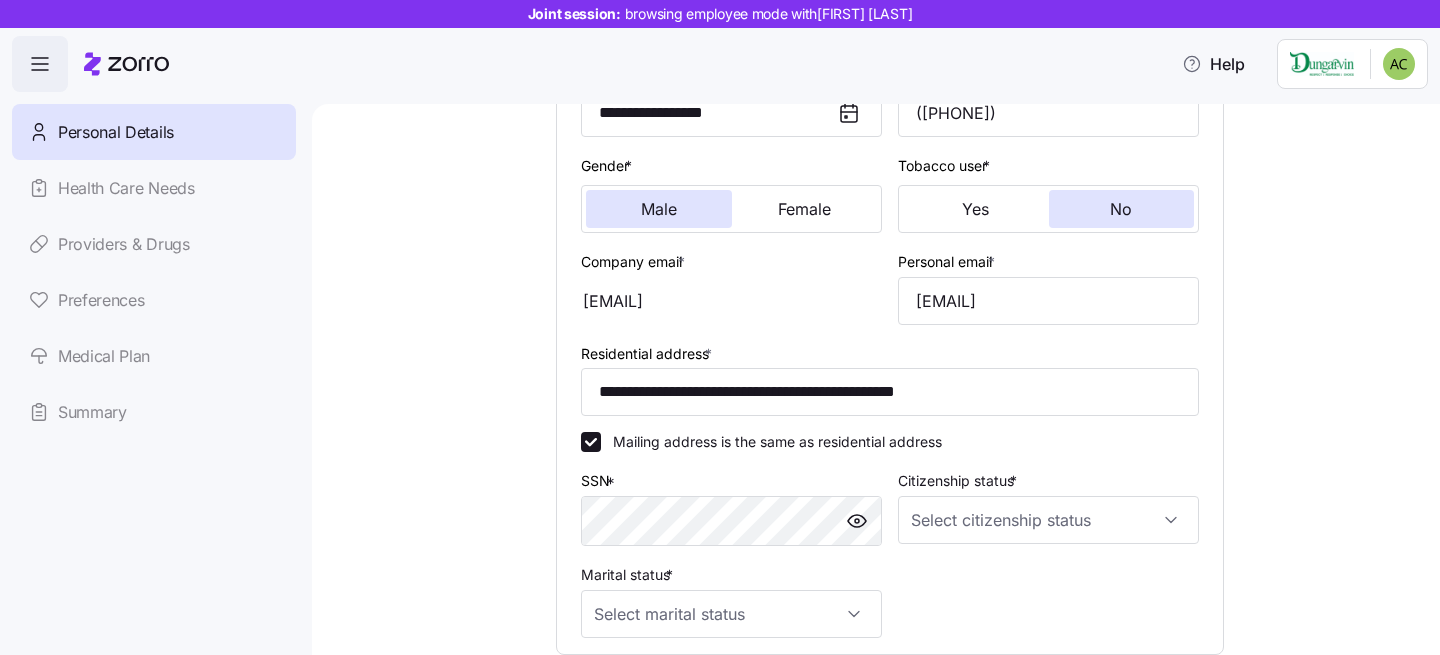 click on "**********" at bounding box center [890, 333] 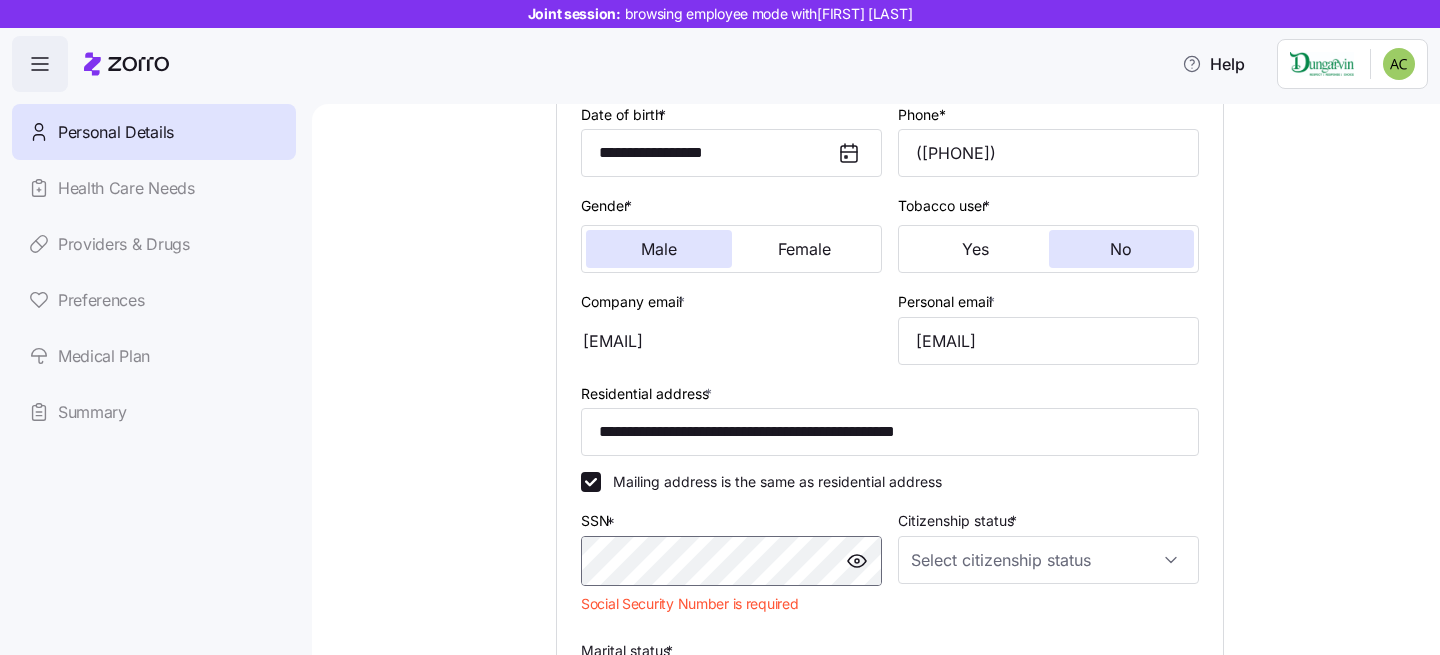 scroll, scrollTop: 365, scrollLeft: 0, axis: vertical 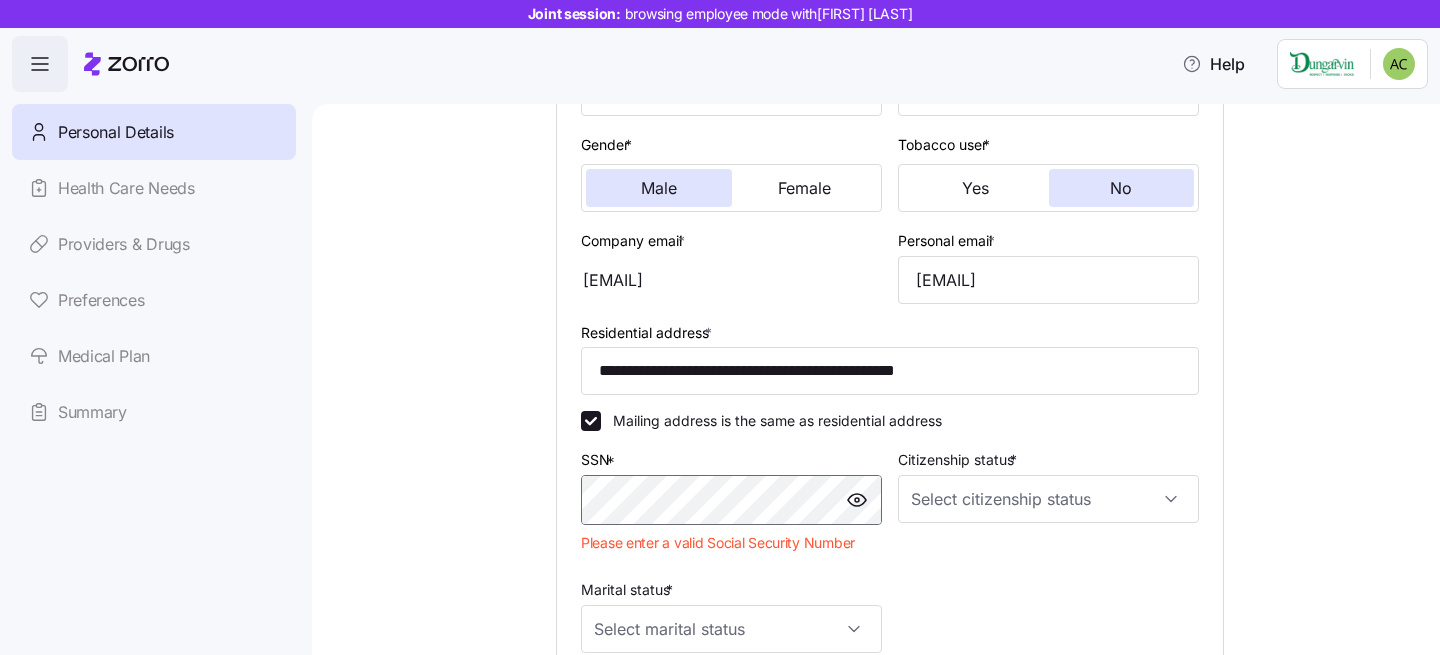 click at bounding box center [857, 500] 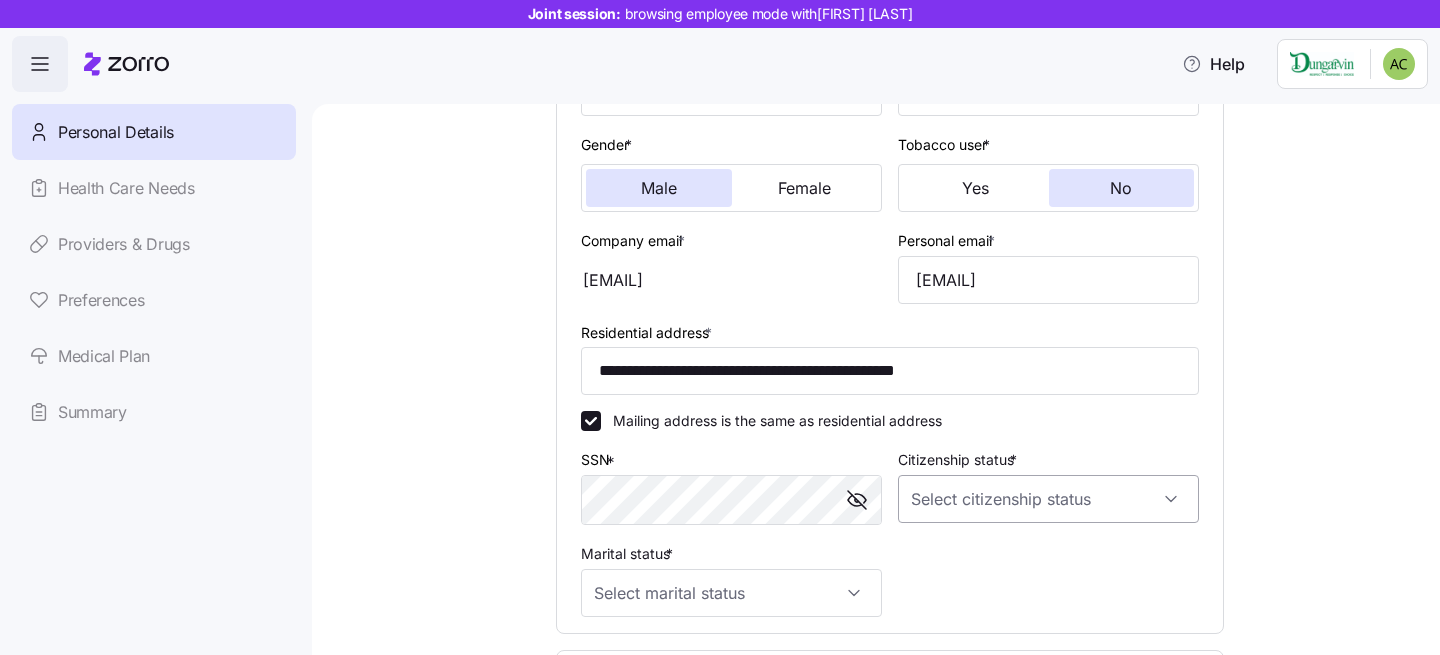 click on "Citizenship status  *" at bounding box center [1048, 499] 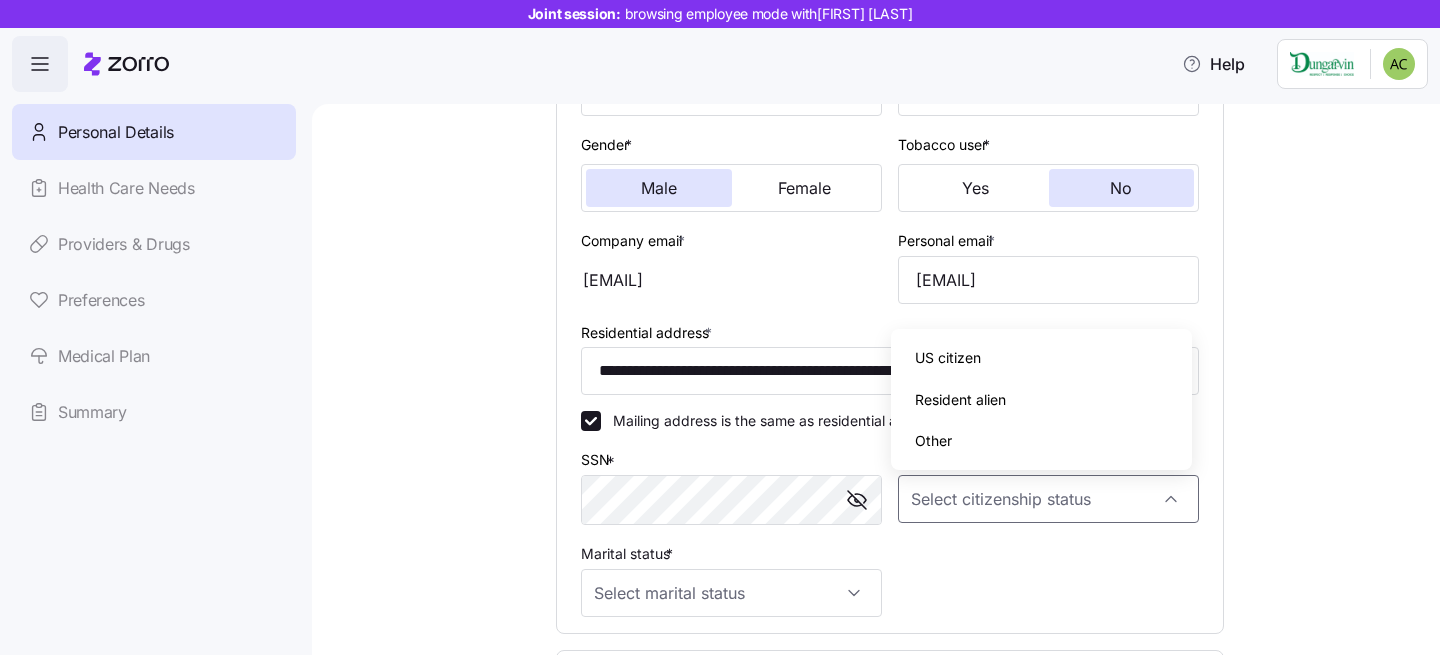 click on "Other" at bounding box center [1041, 441] 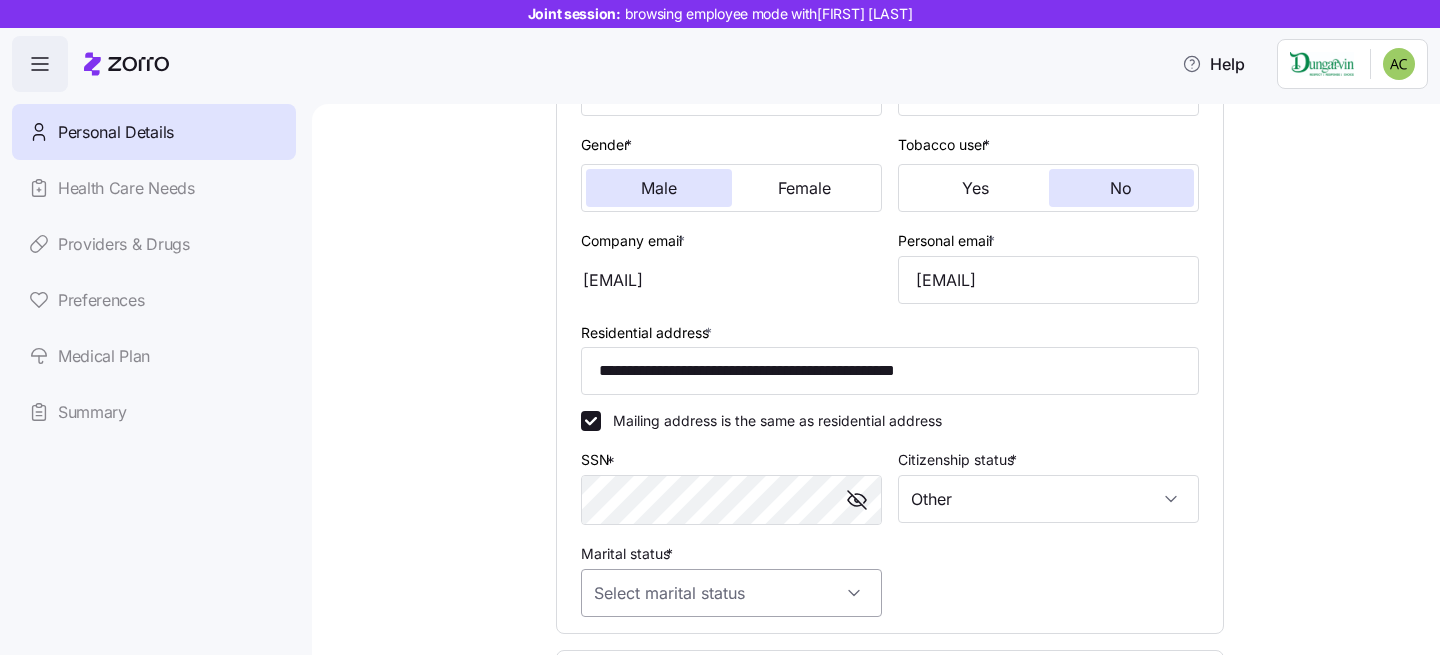 click on "Marital status  *" at bounding box center [731, 593] 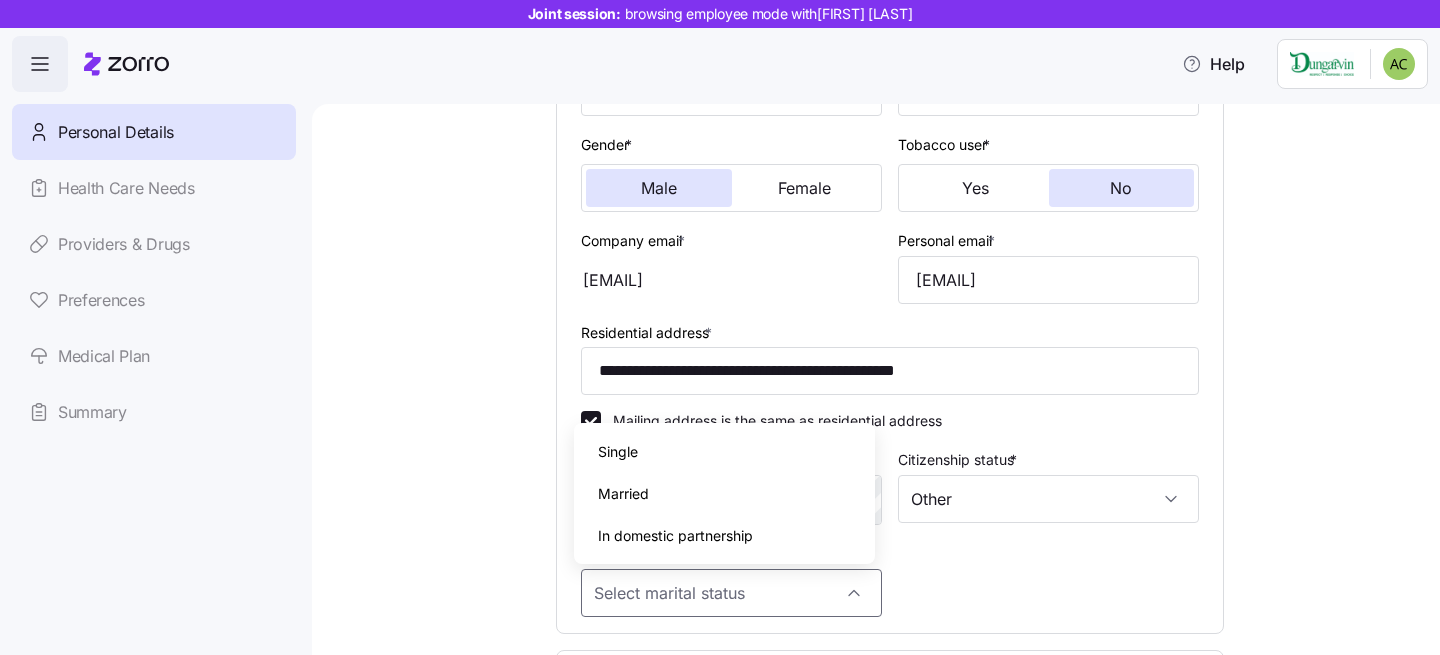 click on "Single" at bounding box center (724, 452) 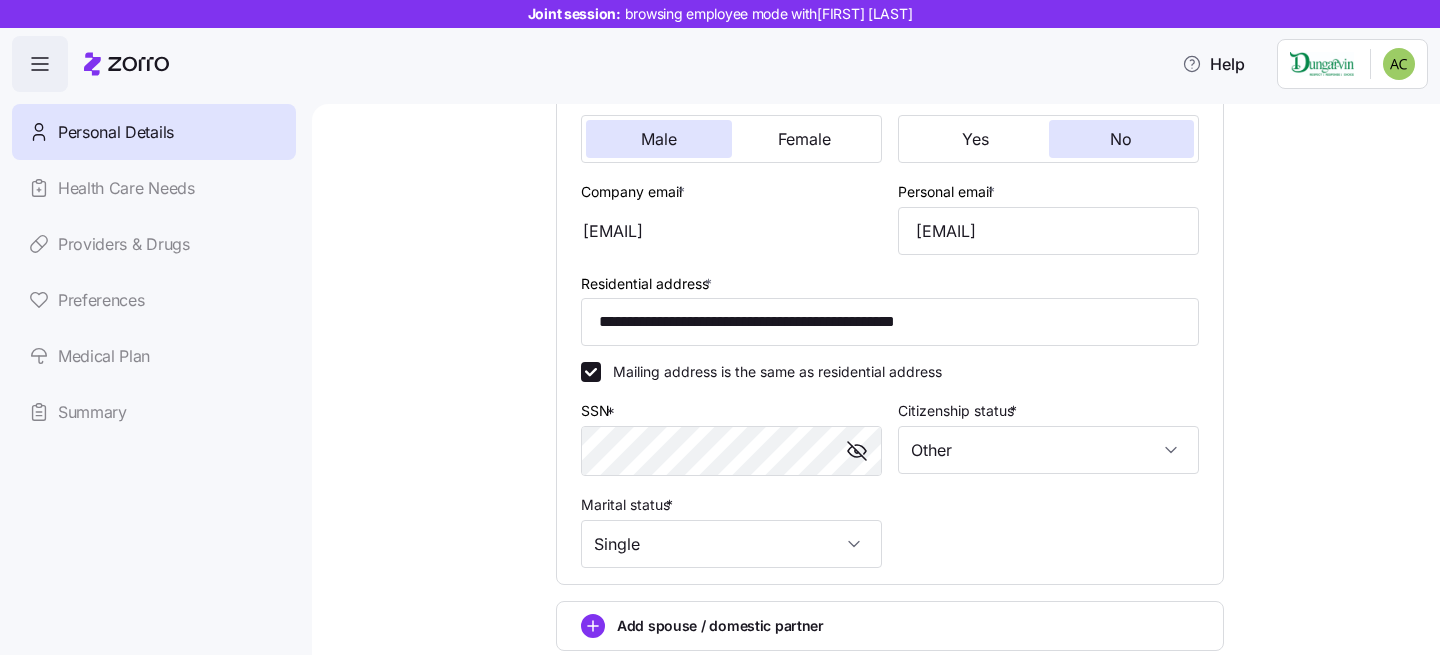 scroll, scrollTop: 588, scrollLeft: 0, axis: vertical 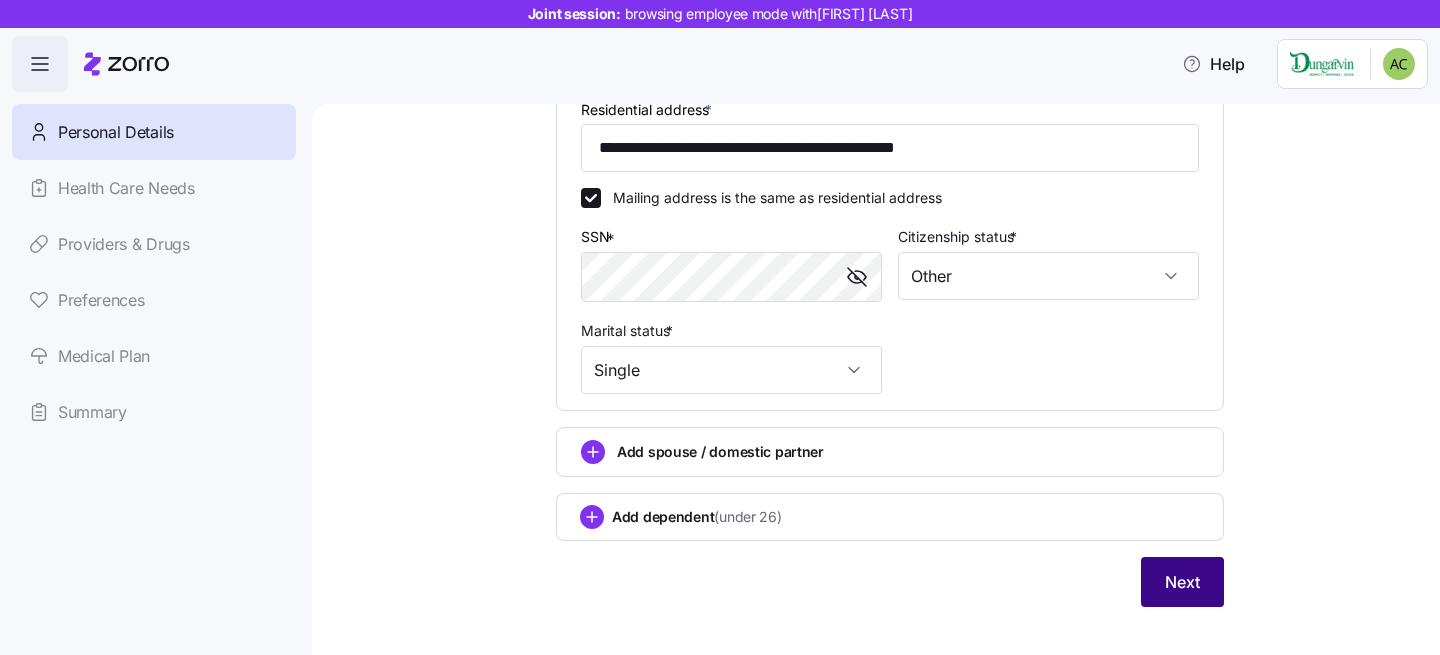 click on "Next" at bounding box center (1182, 582) 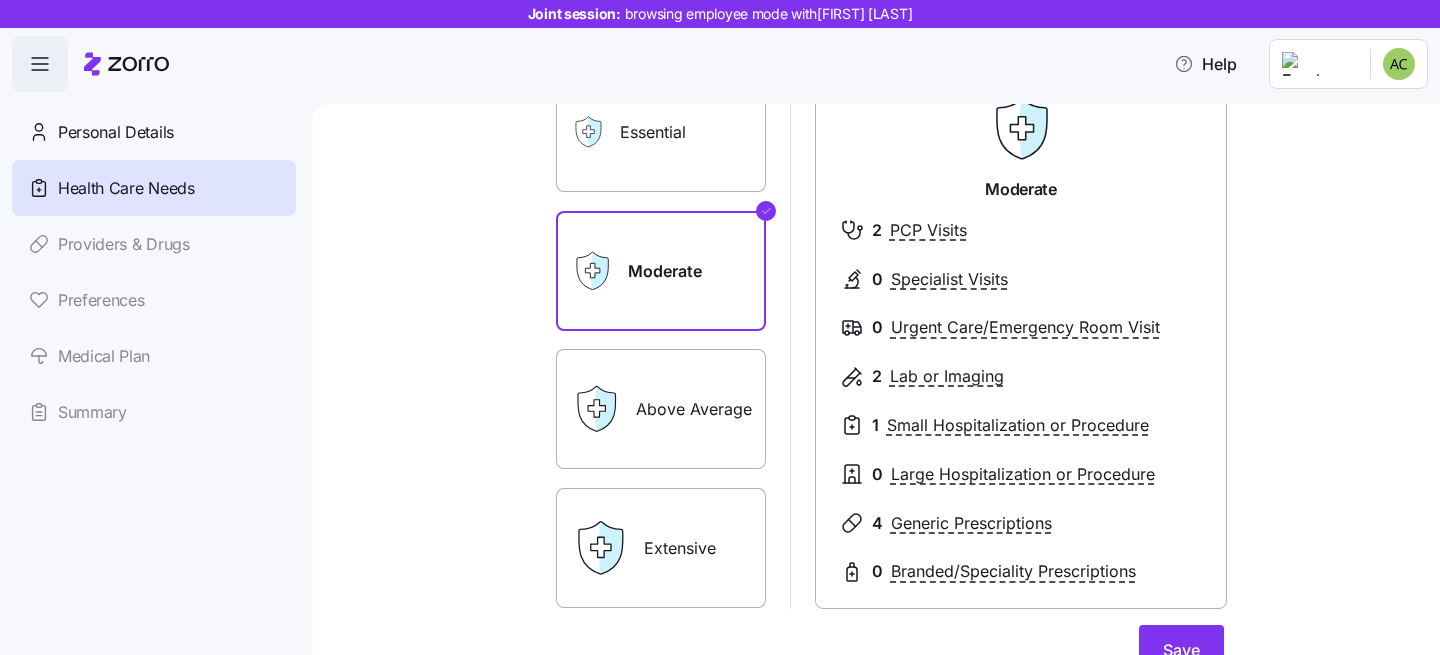 scroll, scrollTop: 193, scrollLeft: 0, axis: vertical 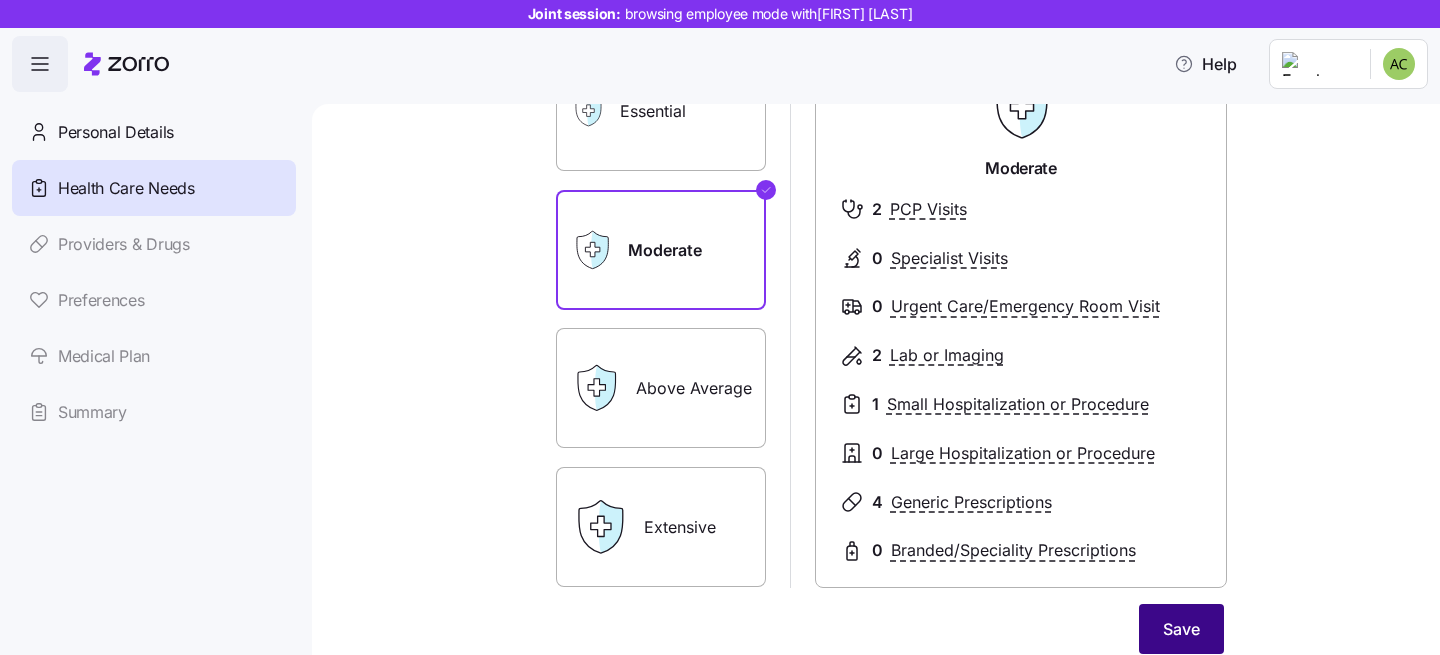 click on "Save" at bounding box center [1181, 629] 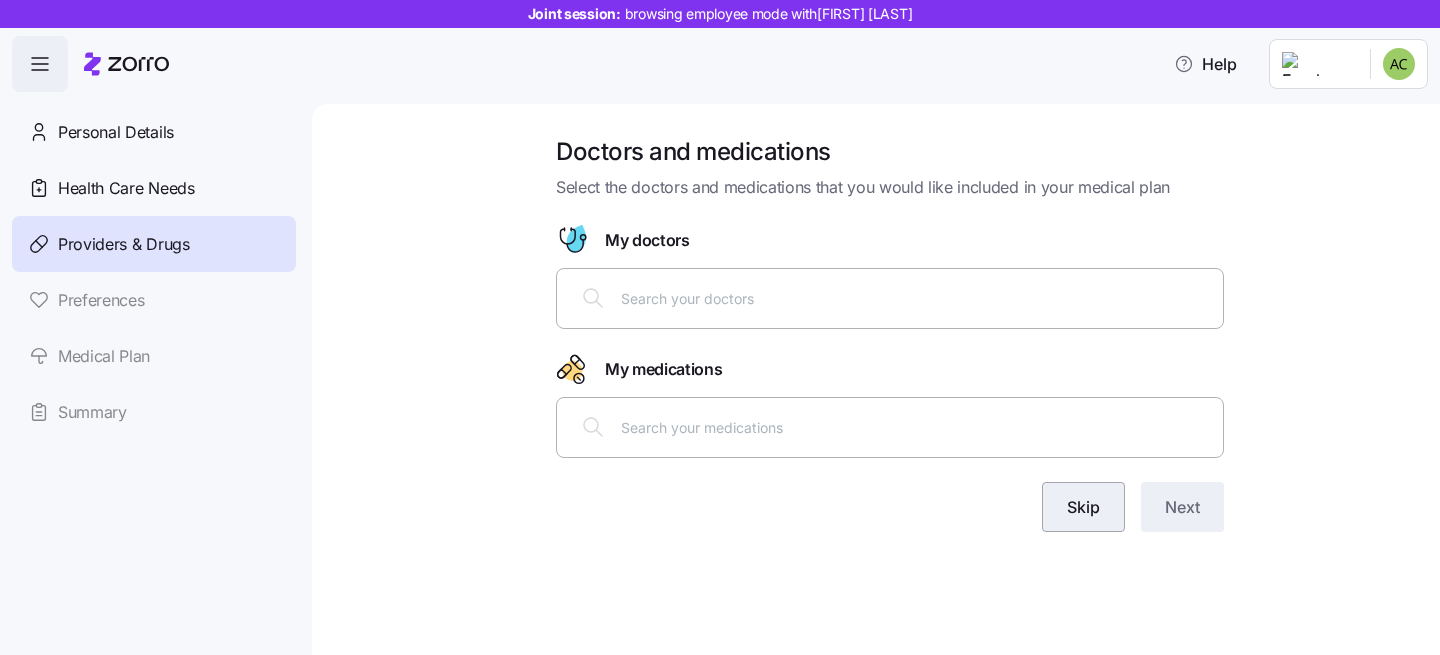 click on "Skip" at bounding box center [1083, 507] 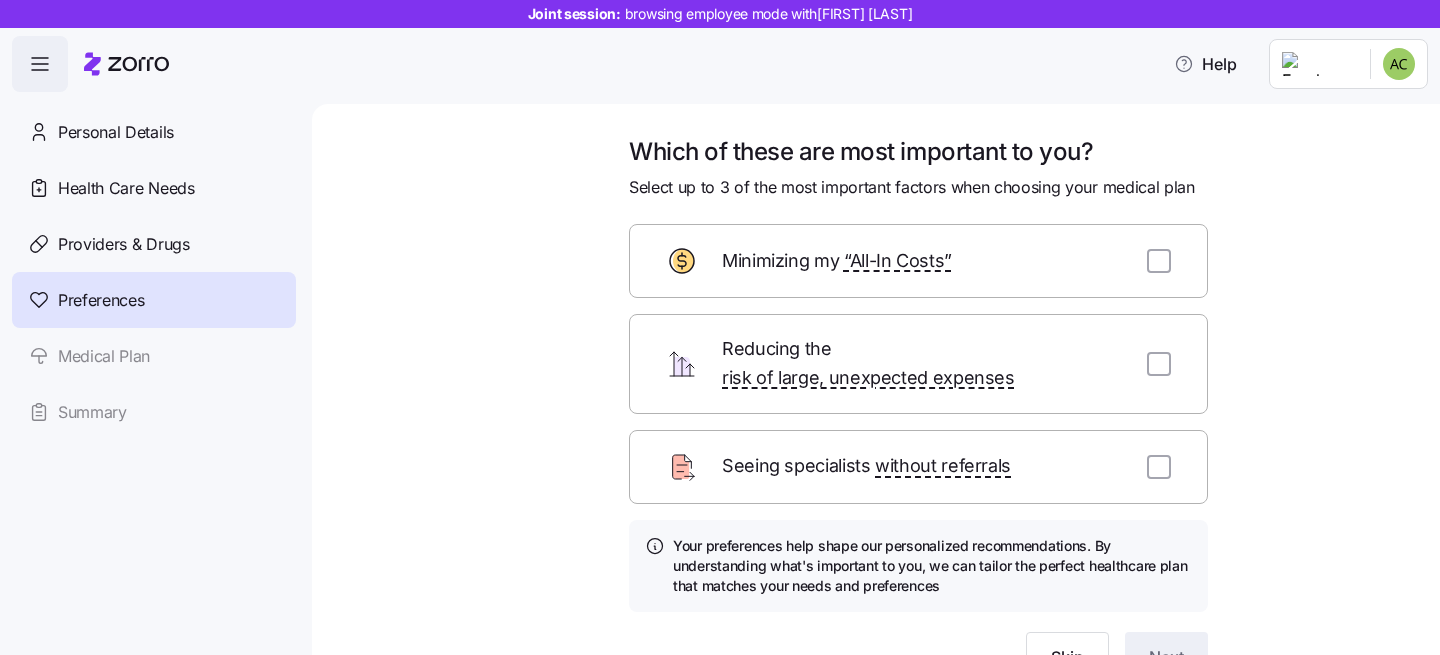 click on "Minimizing my    “All-In Costs”" at bounding box center [918, 261] 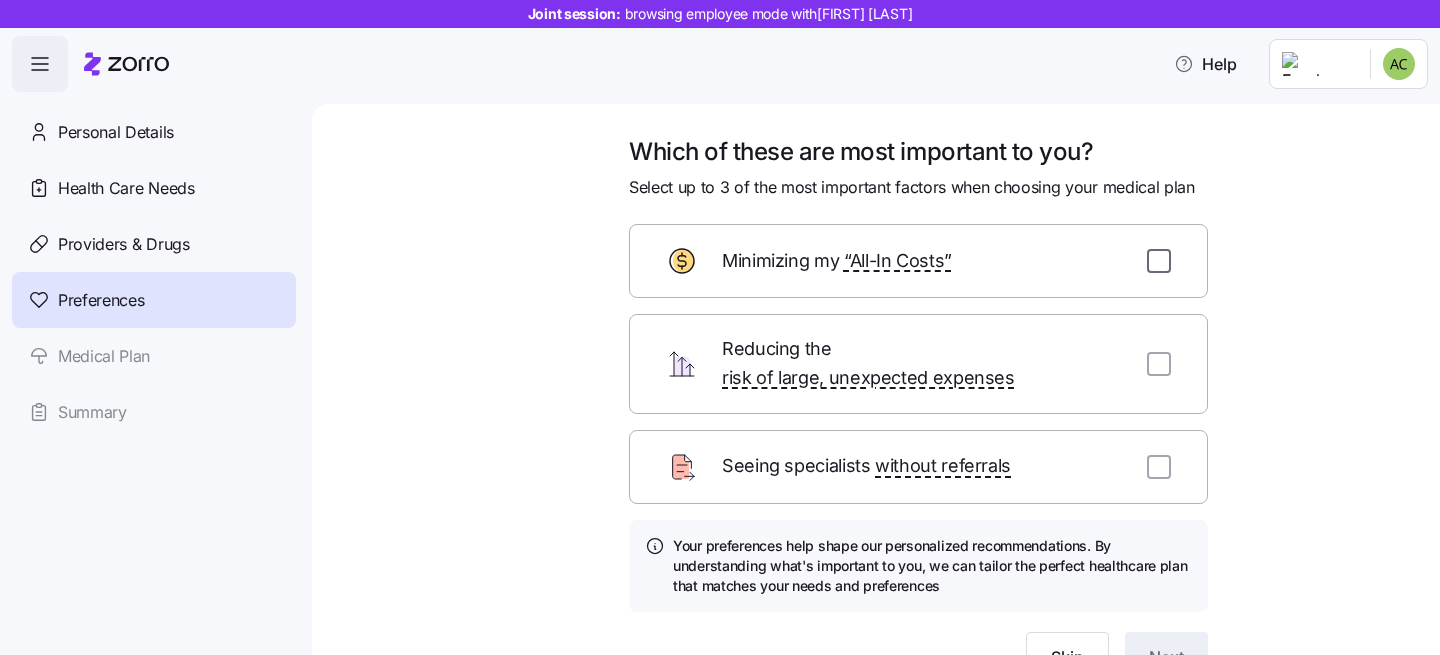 click at bounding box center (1159, 261) 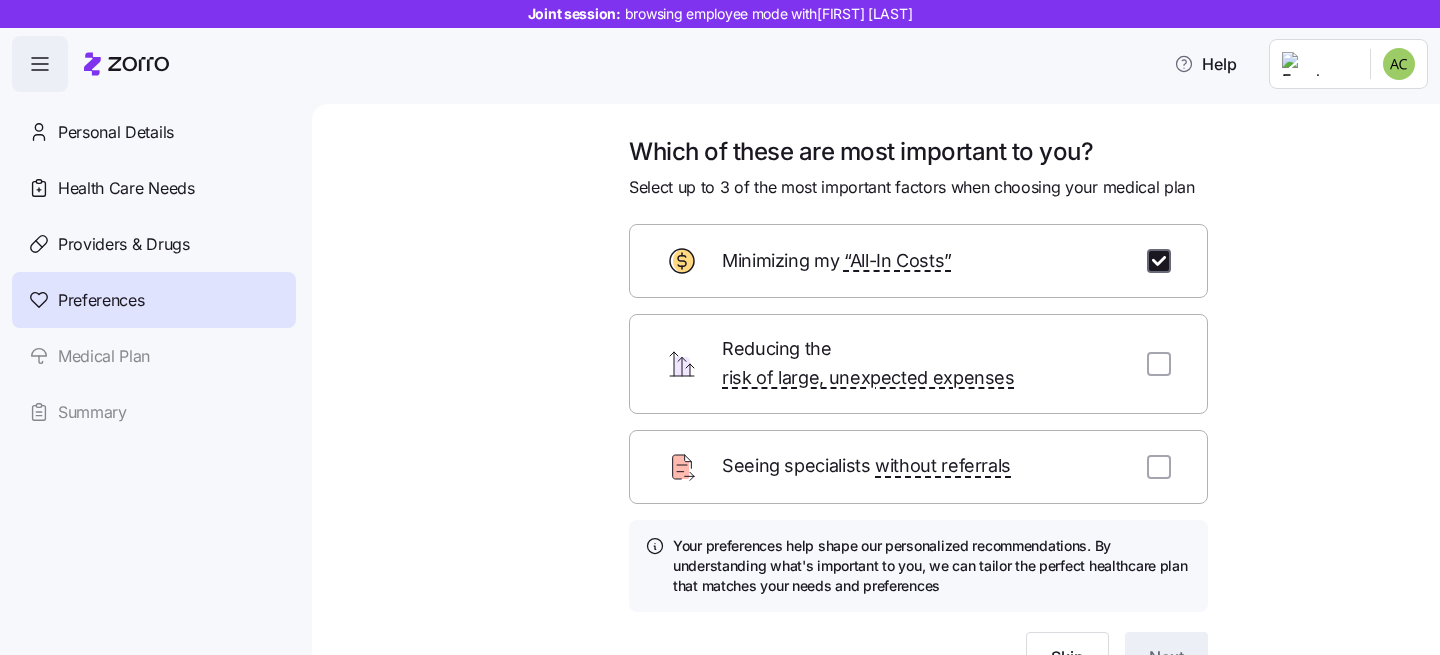 checkbox on "true" 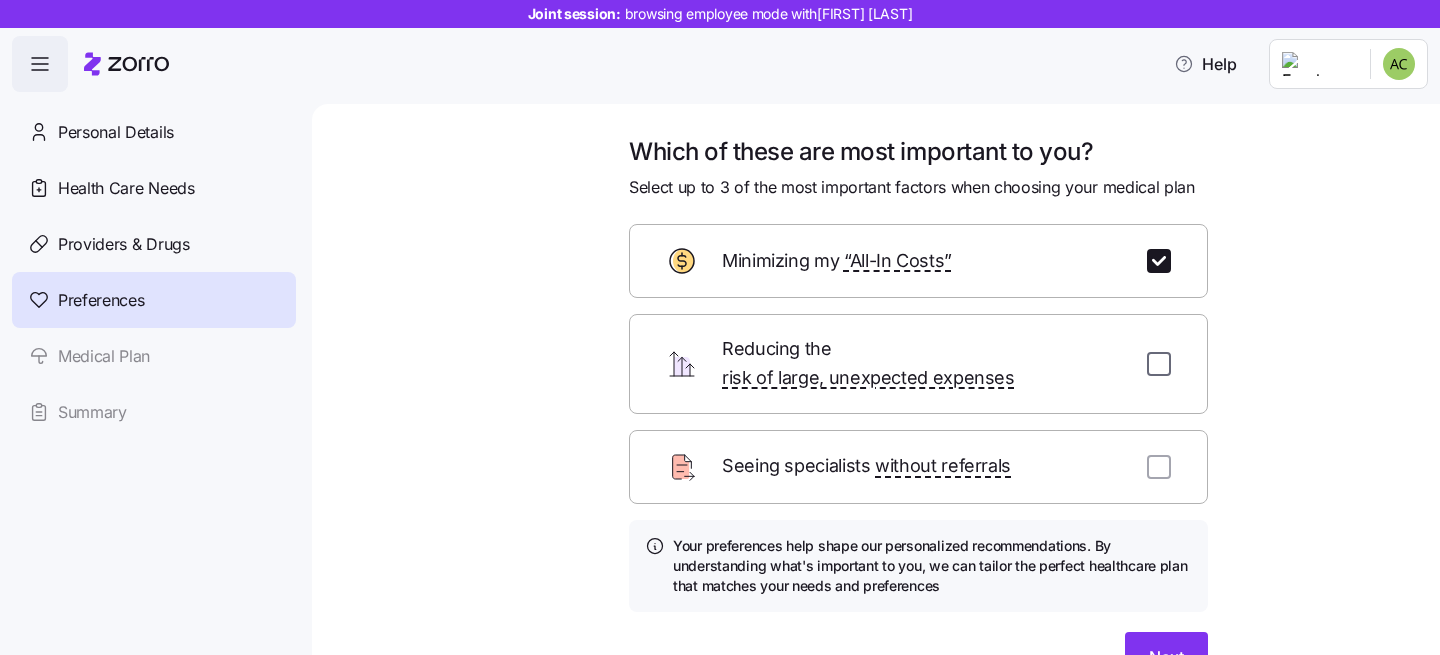 click at bounding box center (1159, 364) 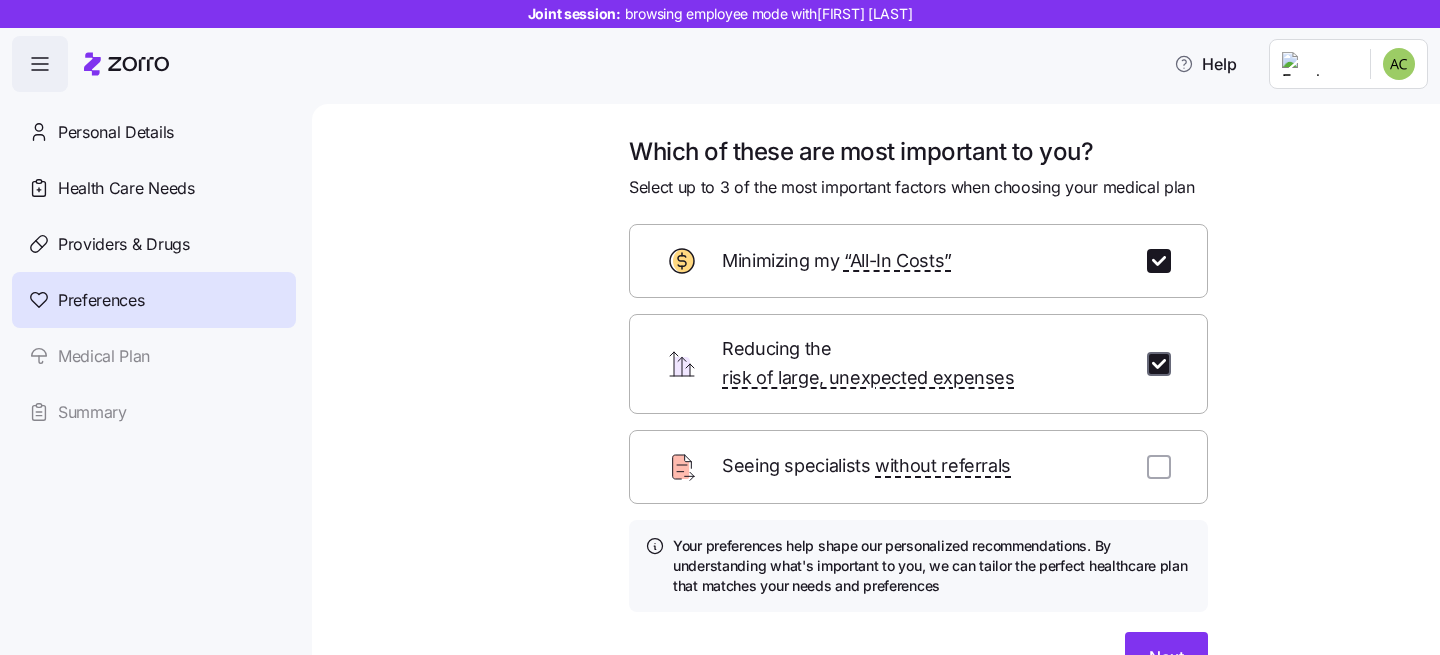 checkbox on "true" 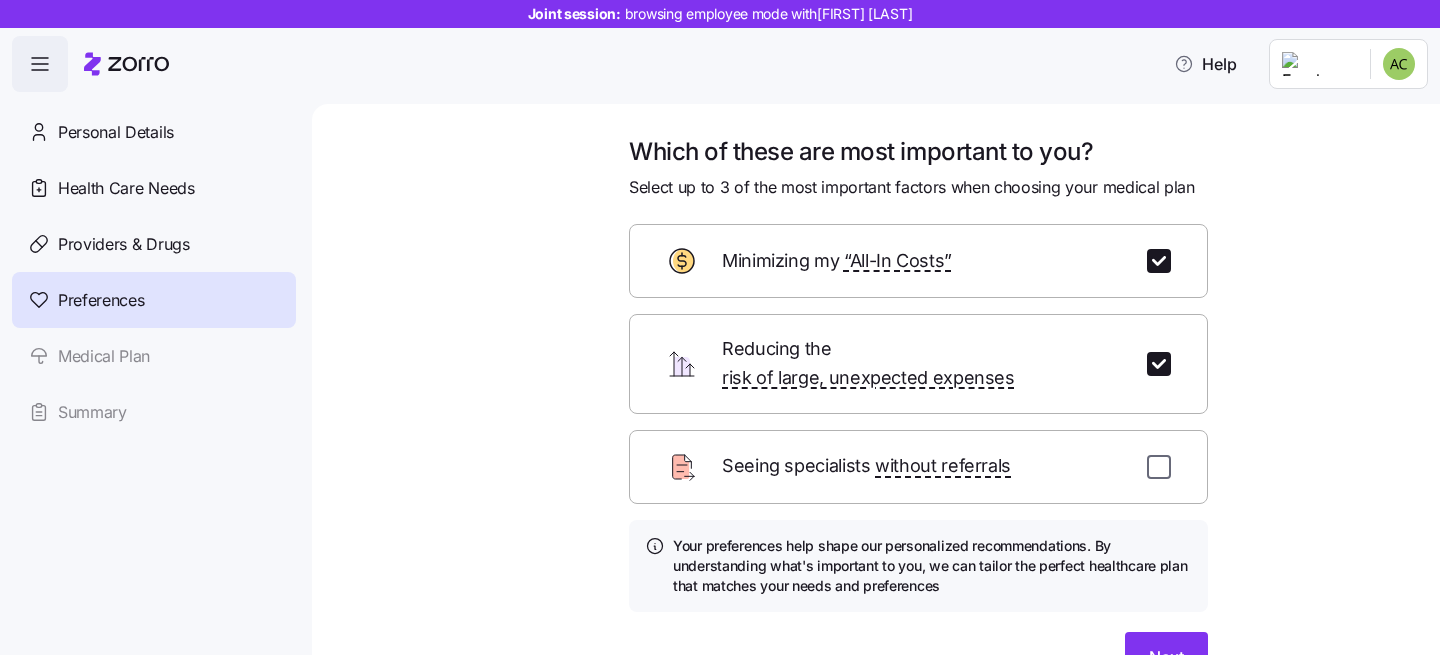 click at bounding box center (1159, 467) 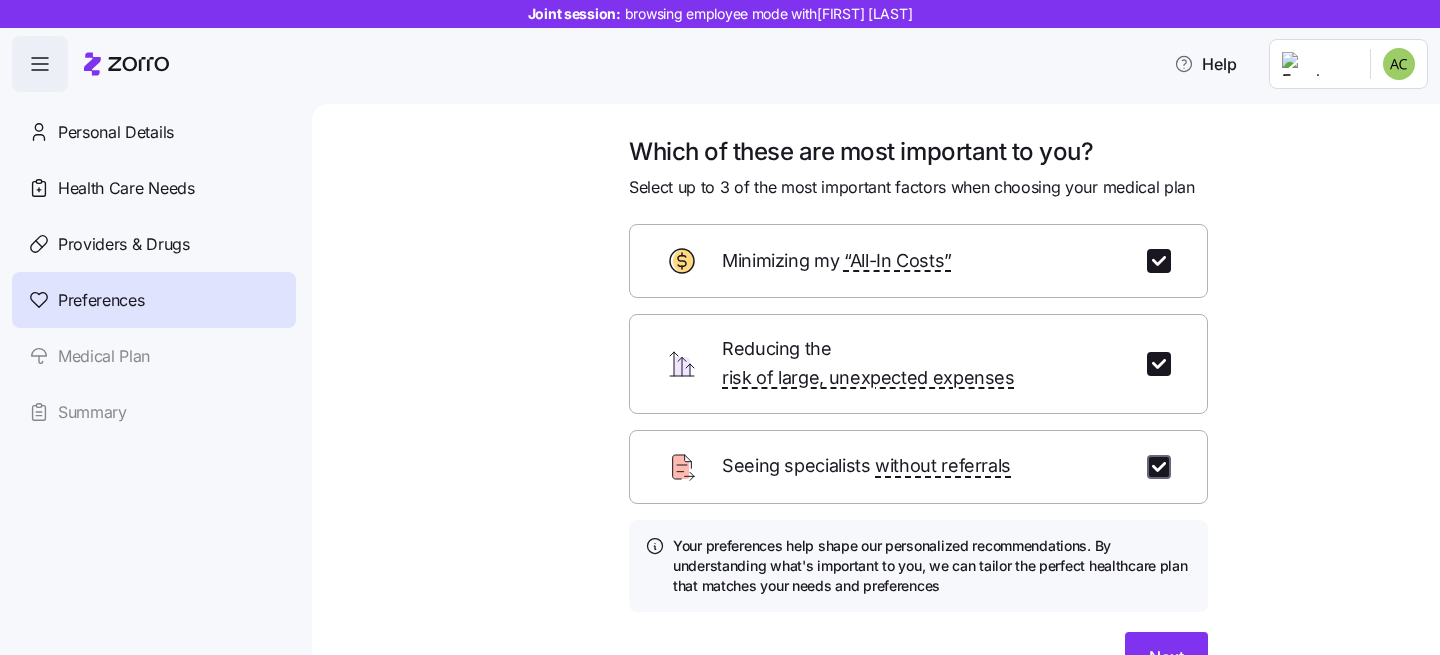 checkbox on "true" 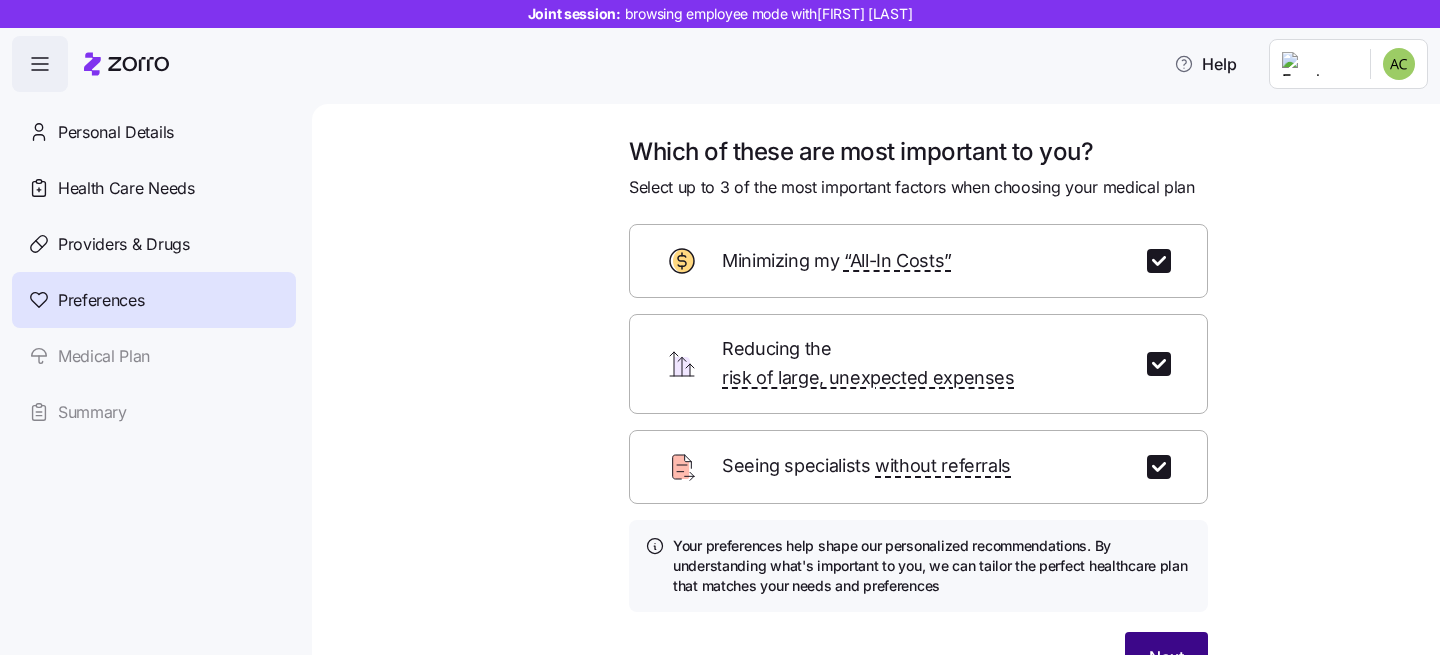 click on "Next" at bounding box center [1166, 657] 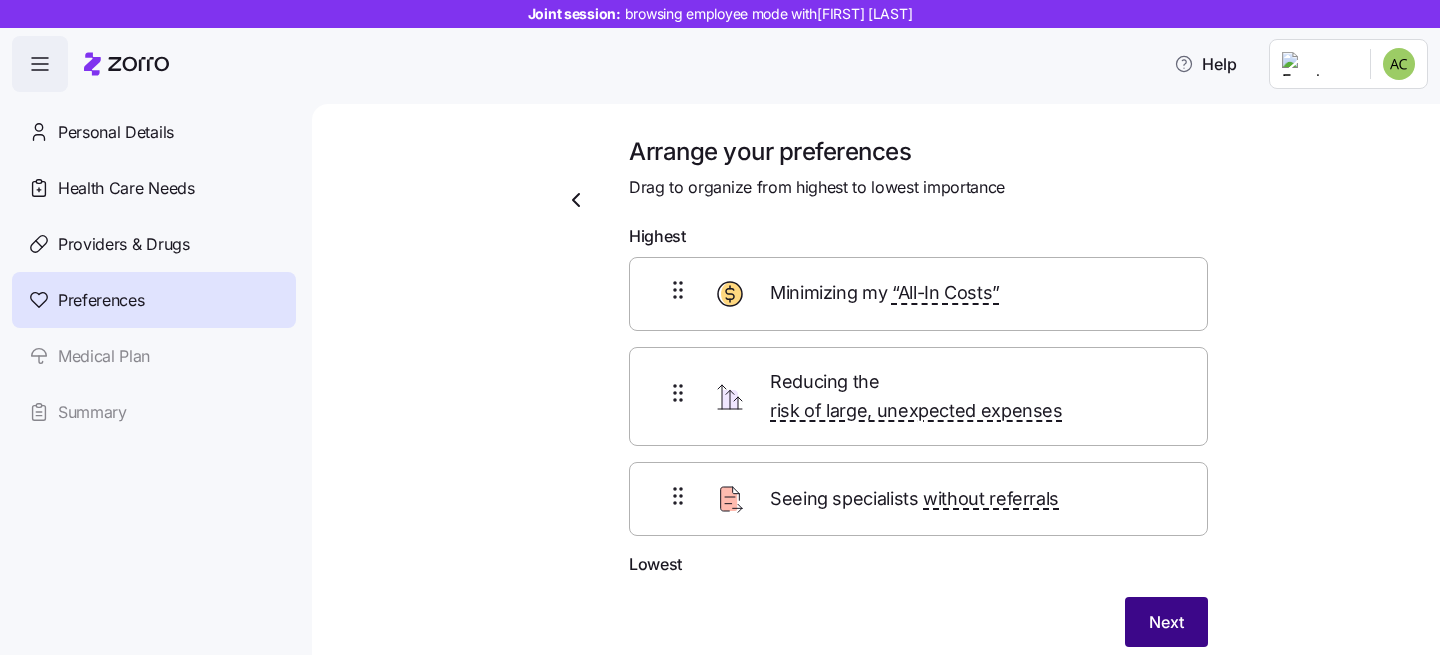 click on "Next" at bounding box center [1166, 622] 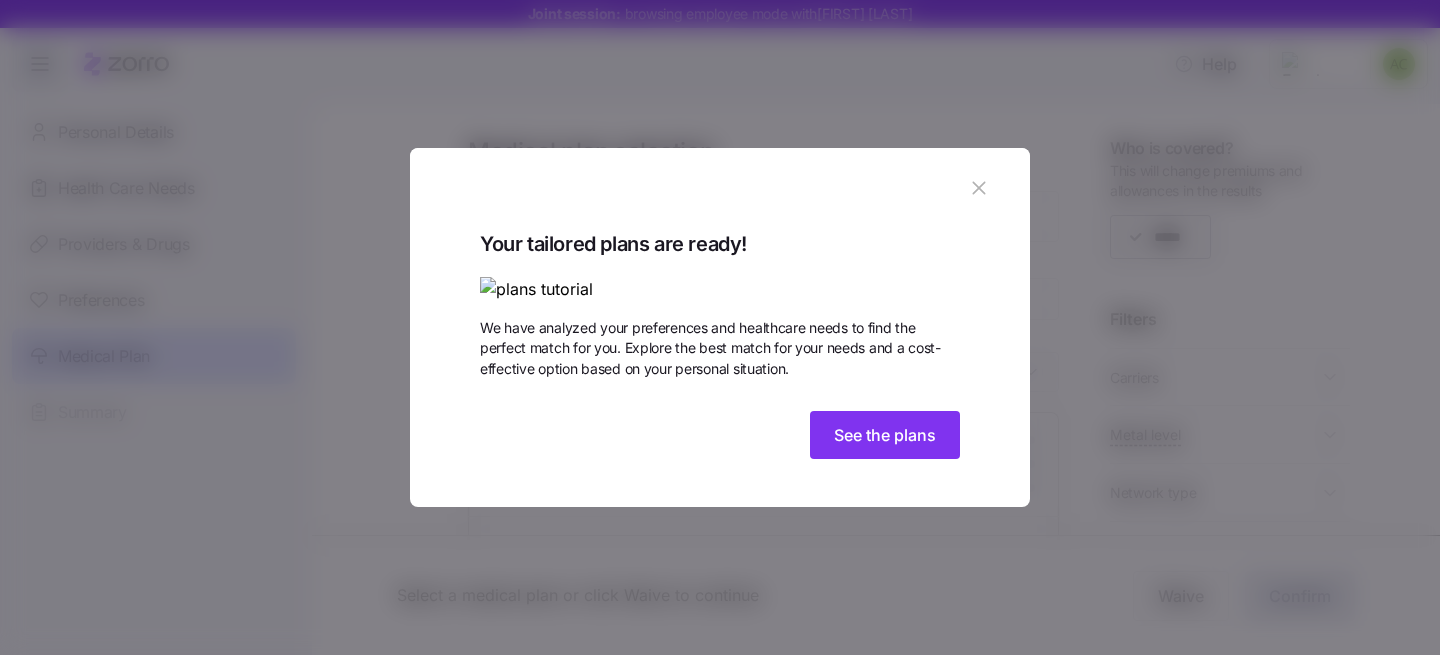 click 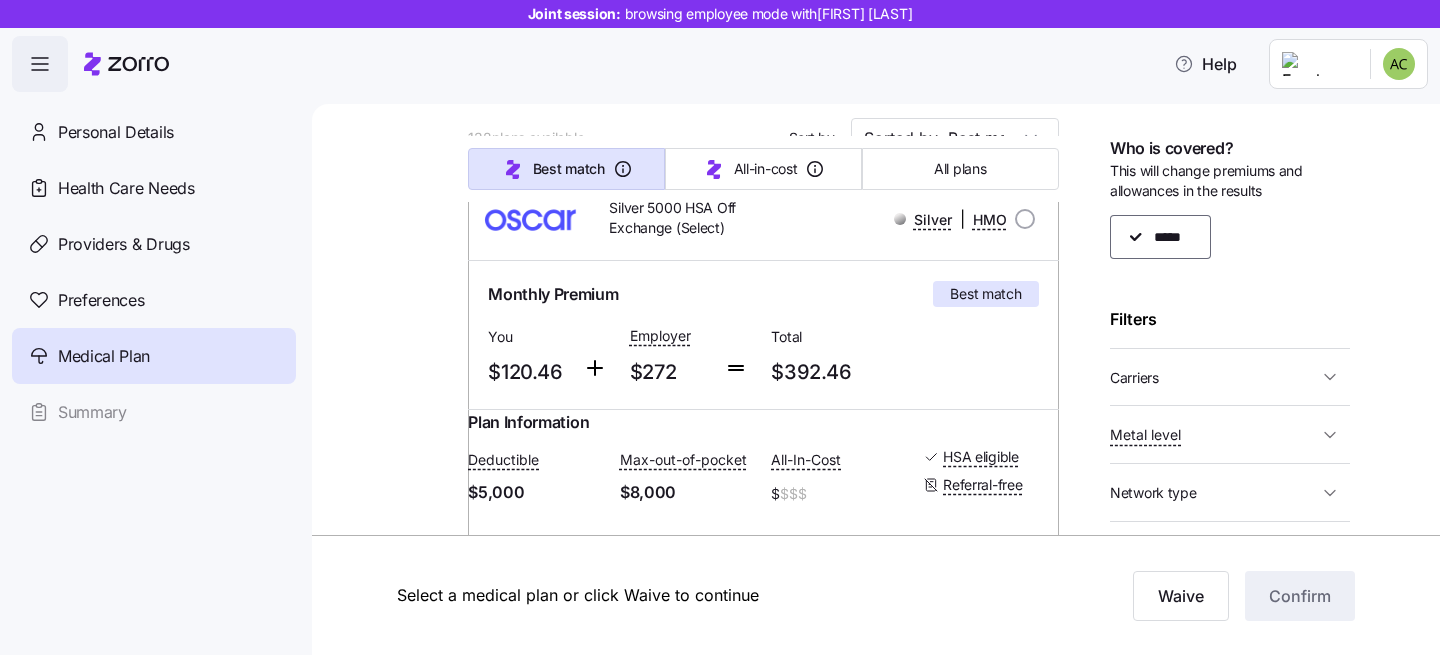 scroll, scrollTop: 233, scrollLeft: 0, axis: vertical 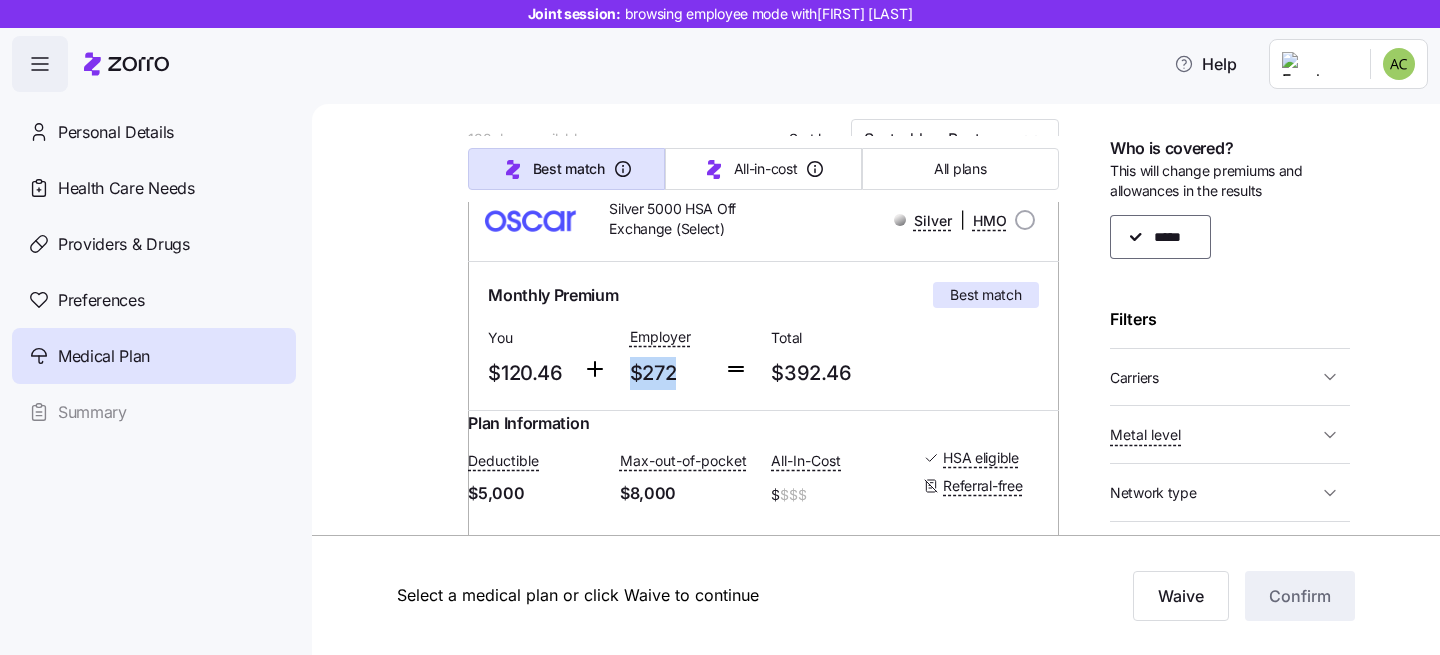 drag, startPoint x: 681, startPoint y: 374, endPoint x: 631, endPoint y: 378, distance: 50.159744 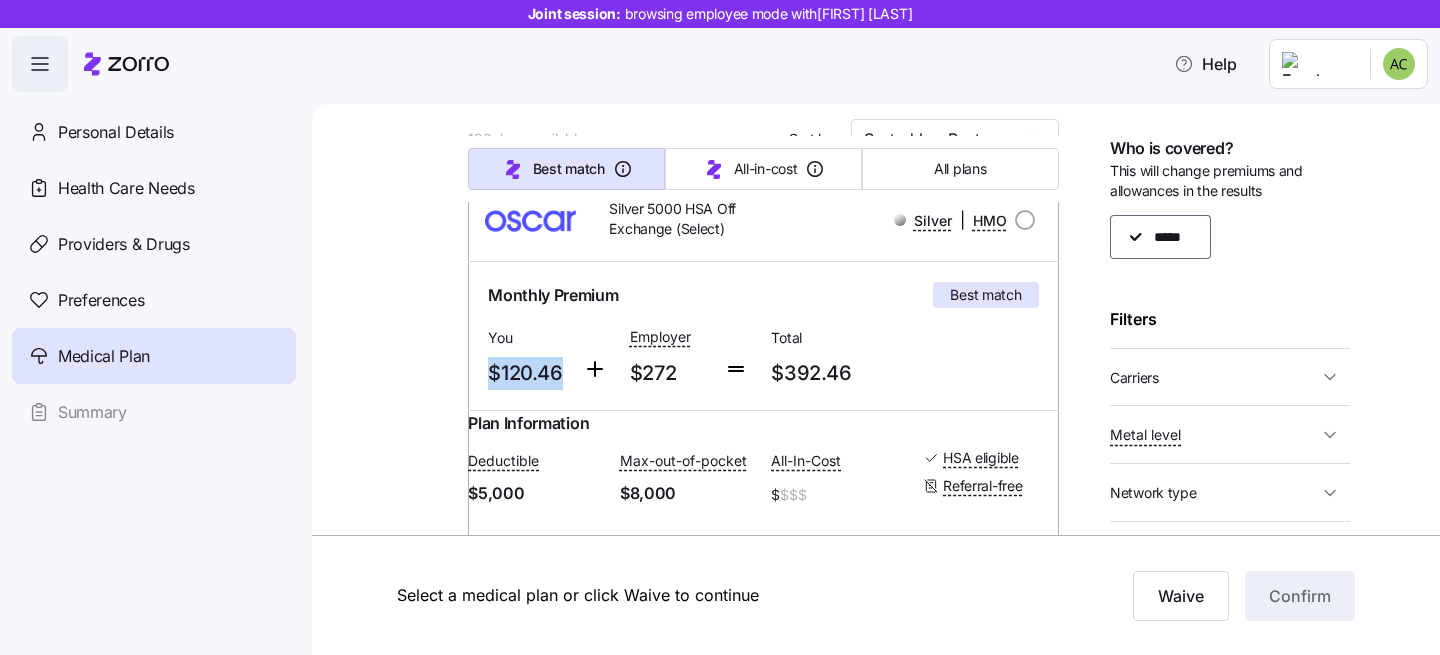 drag, startPoint x: 555, startPoint y: 374, endPoint x: 475, endPoint y: 374, distance: 80 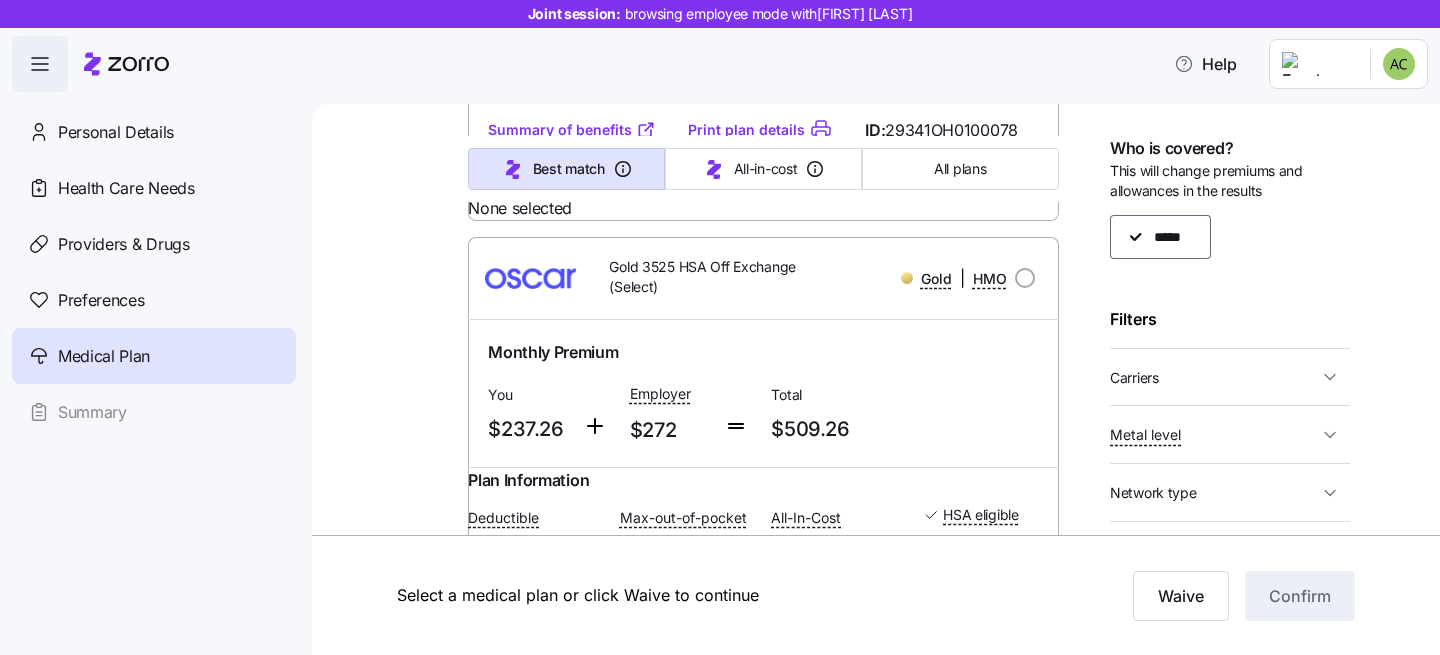 scroll, scrollTop: 811, scrollLeft: 0, axis: vertical 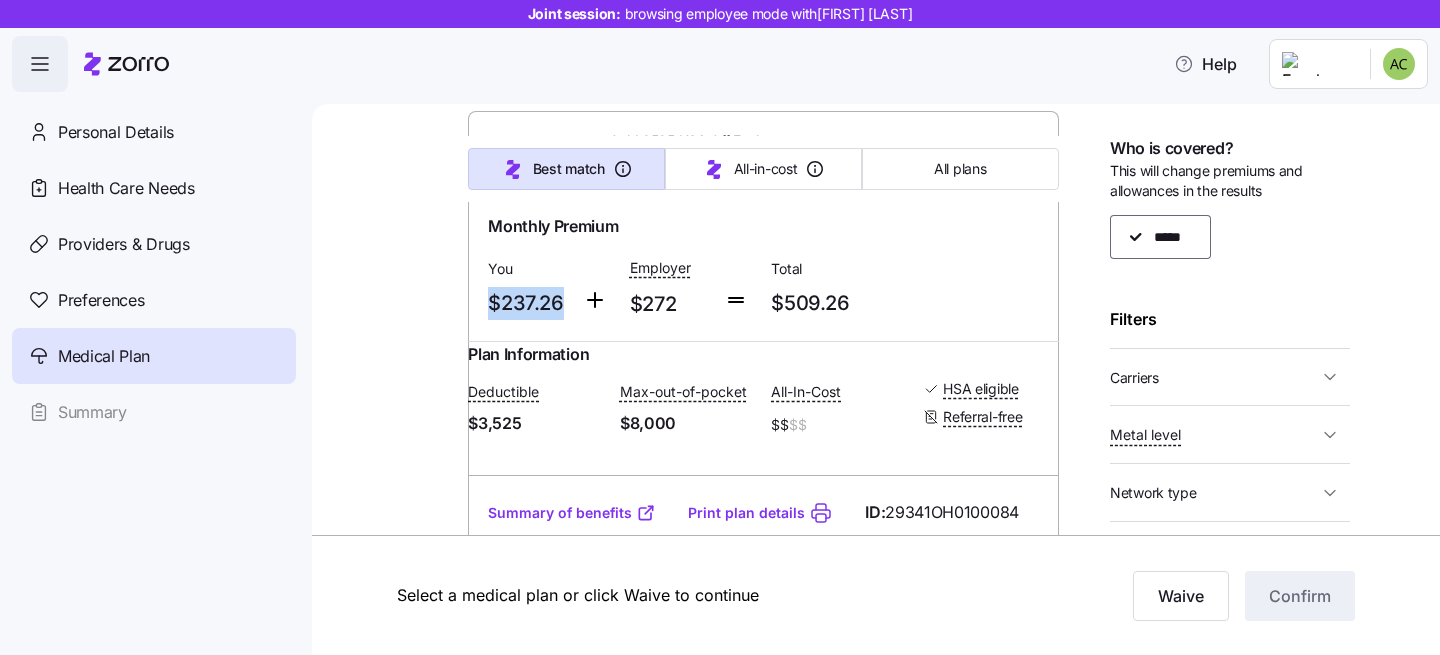drag, startPoint x: 568, startPoint y: 383, endPoint x: 489, endPoint y: 379, distance: 79.101204 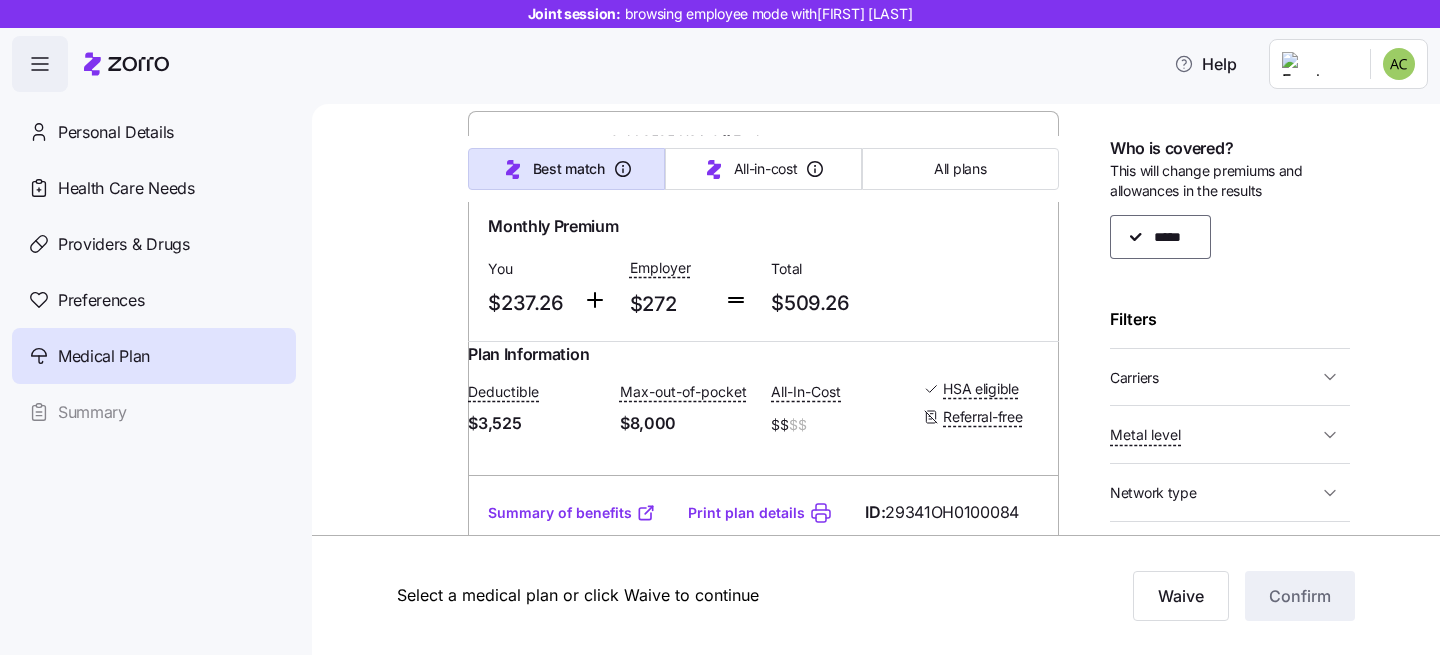 click at bounding box center (598, 288) 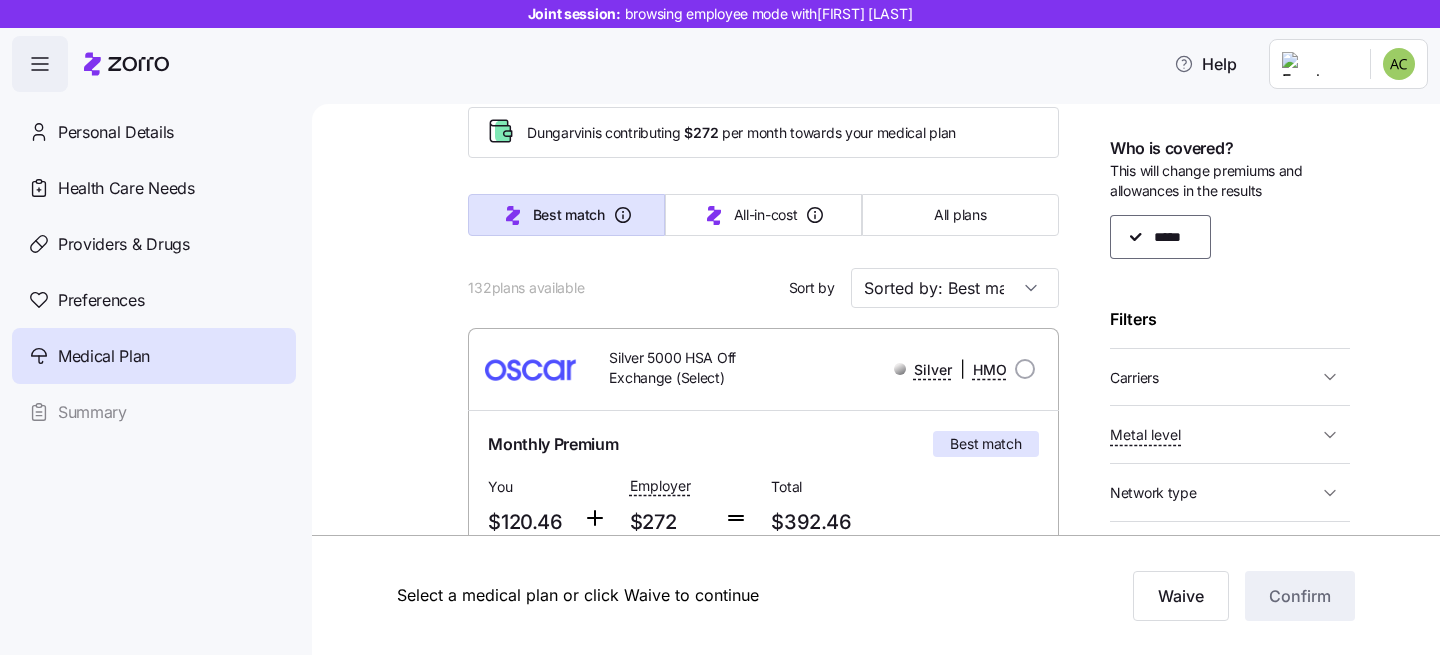 scroll, scrollTop: 0, scrollLeft: 0, axis: both 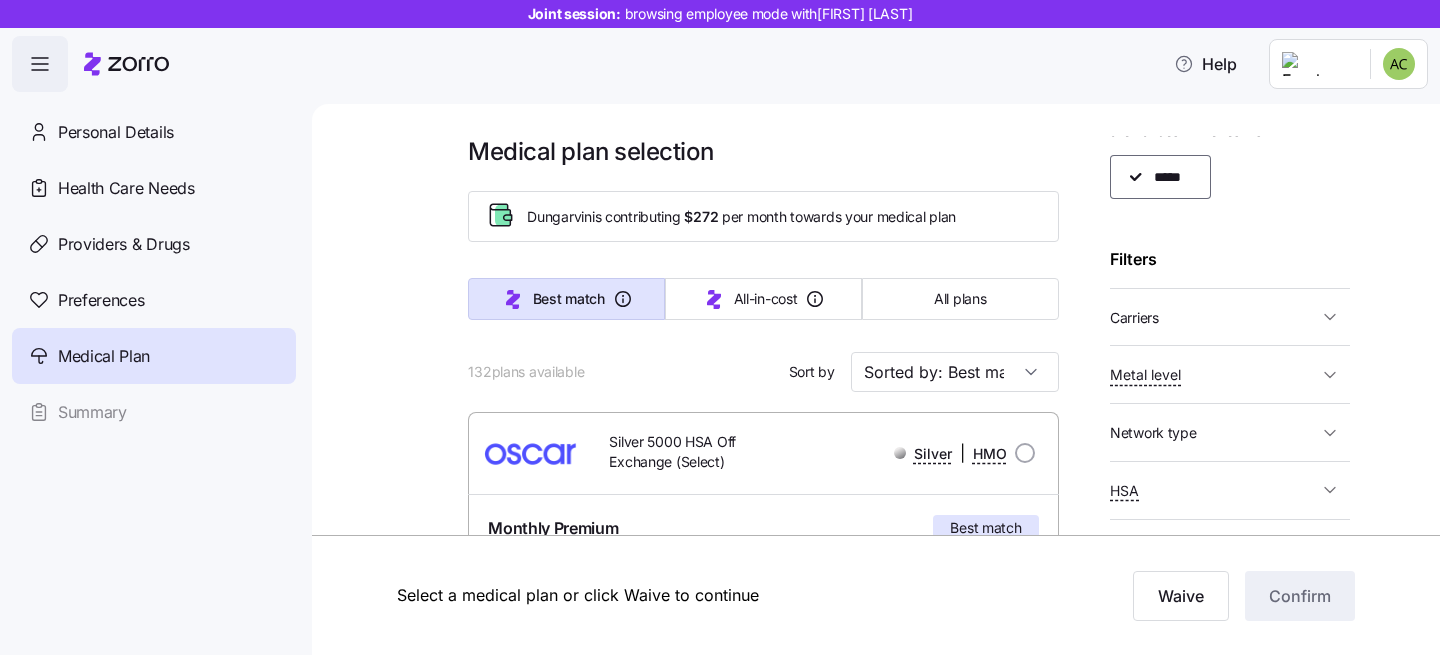 click on "Carriers" at bounding box center [1230, 317] 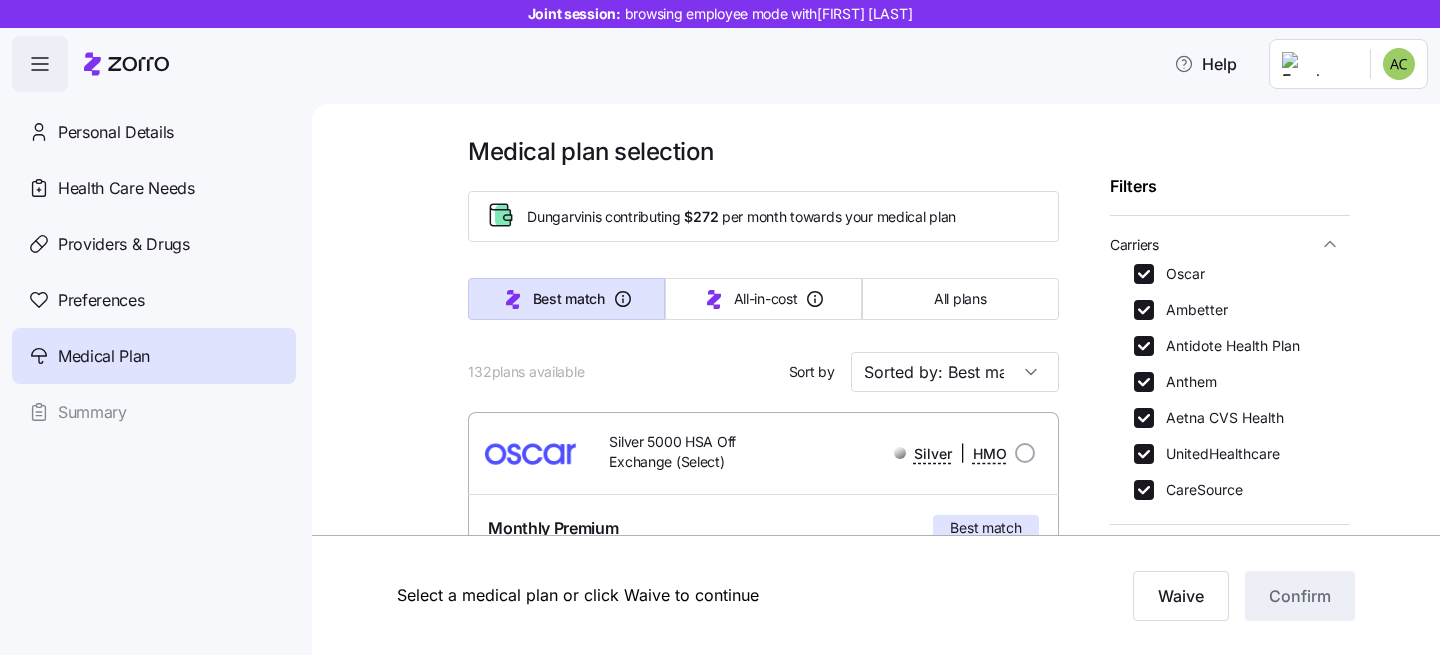 scroll, scrollTop: 162, scrollLeft: 0, axis: vertical 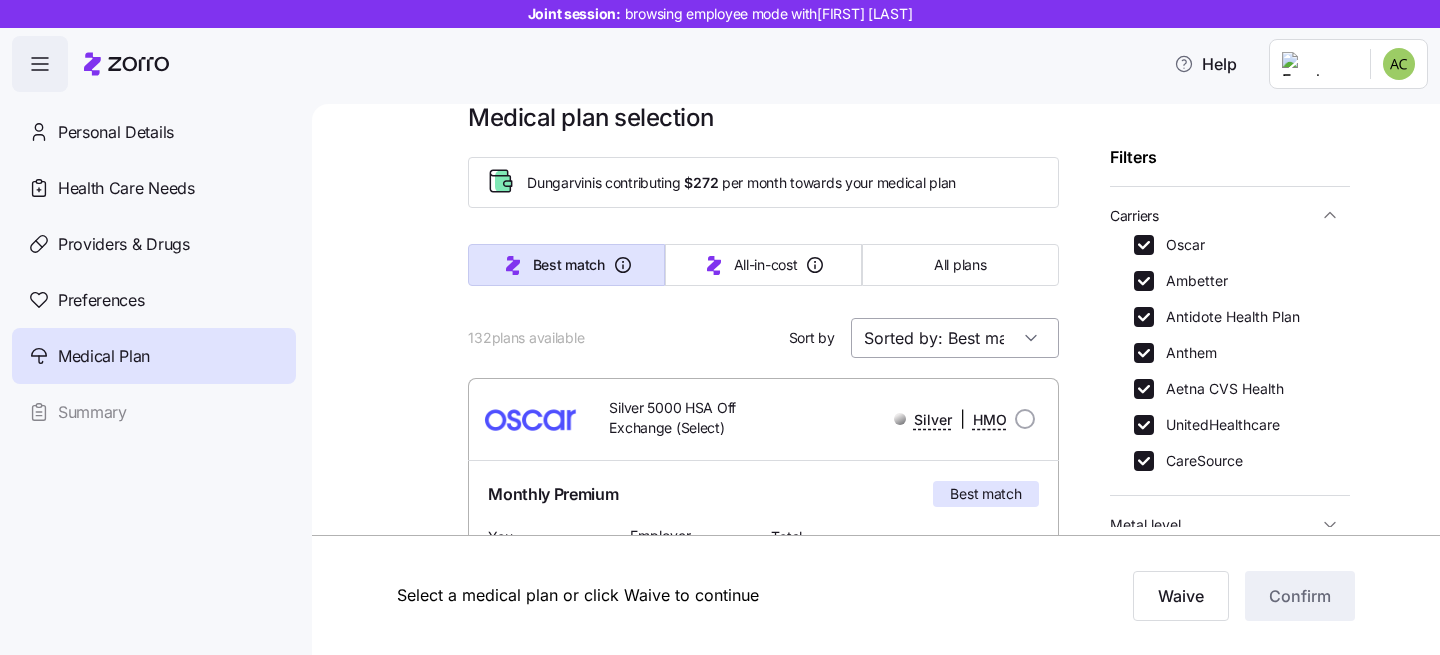 click on "Sorted by: Best match" at bounding box center (955, 338) 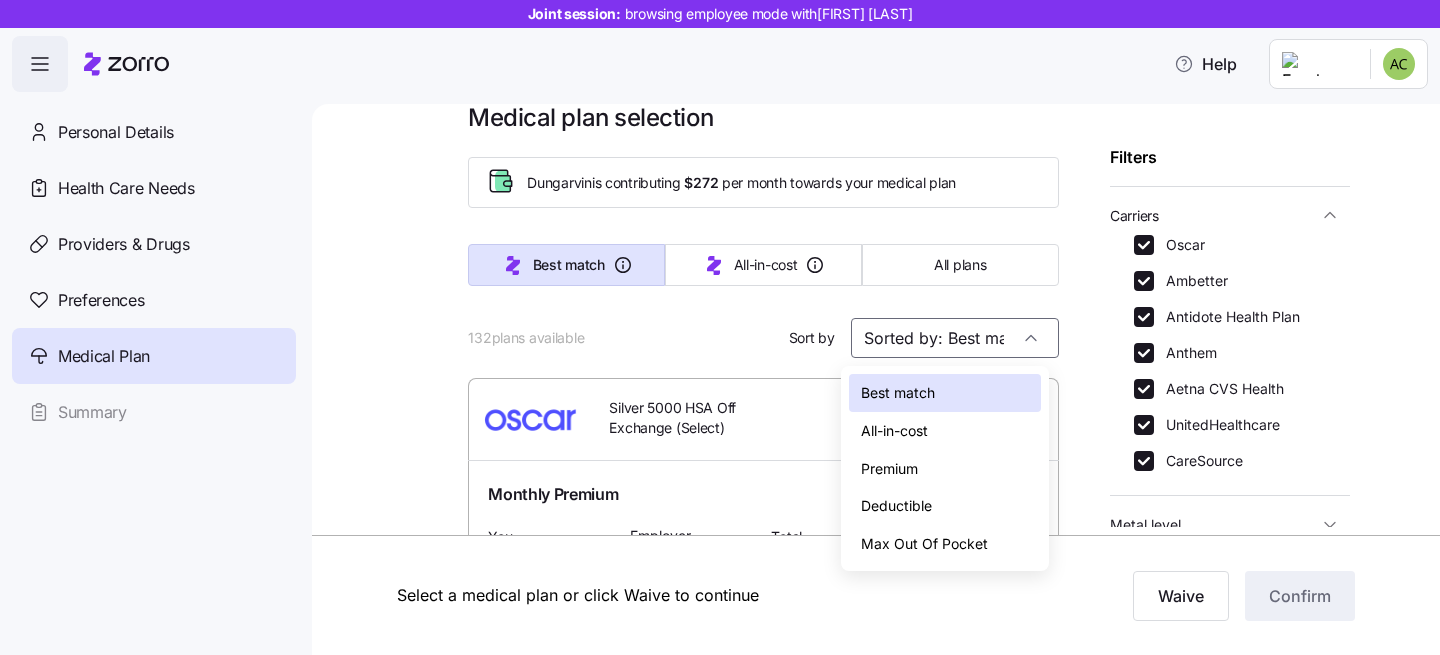 click on "Premium" at bounding box center (945, 469) 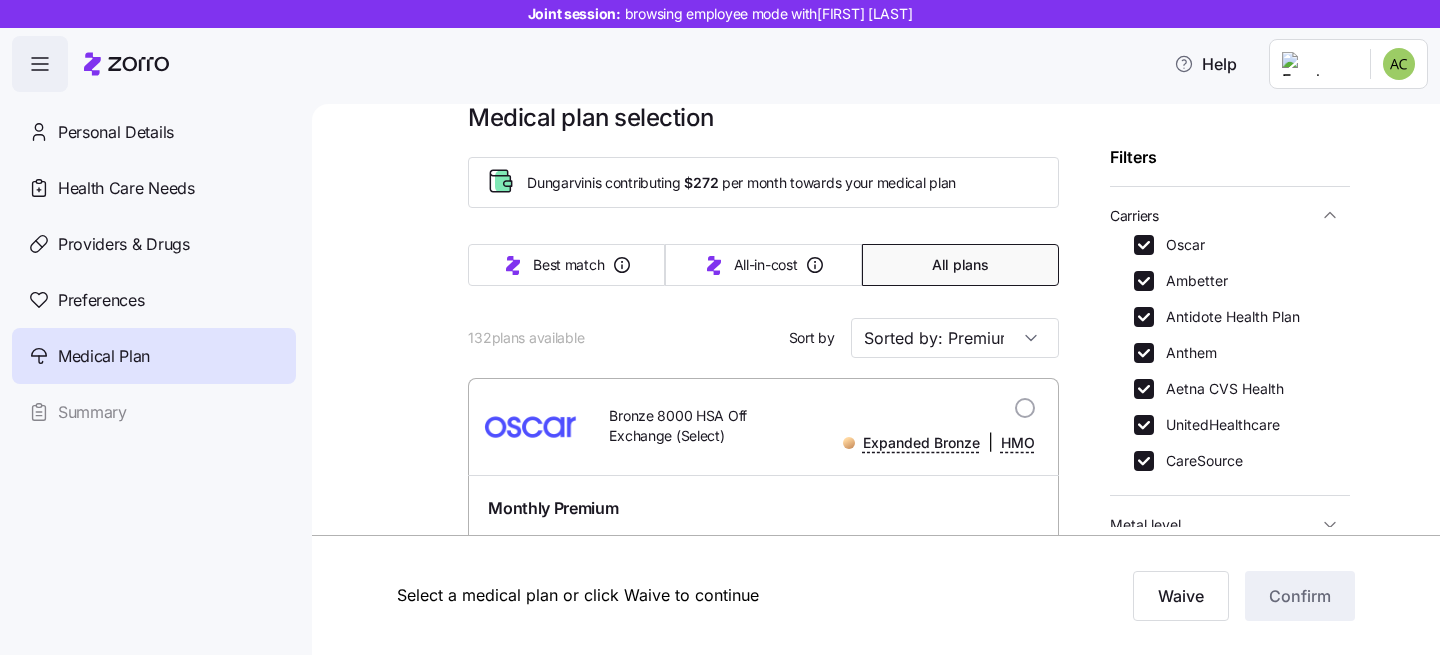 type on "Sorted by: Premium" 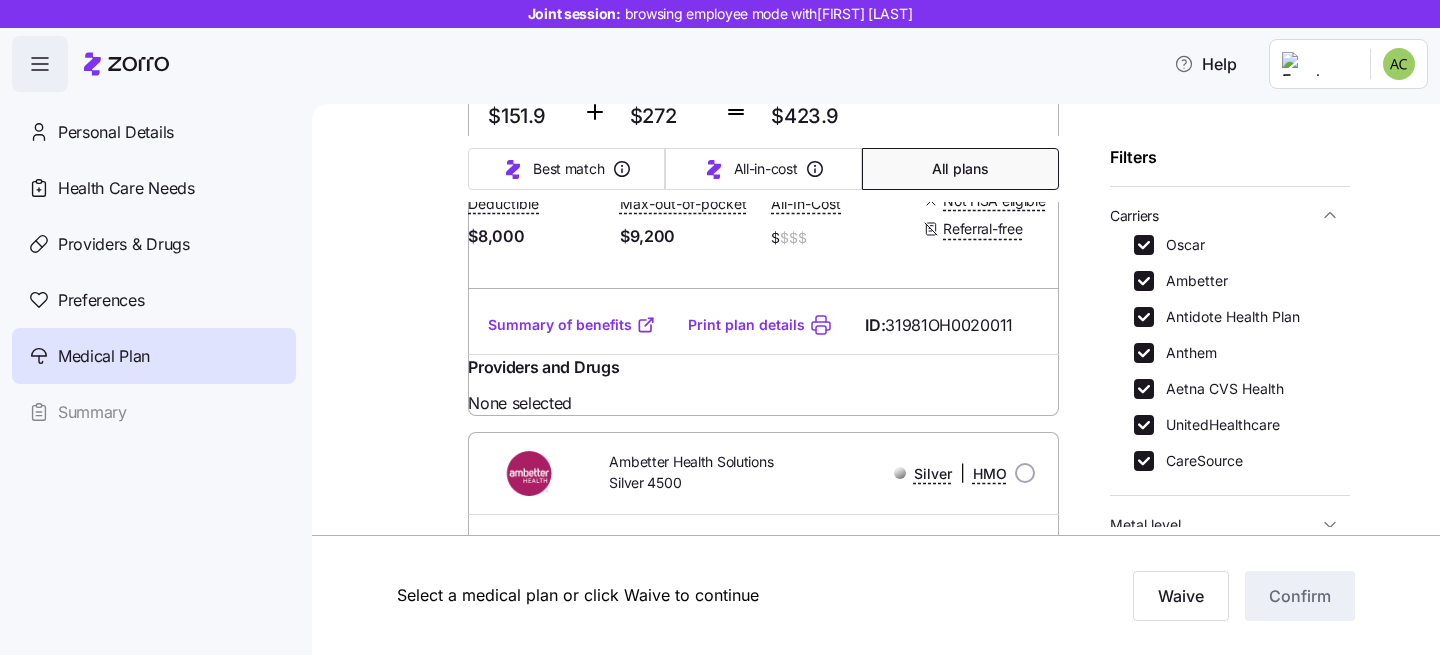 scroll, scrollTop: 11156, scrollLeft: 0, axis: vertical 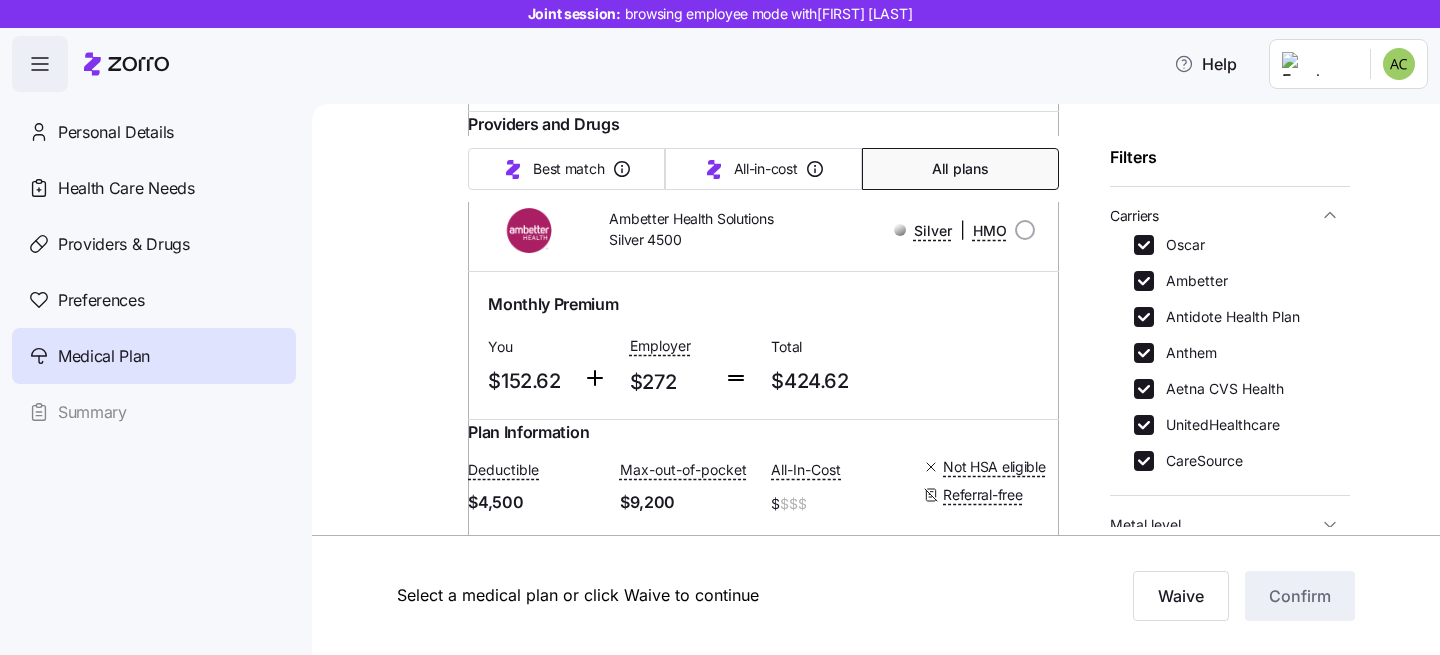 click on "Summary of benefits Print plan details ID:  22235OH0010012" at bounding box center (763, -996) 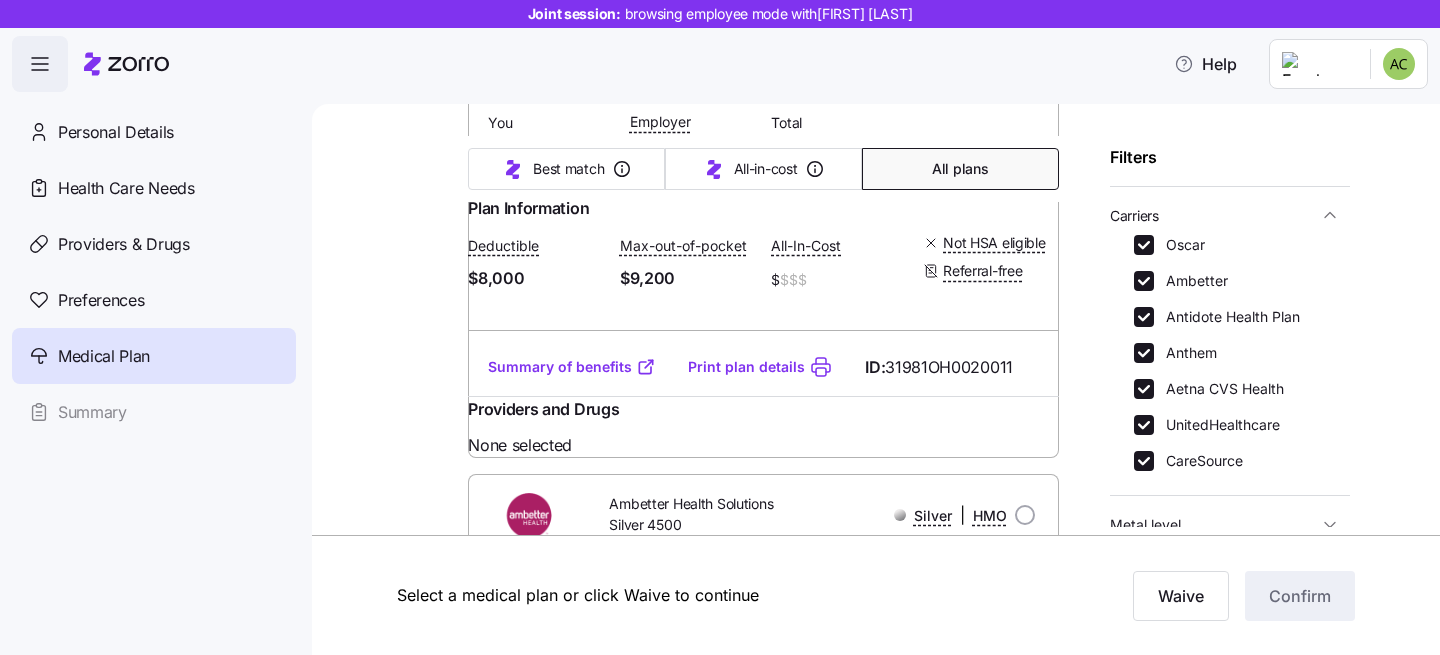 scroll, scrollTop: 10871, scrollLeft: 0, axis: vertical 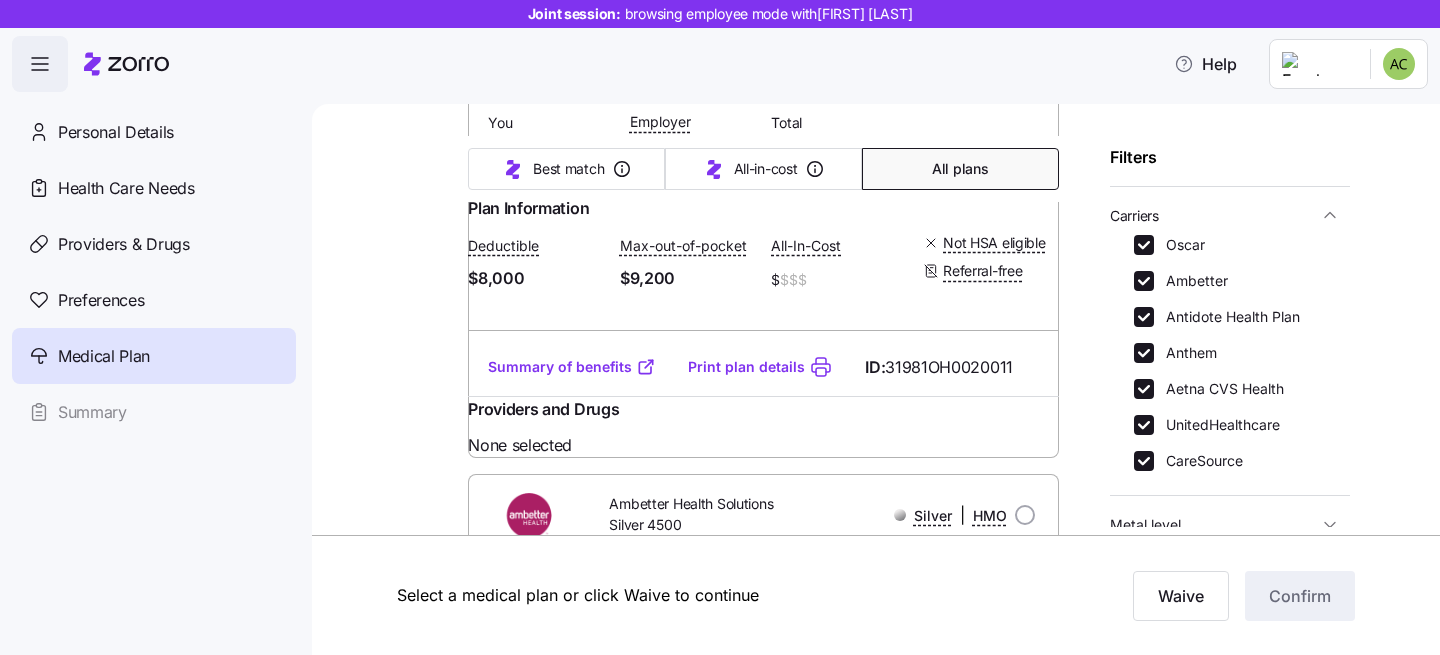 radio on "true" 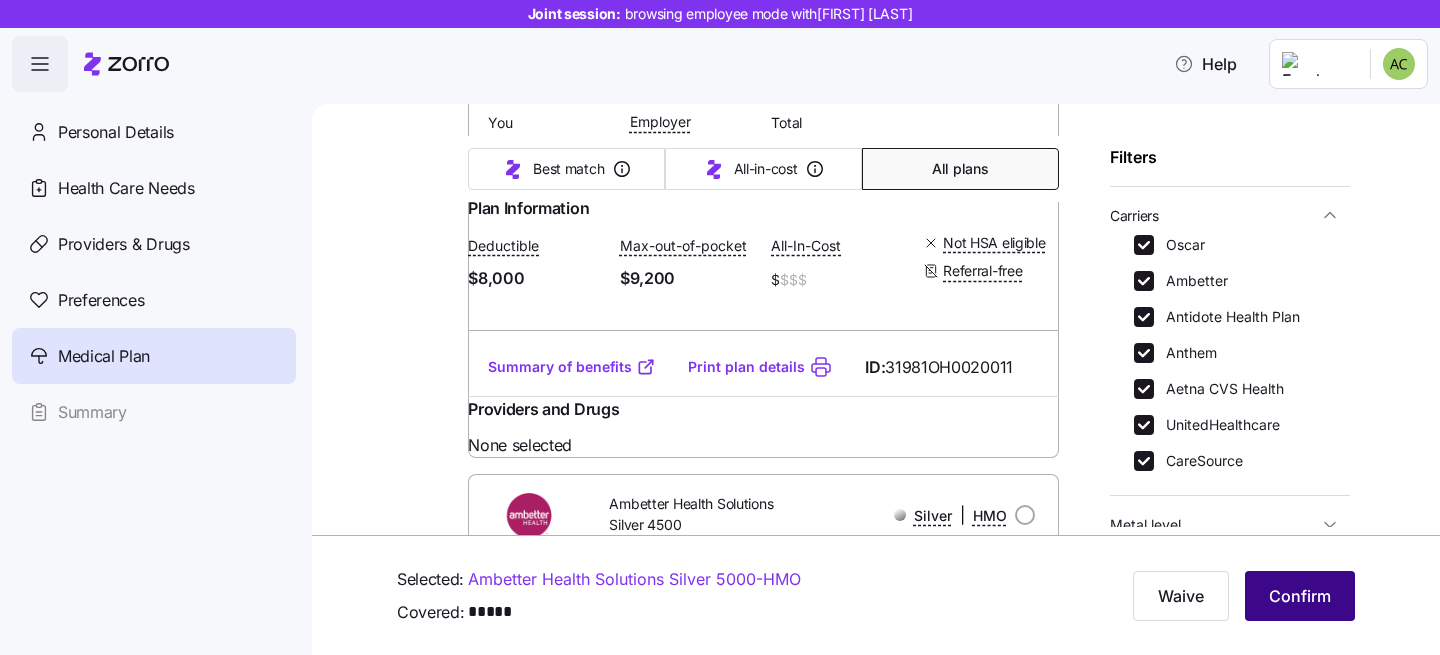 click on "Confirm" at bounding box center (1300, 596) 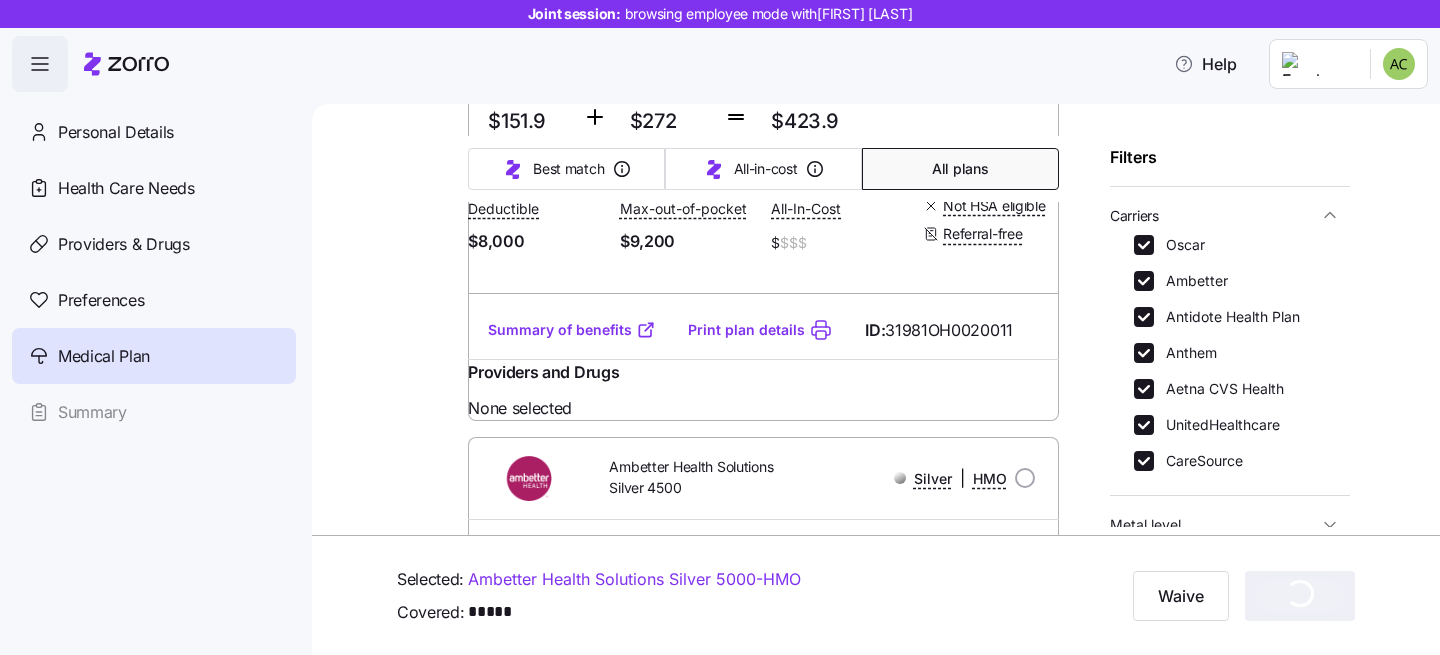 scroll, scrollTop: 10908, scrollLeft: 0, axis: vertical 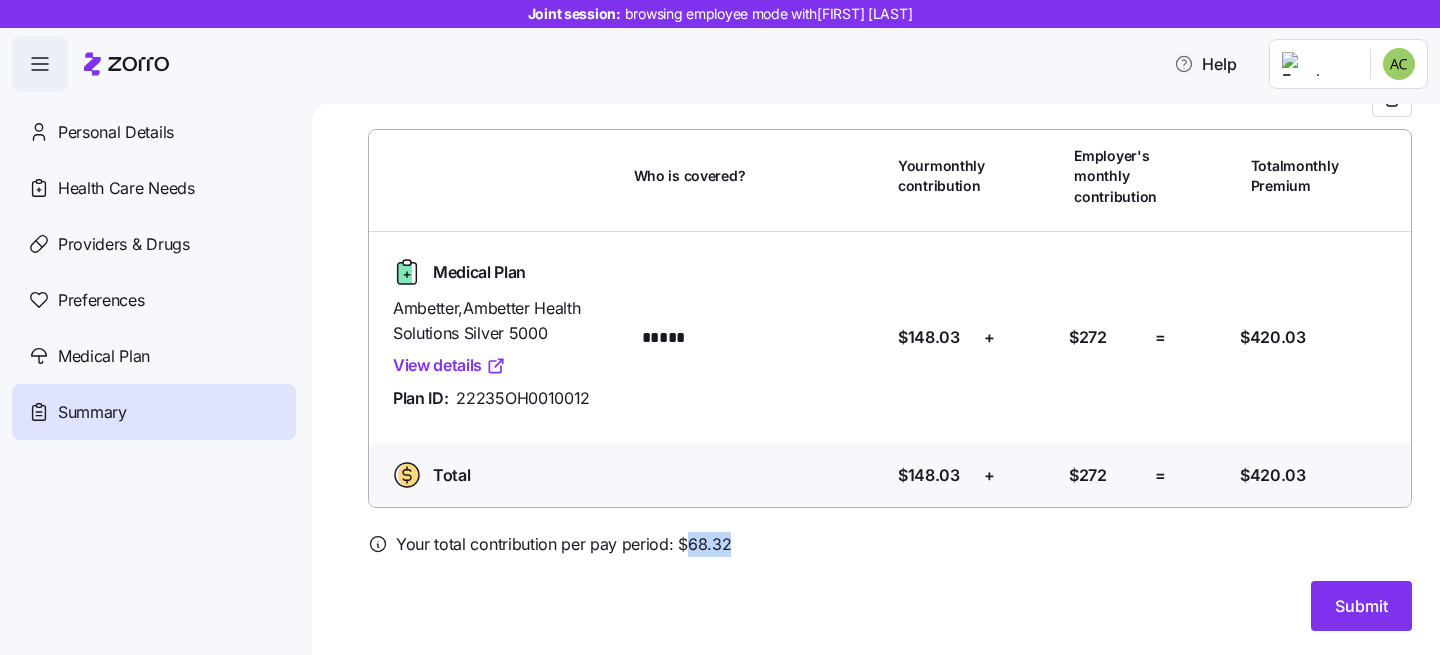 click on "Your total contribution per pay period: $ 68.32" at bounding box center [890, 544] 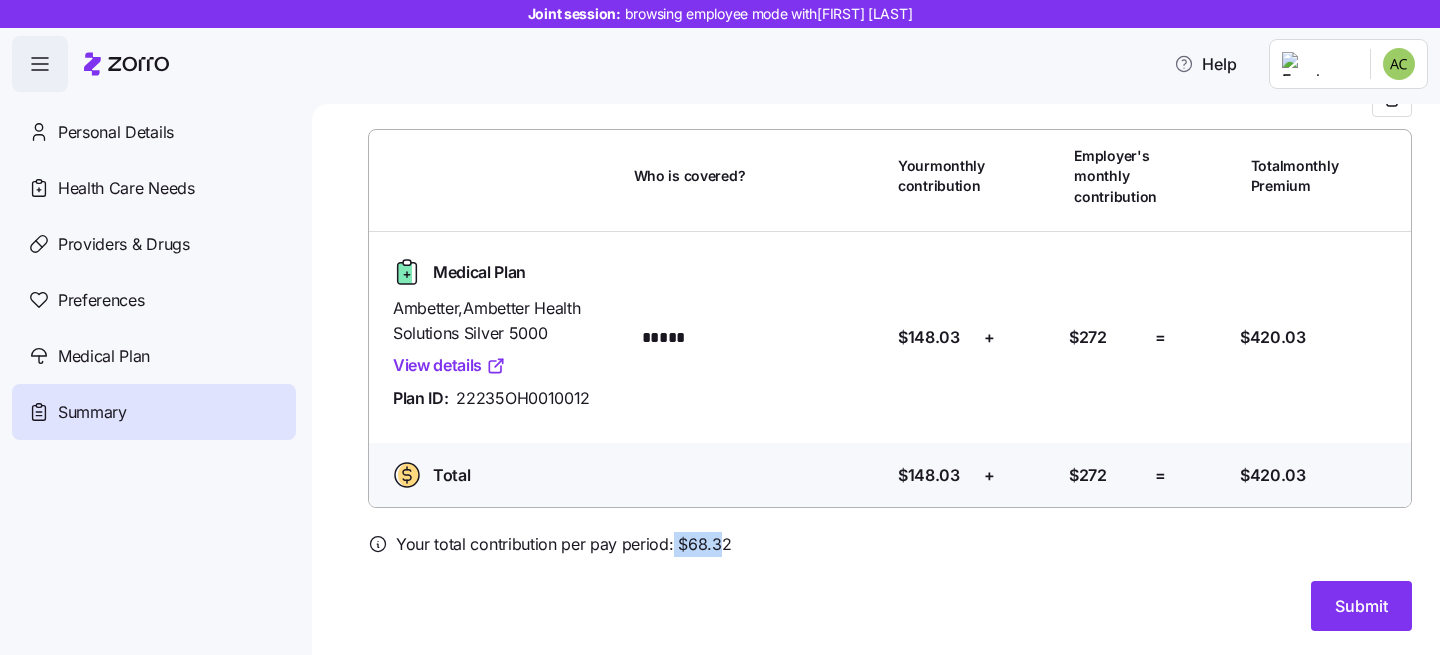 drag, startPoint x: 671, startPoint y: 547, endPoint x: 721, endPoint y: 540, distance: 50.48762 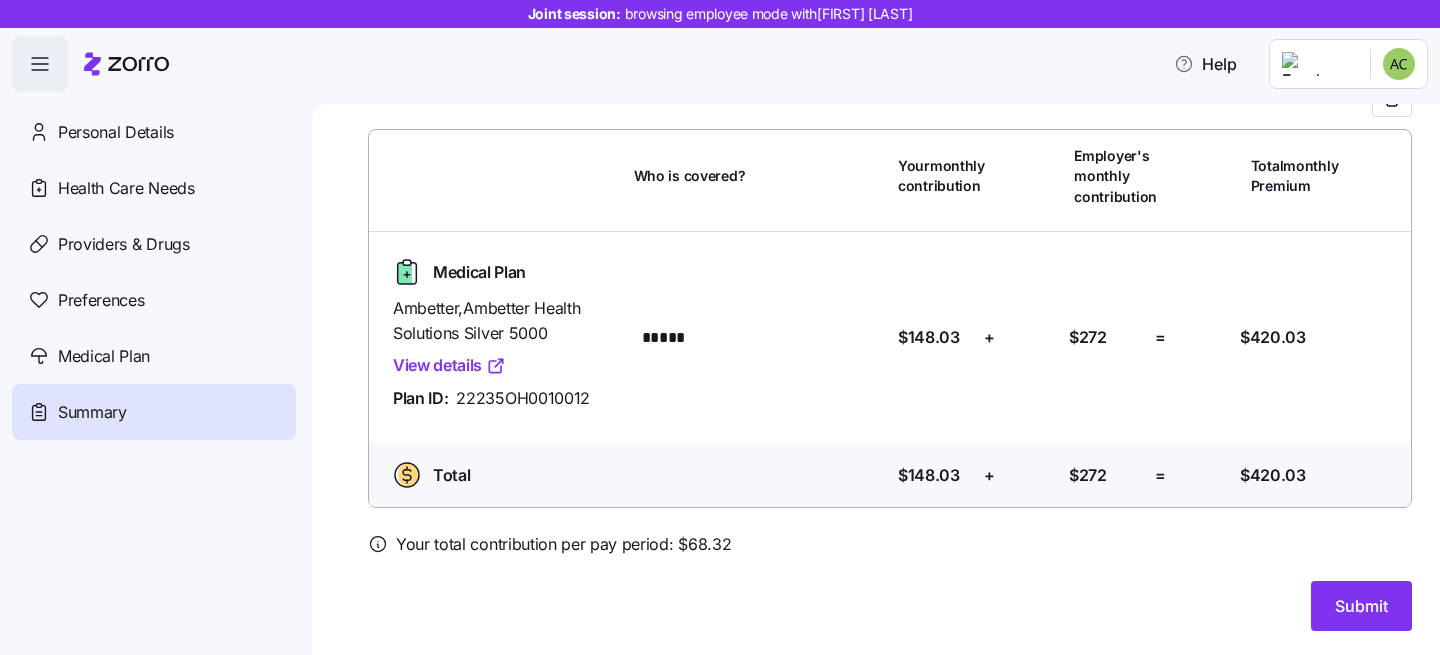 click on "Your total contribution per pay period: $ 68.32" at bounding box center [563, 544] 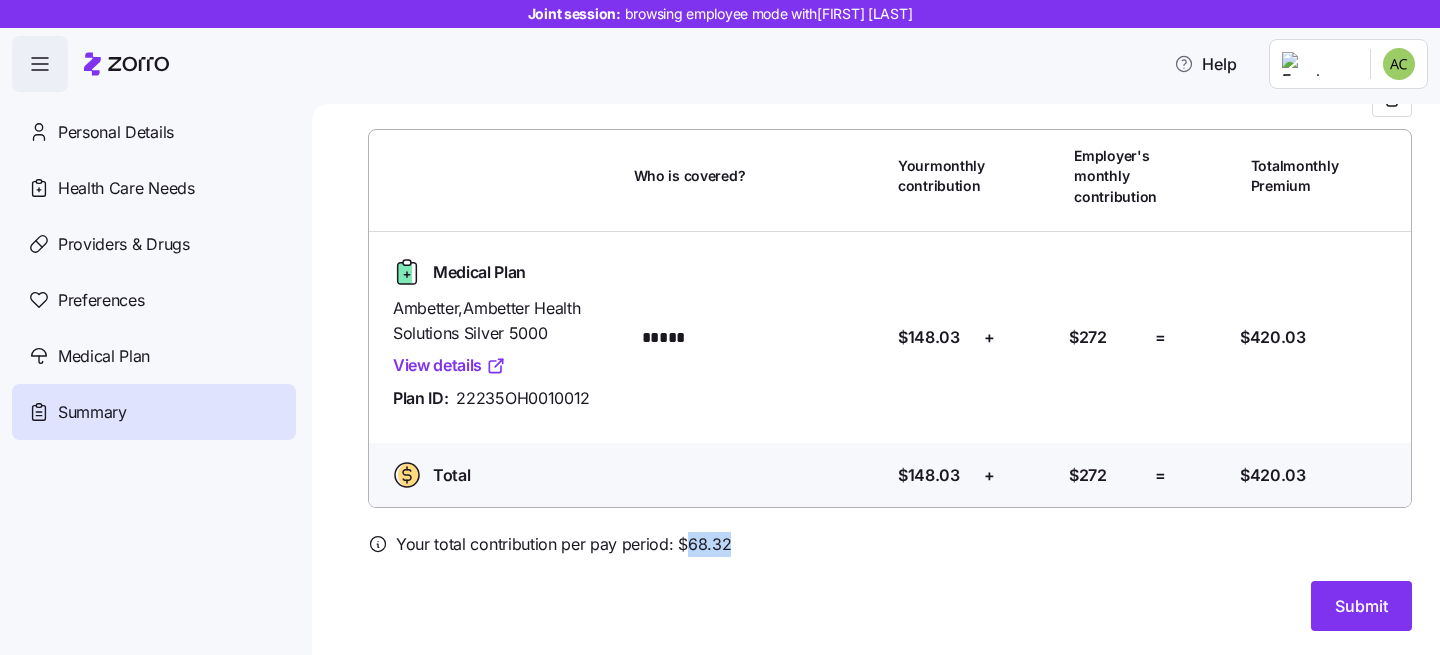 drag, startPoint x: 726, startPoint y: 545, endPoint x: 686, endPoint y: 545, distance: 40 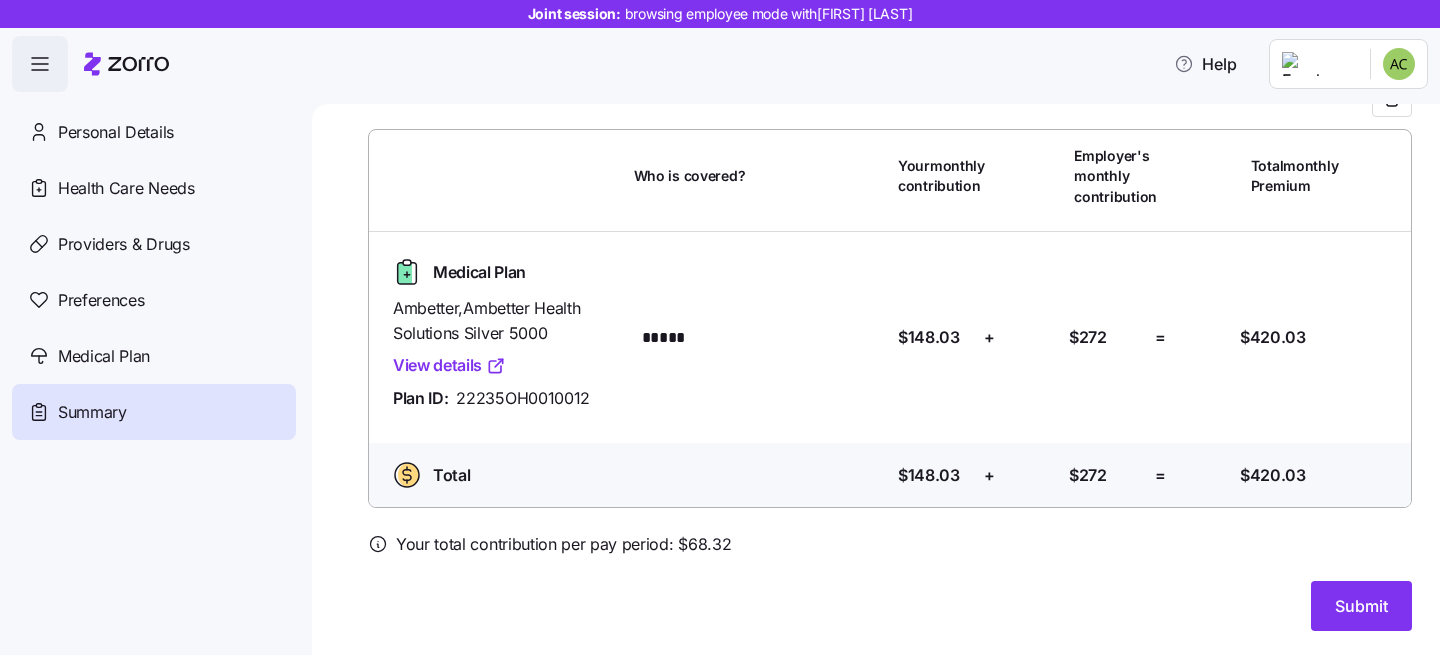 click at bounding box center [890, 569] 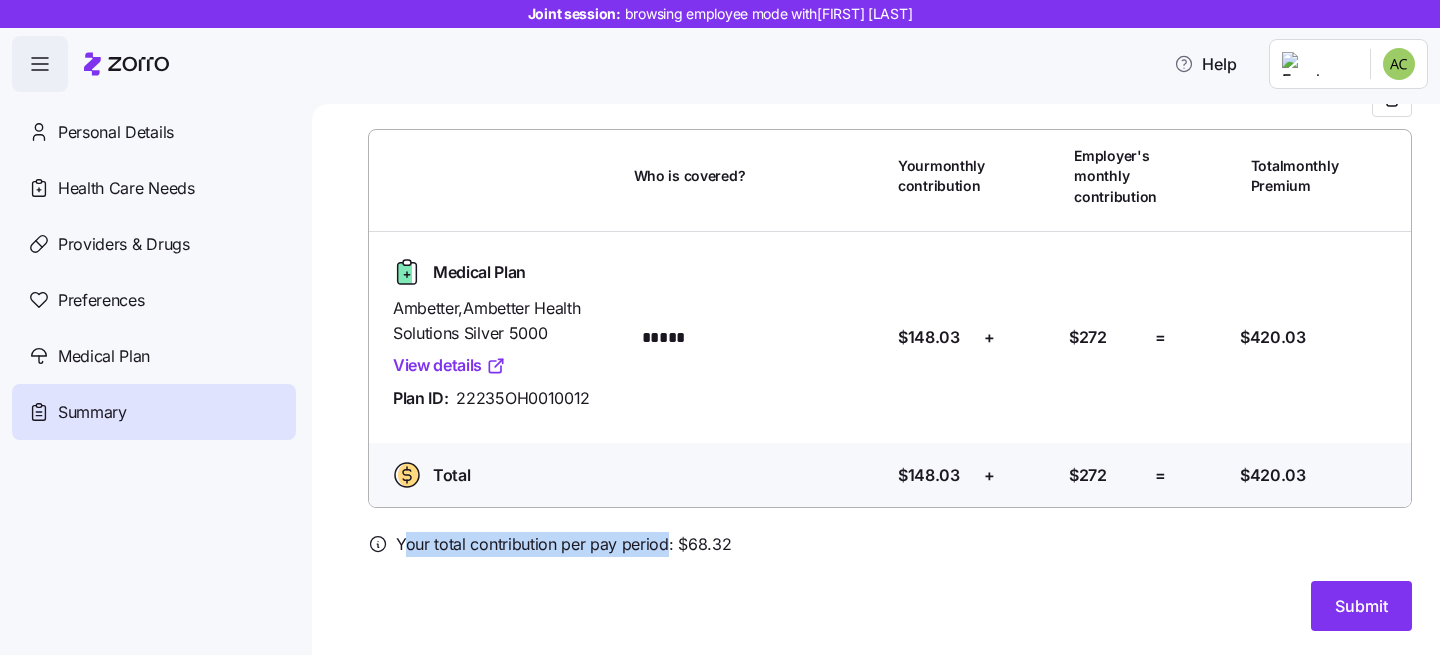 drag, startPoint x: 403, startPoint y: 549, endPoint x: 668, endPoint y: 536, distance: 265.31866 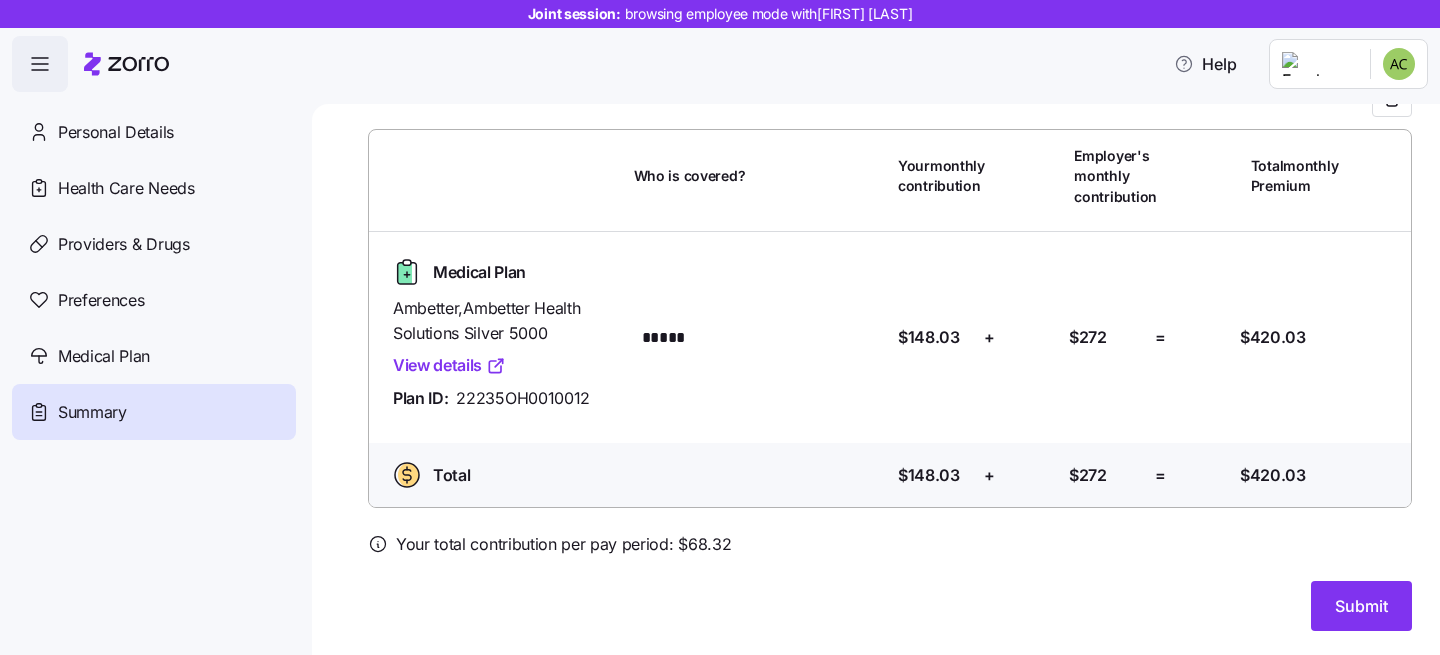 click on "Your total contribution per pay period: $ 68.32" at bounding box center [890, 544] 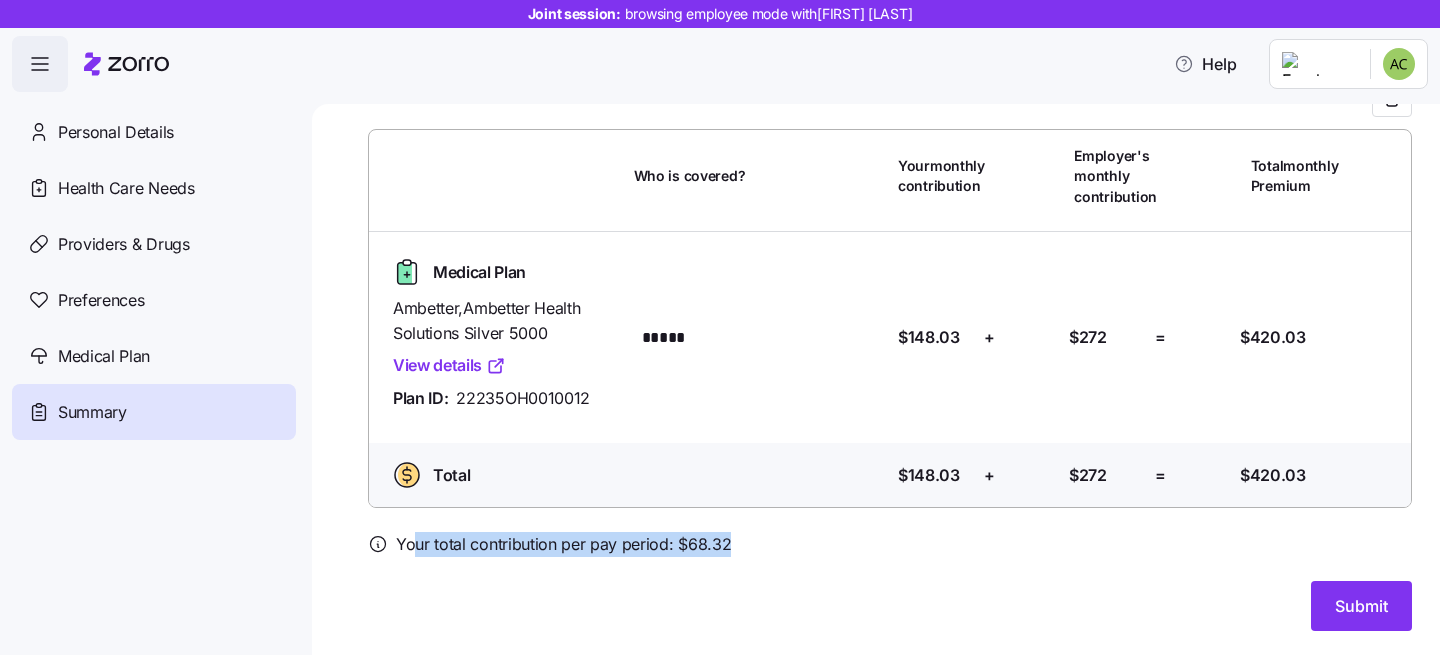 drag, startPoint x: 732, startPoint y: 552, endPoint x: 412, endPoint y: 555, distance: 320.01407 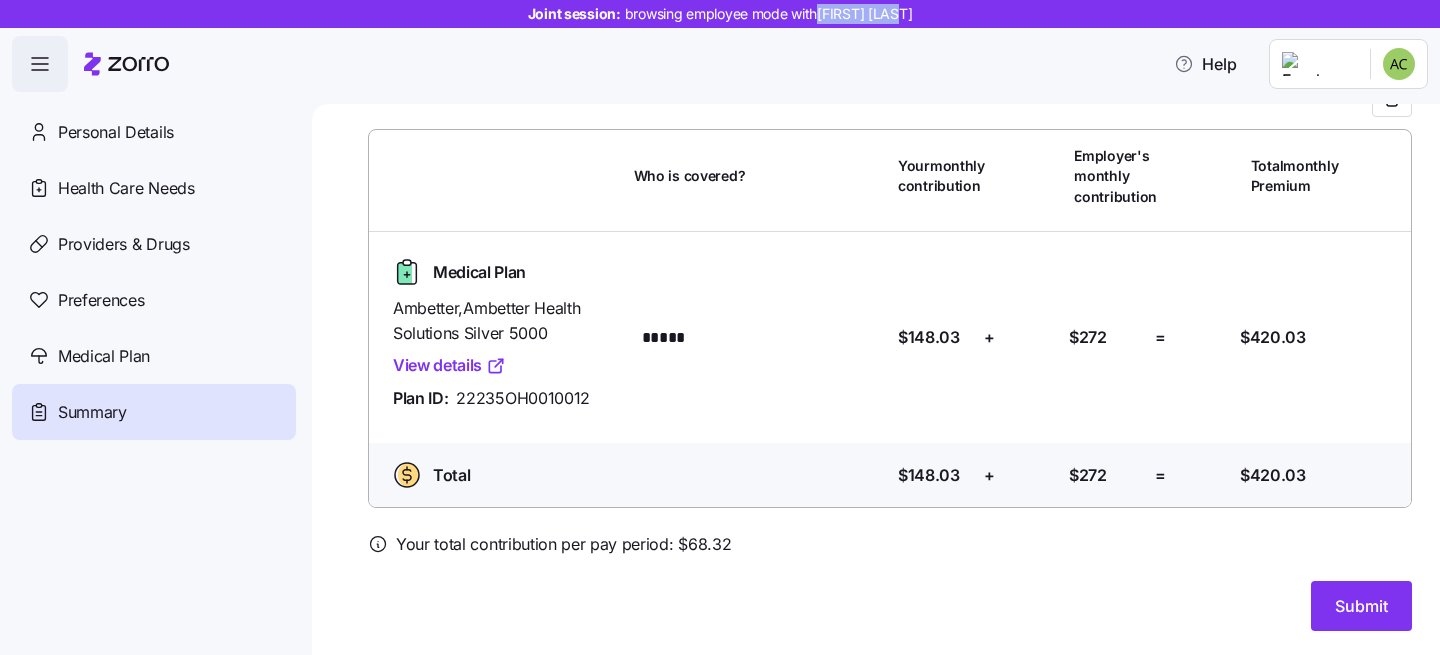 drag, startPoint x: 914, startPoint y: 12, endPoint x: 826, endPoint y: 14, distance: 88.02273 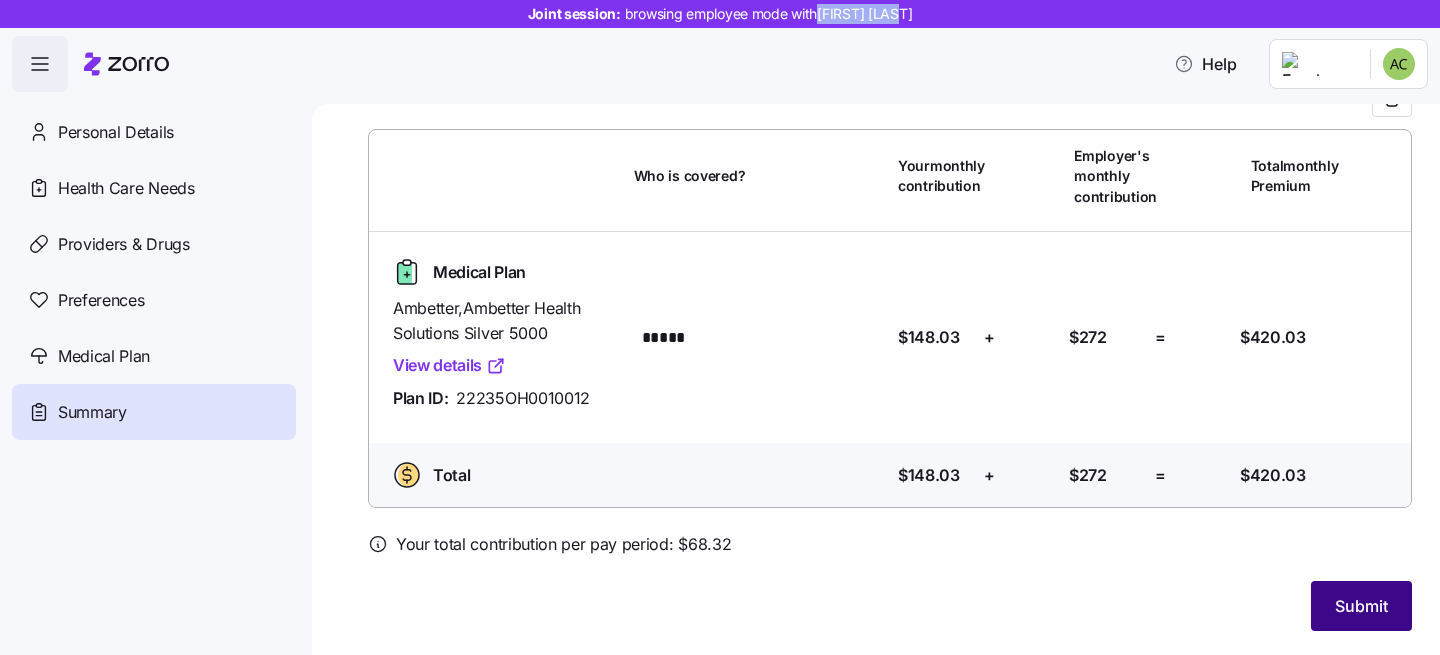 click on "Submit" at bounding box center [1361, 606] 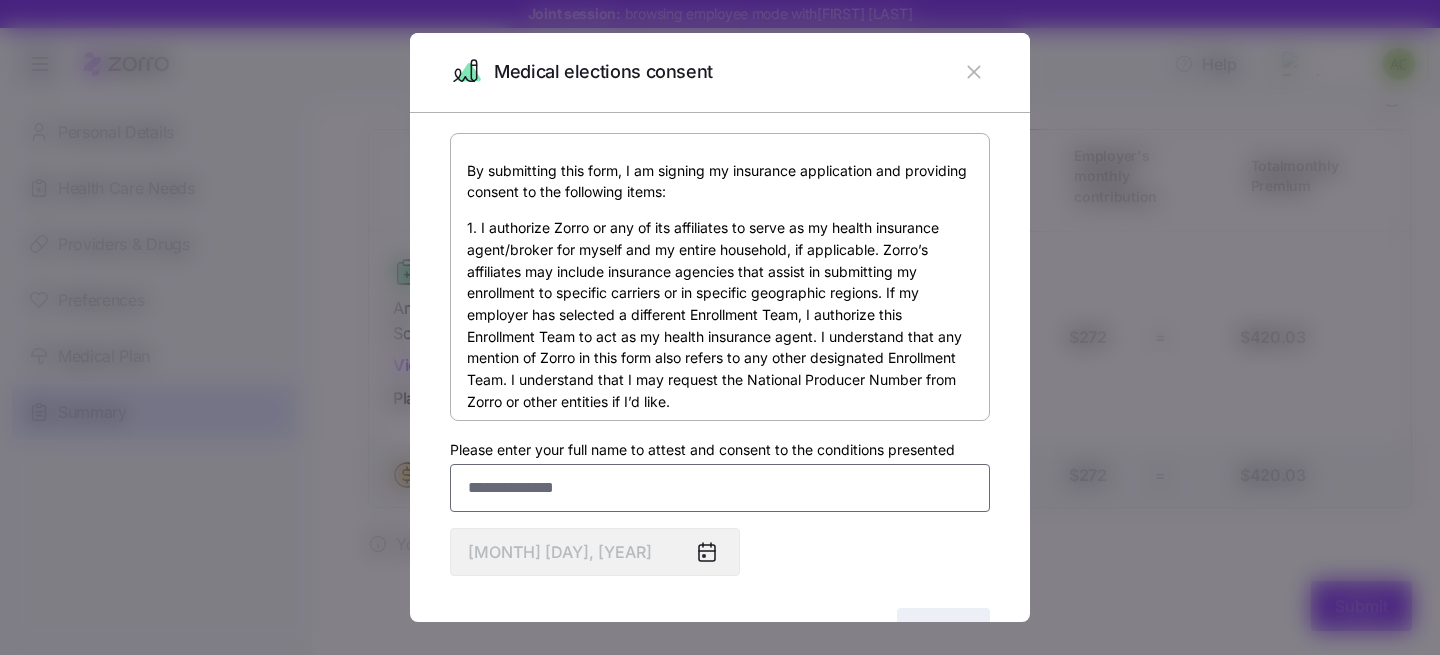 click on "Please enter your full name to attest and consent to the conditions presented" at bounding box center (720, 488) 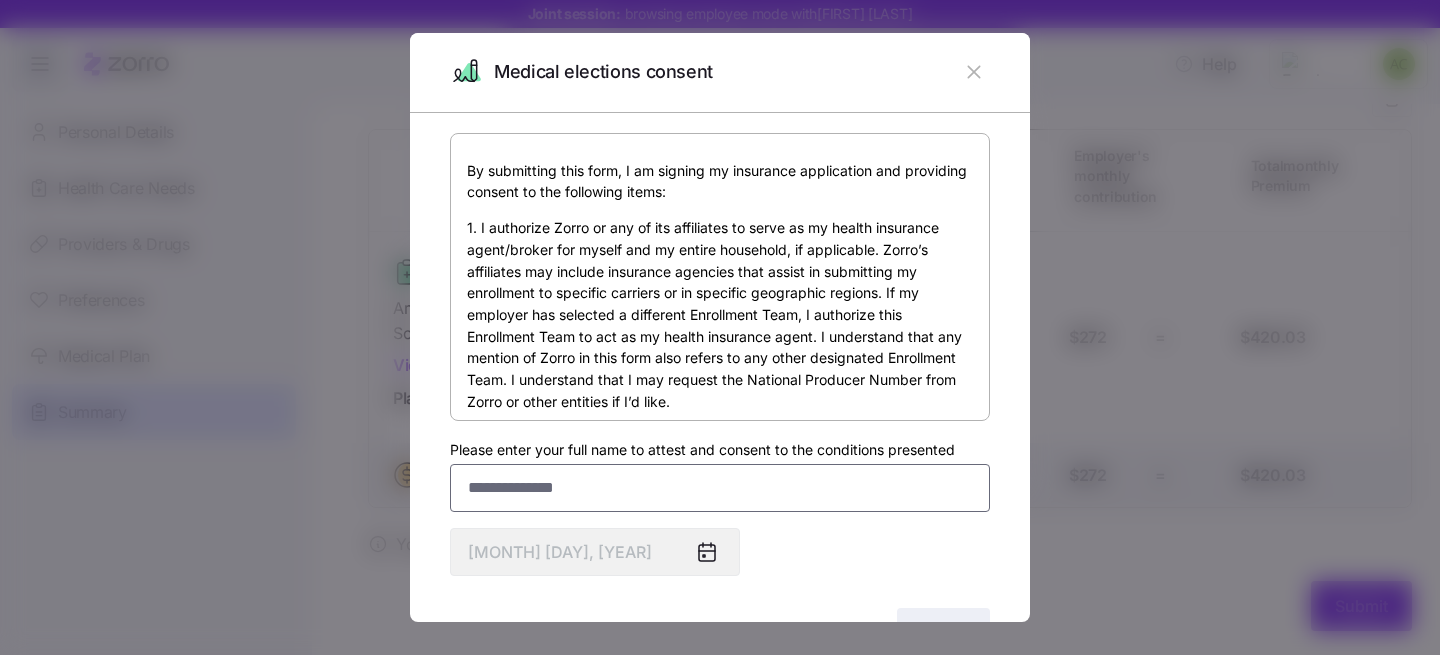 paste on "**********" 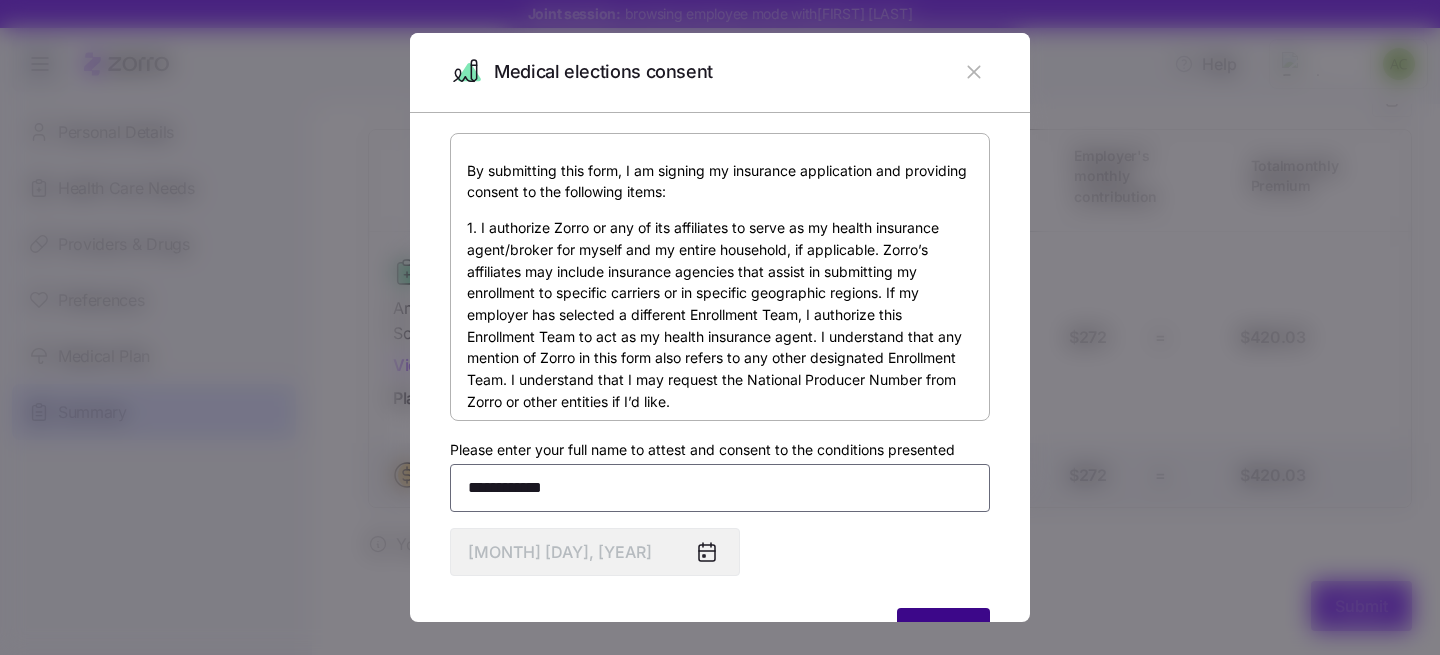 type on "**********" 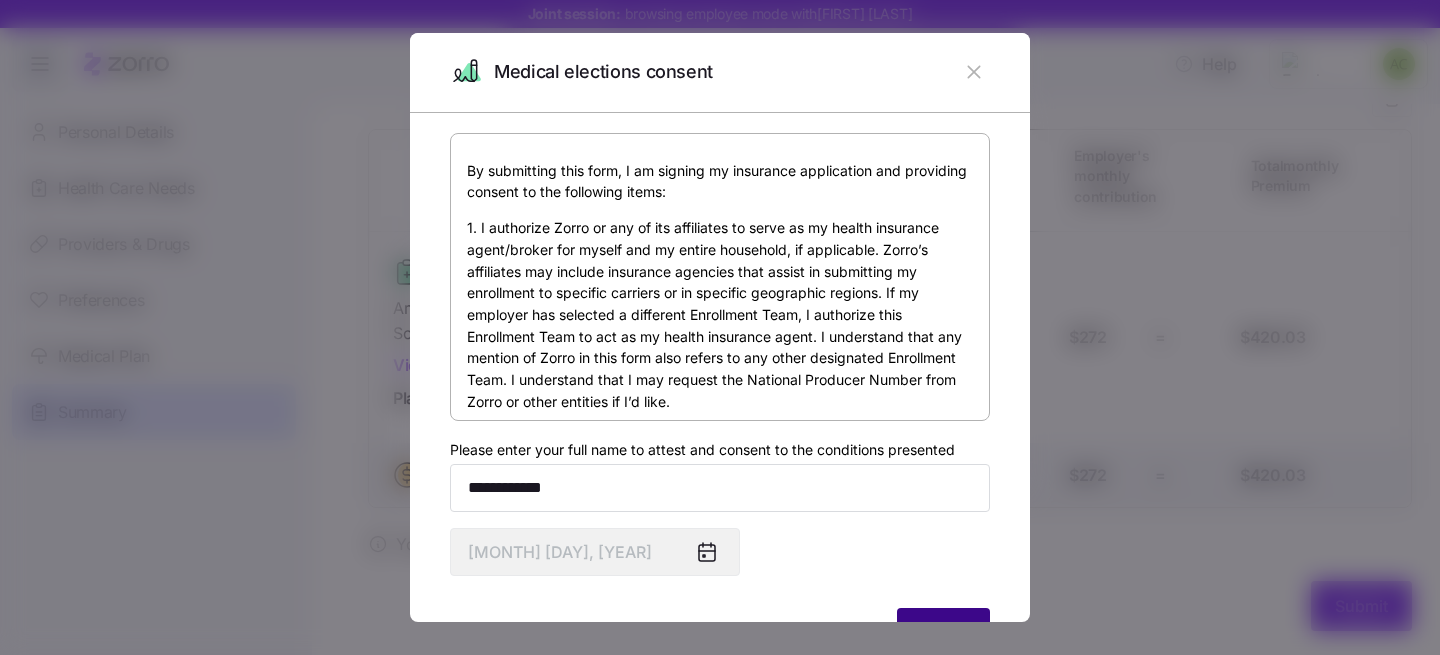 click on "Agree" at bounding box center (943, 633) 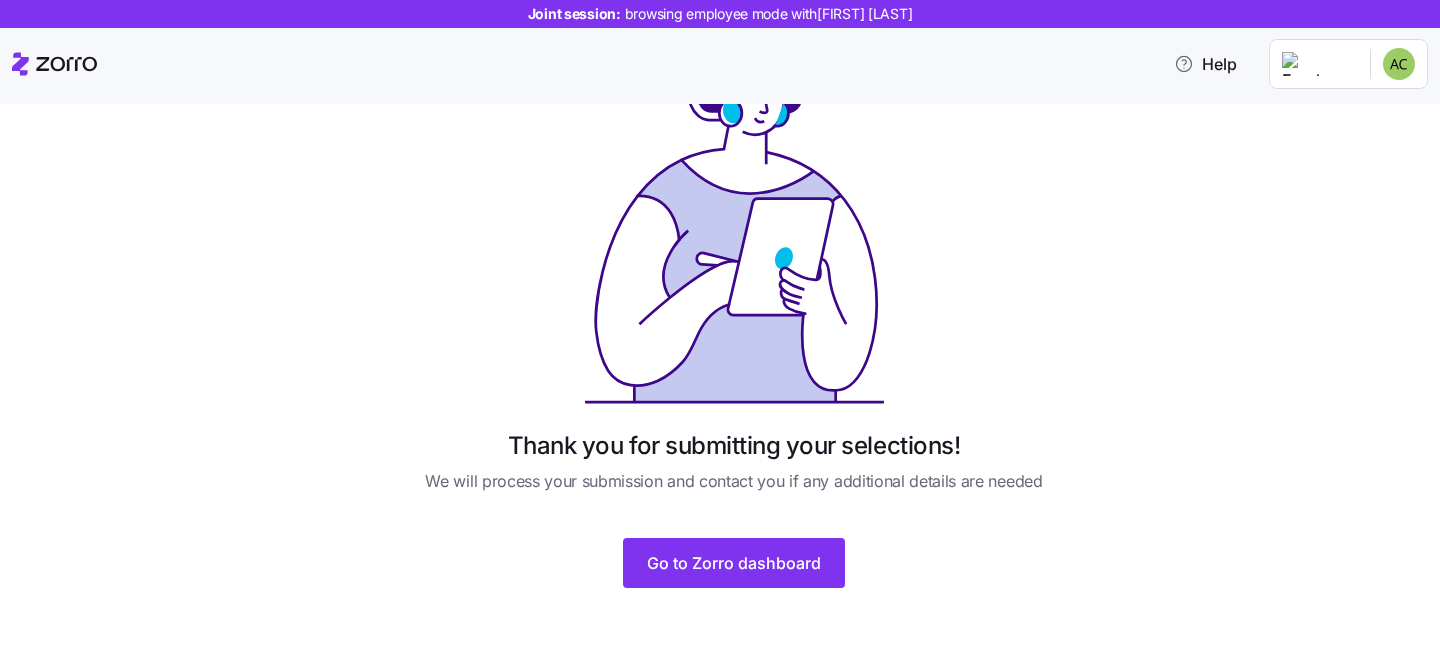 scroll, scrollTop: 117, scrollLeft: 0, axis: vertical 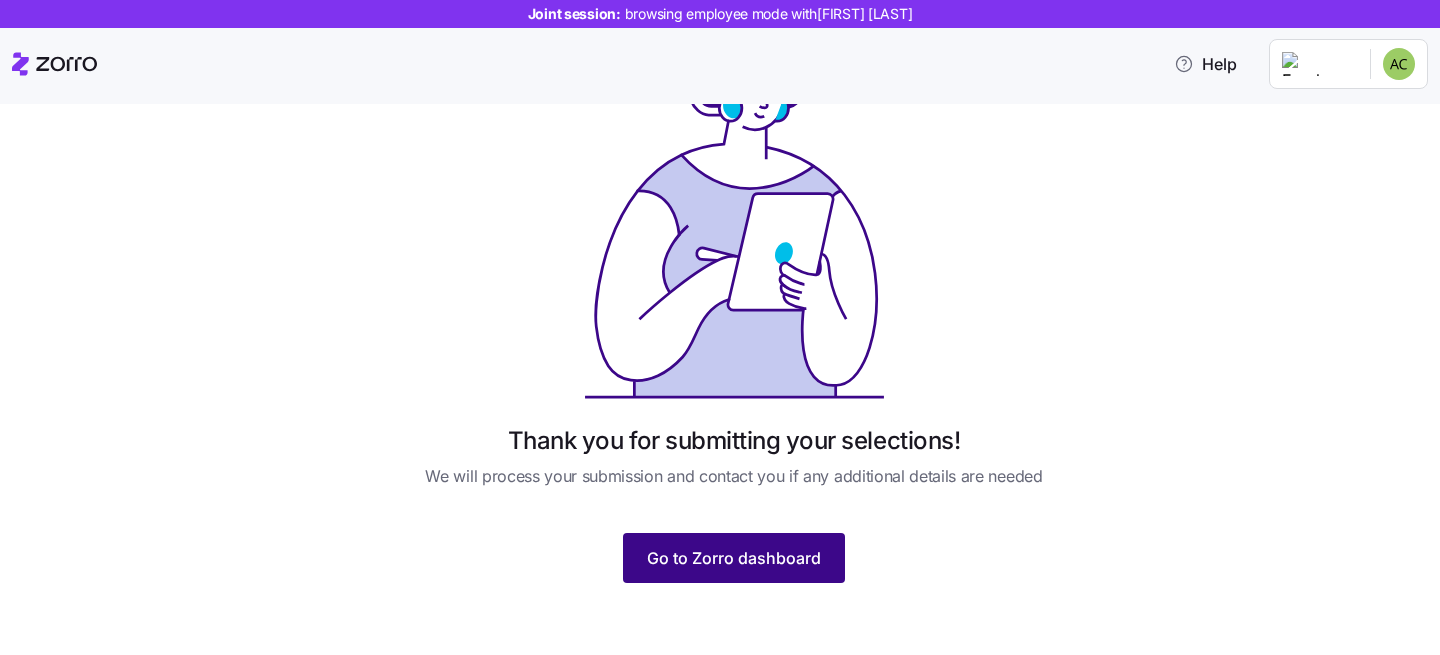 click on "Go to Zorro dashboard" at bounding box center [734, 558] 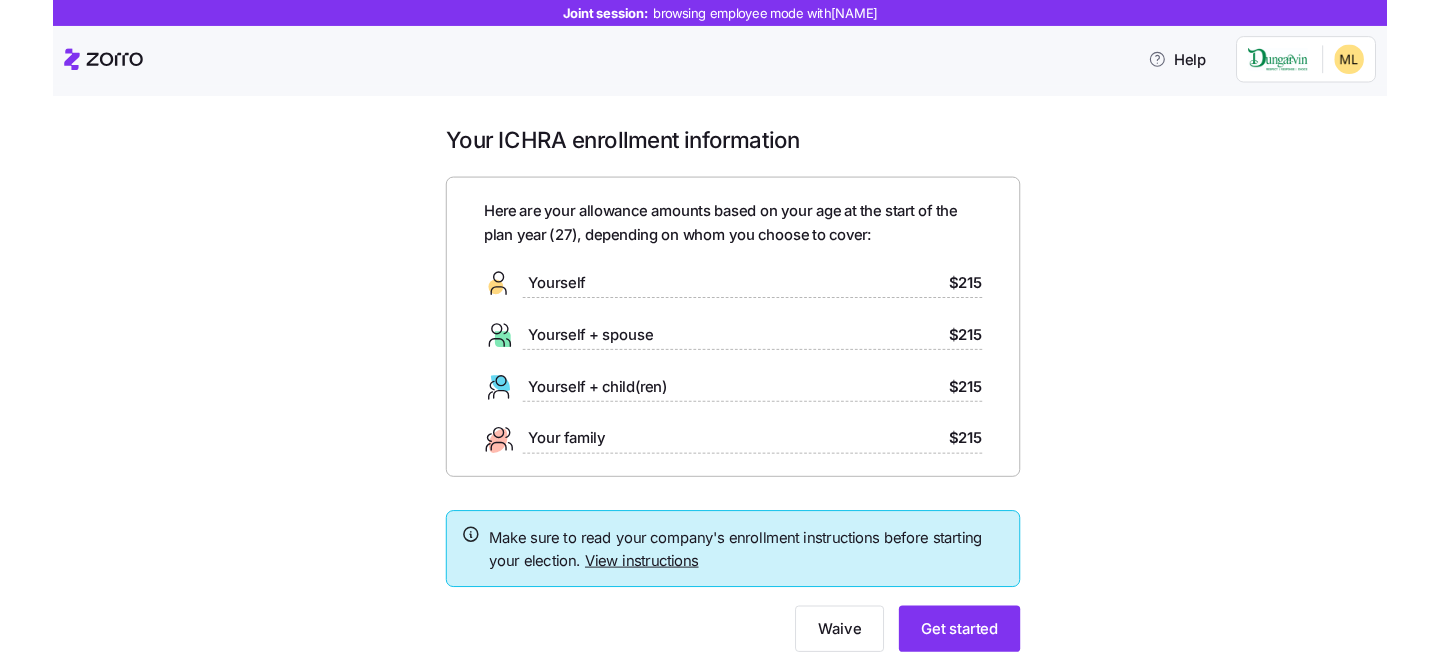 scroll, scrollTop: 0, scrollLeft: 0, axis: both 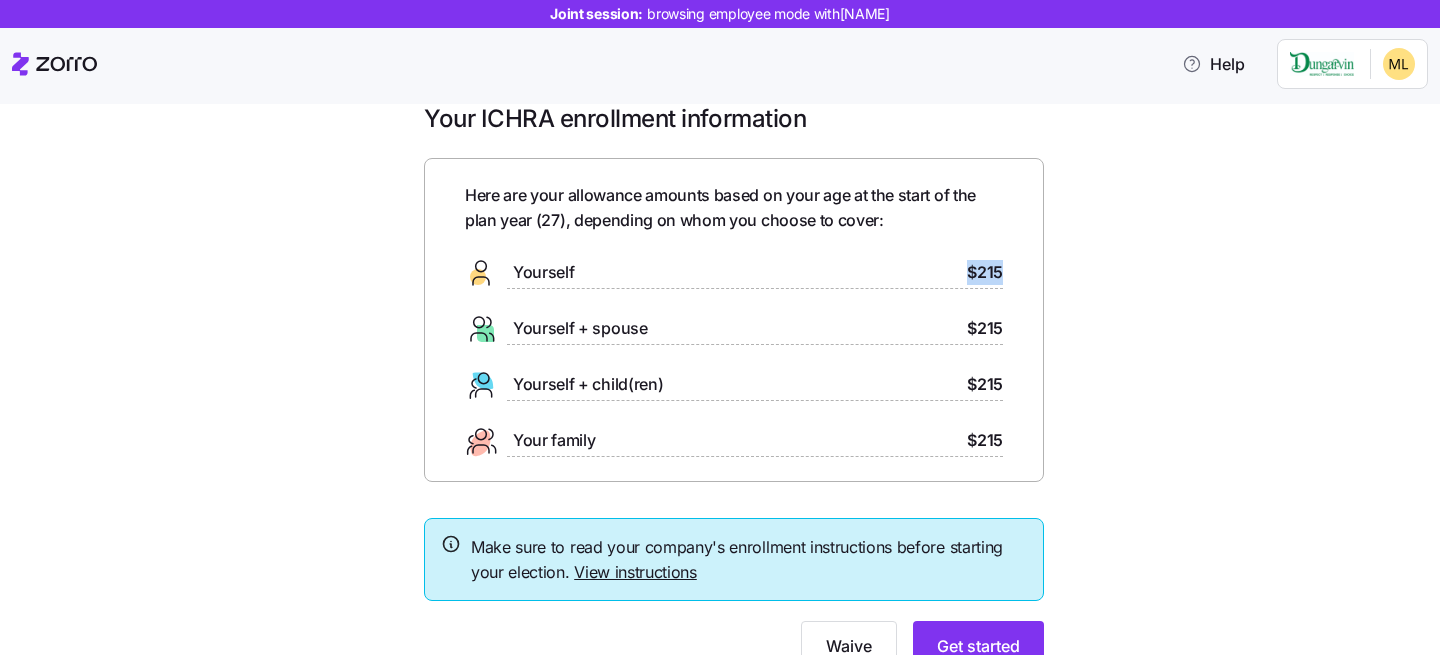 drag, startPoint x: 994, startPoint y: 272, endPoint x: 957, endPoint y: 271, distance: 37.01351 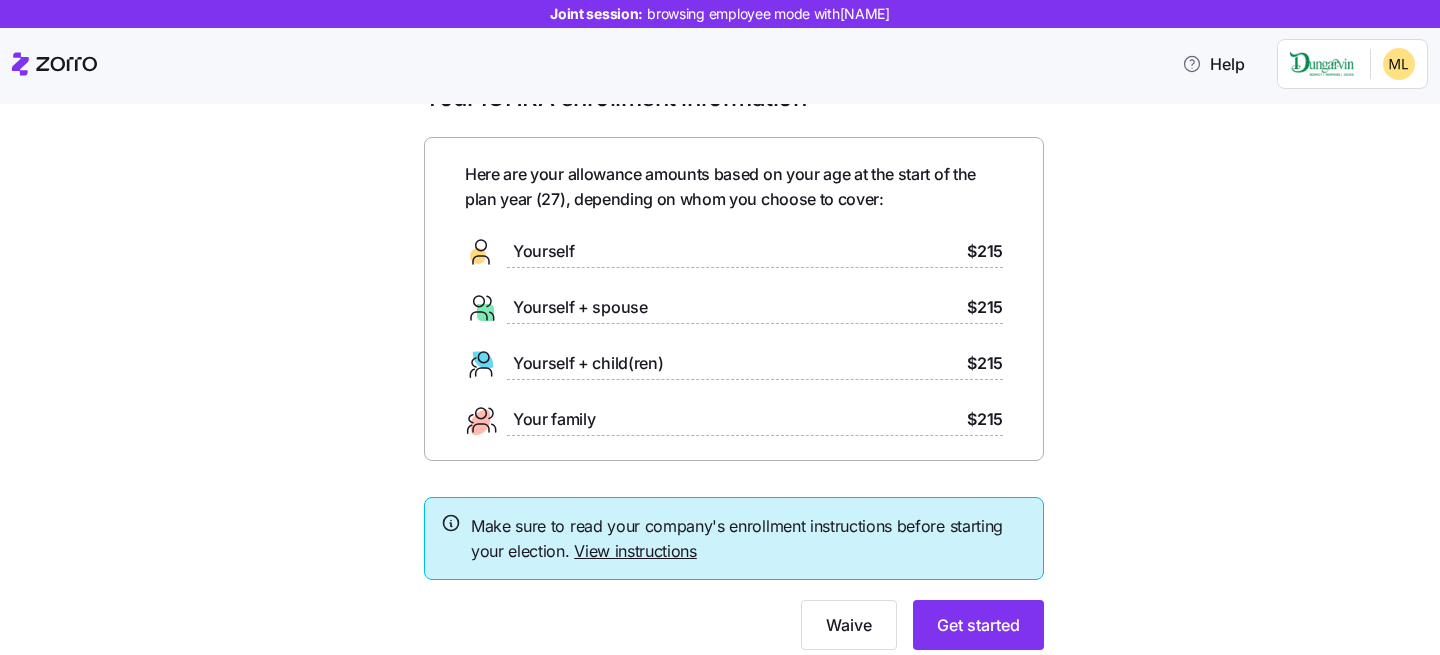 scroll, scrollTop: 58, scrollLeft: 0, axis: vertical 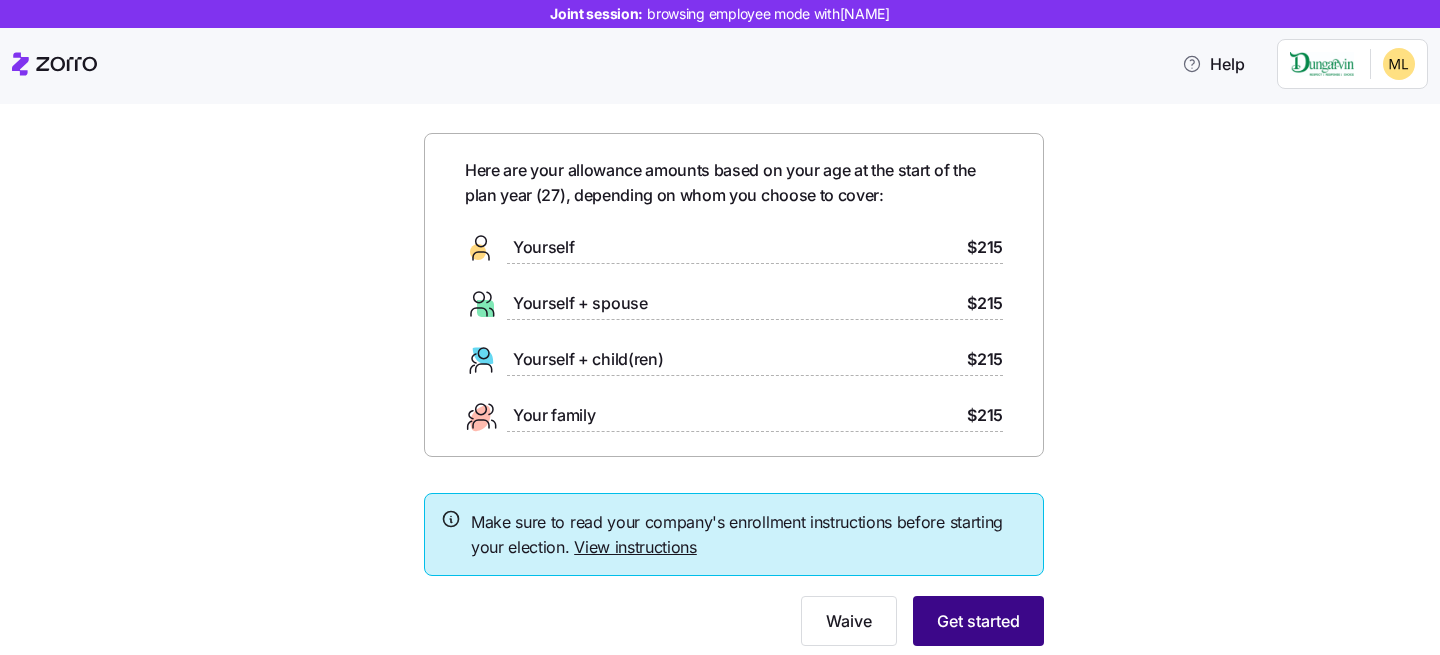 click on "Get started" at bounding box center (978, 621) 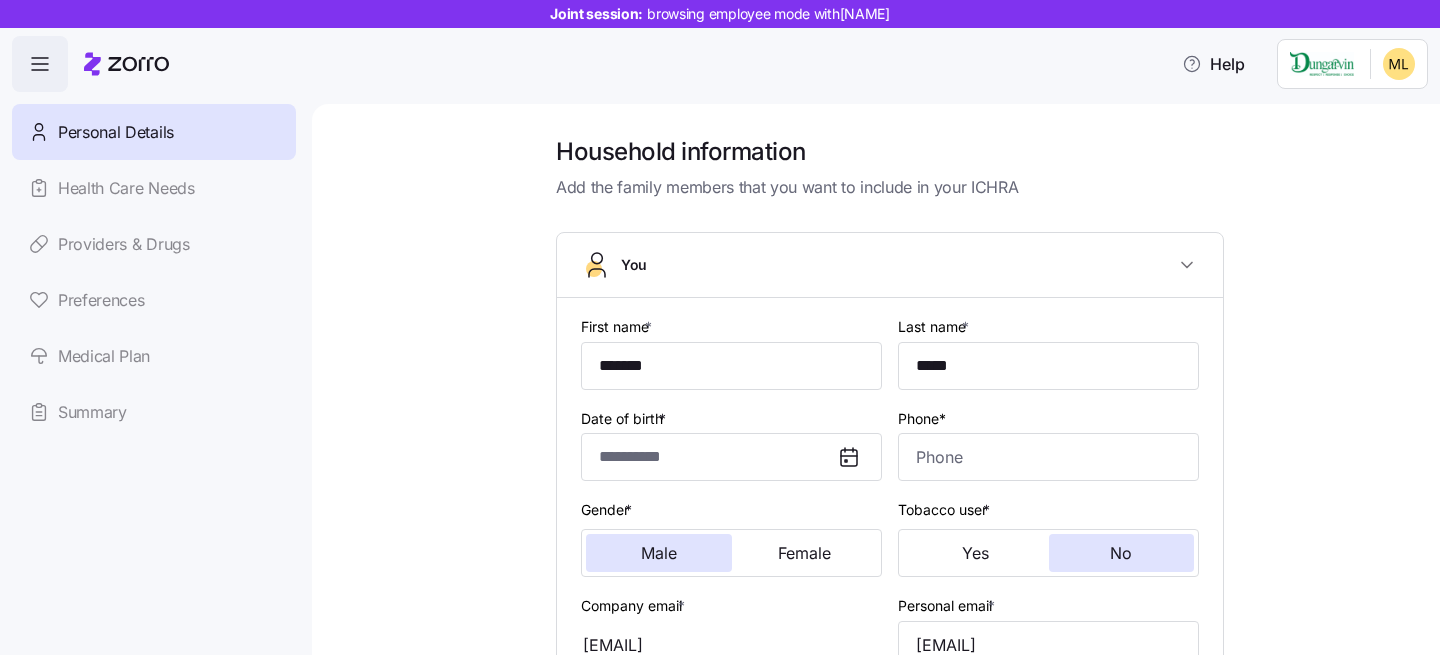type on "*******" 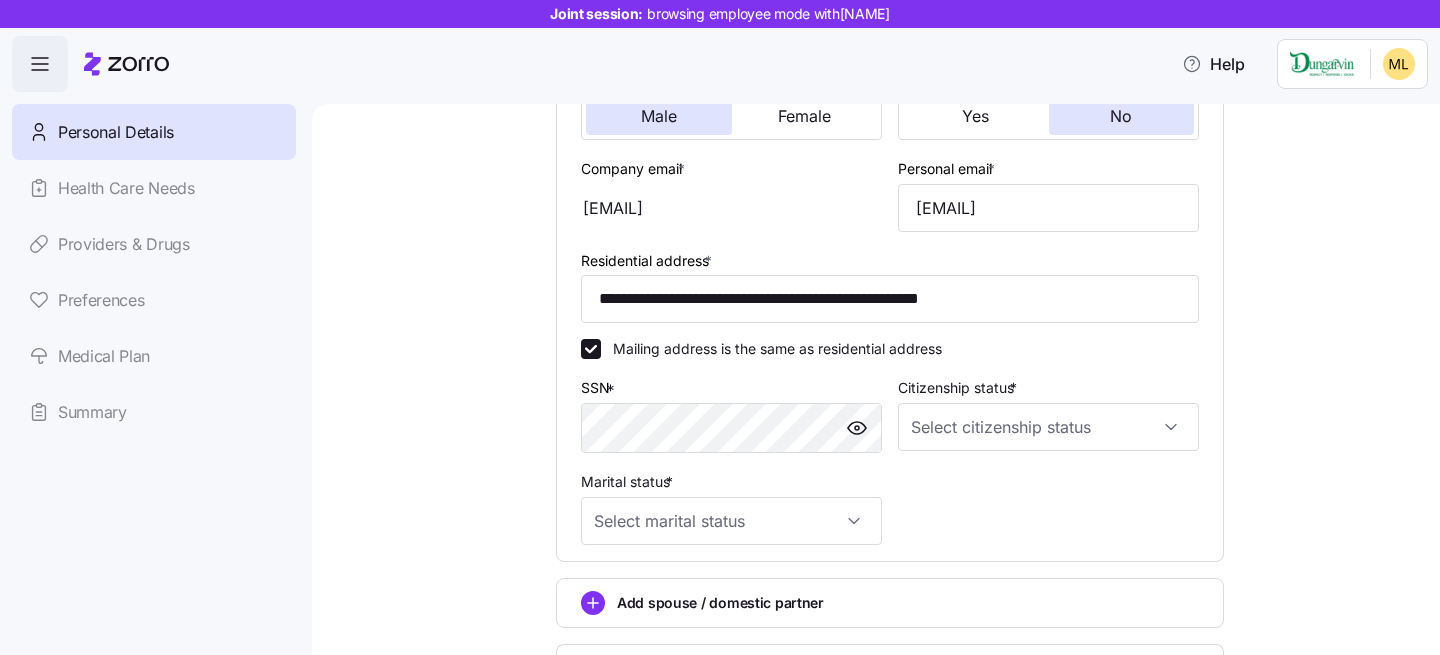 scroll, scrollTop: 438, scrollLeft: 0, axis: vertical 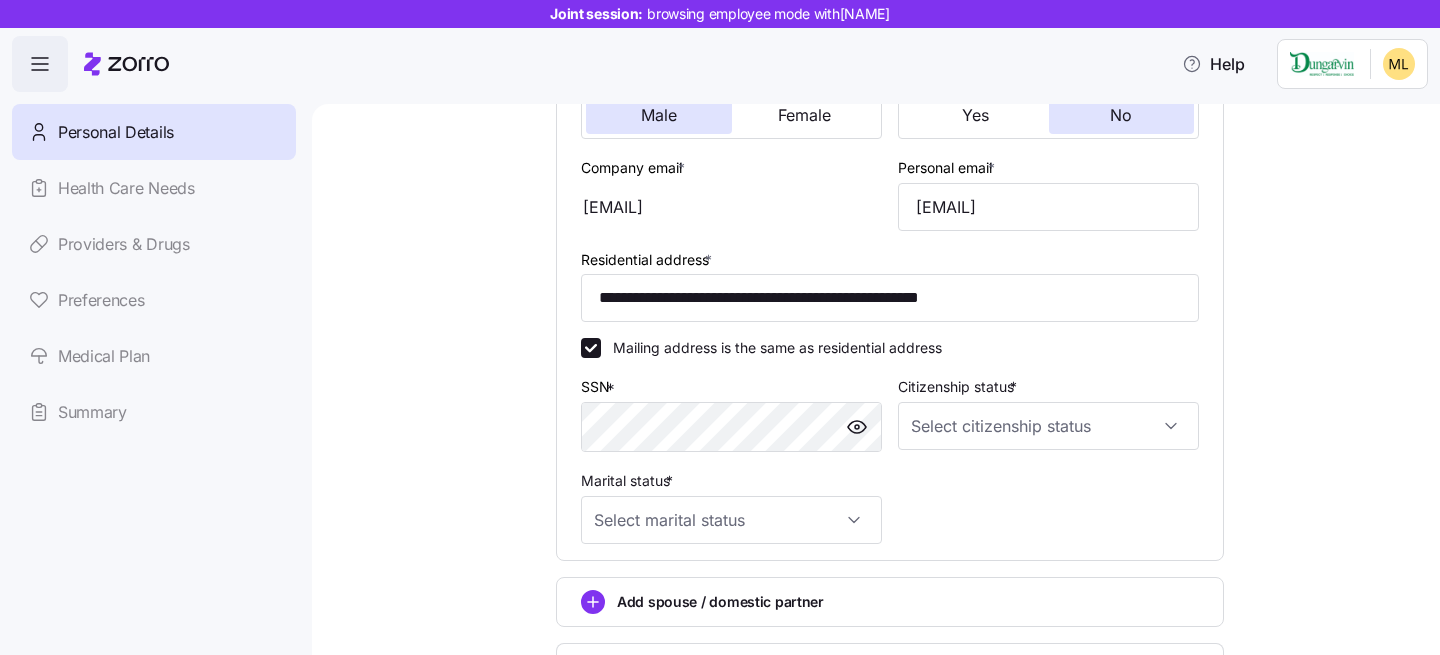 click at bounding box center (857, 427) 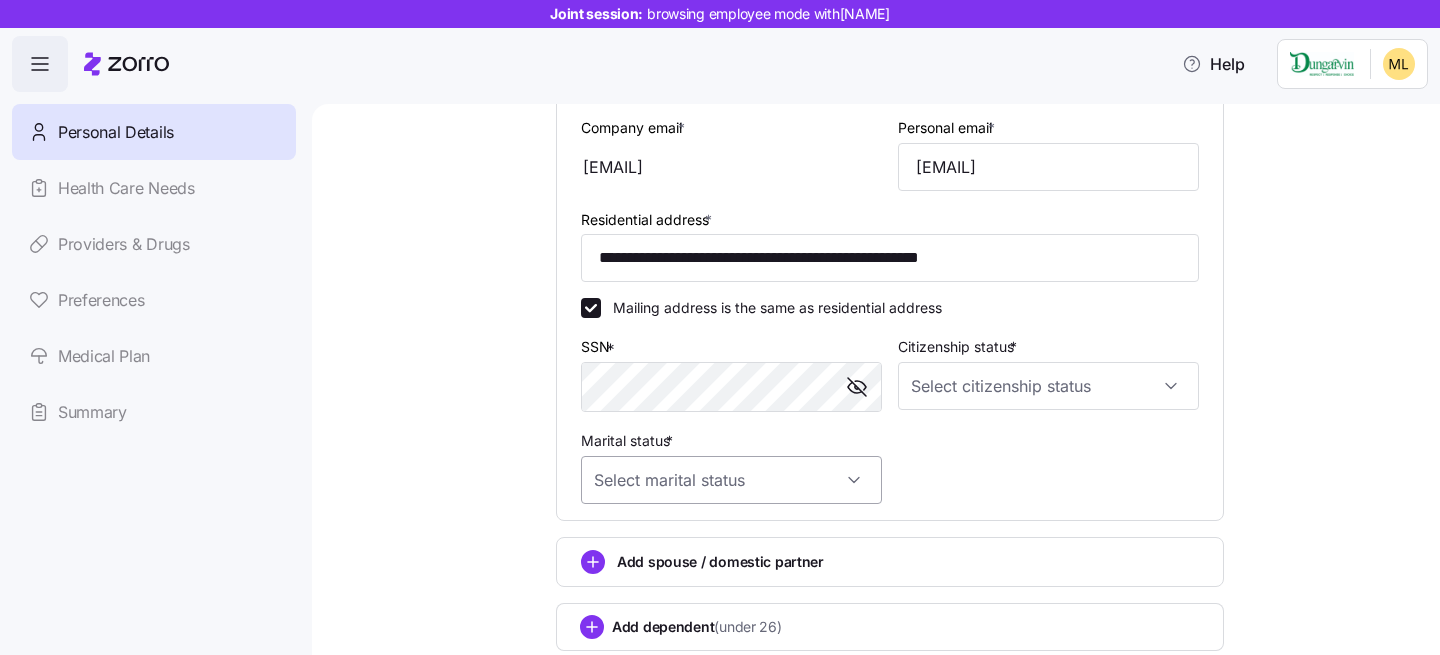 scroll, scrollTop: 499, scrollLeft: 0, axis: vertical 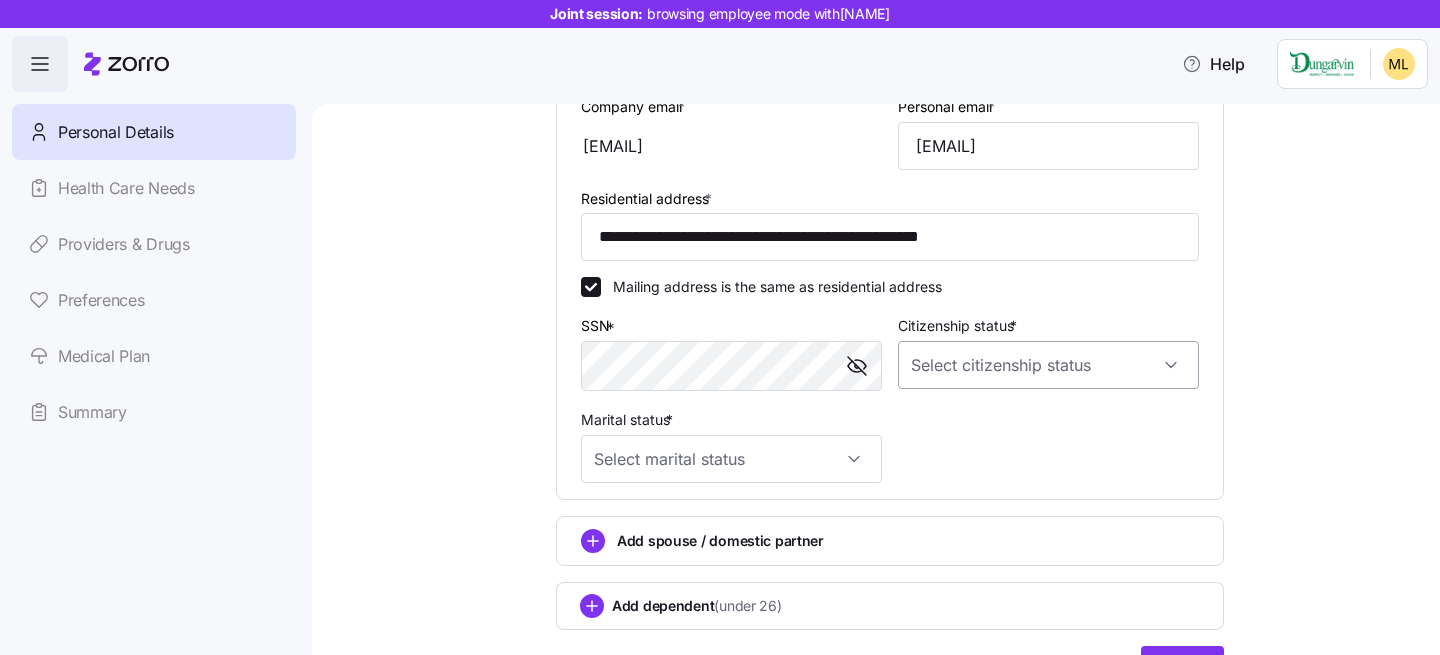 click on "Citizenship status  *" at bounding box center (1048, 365) 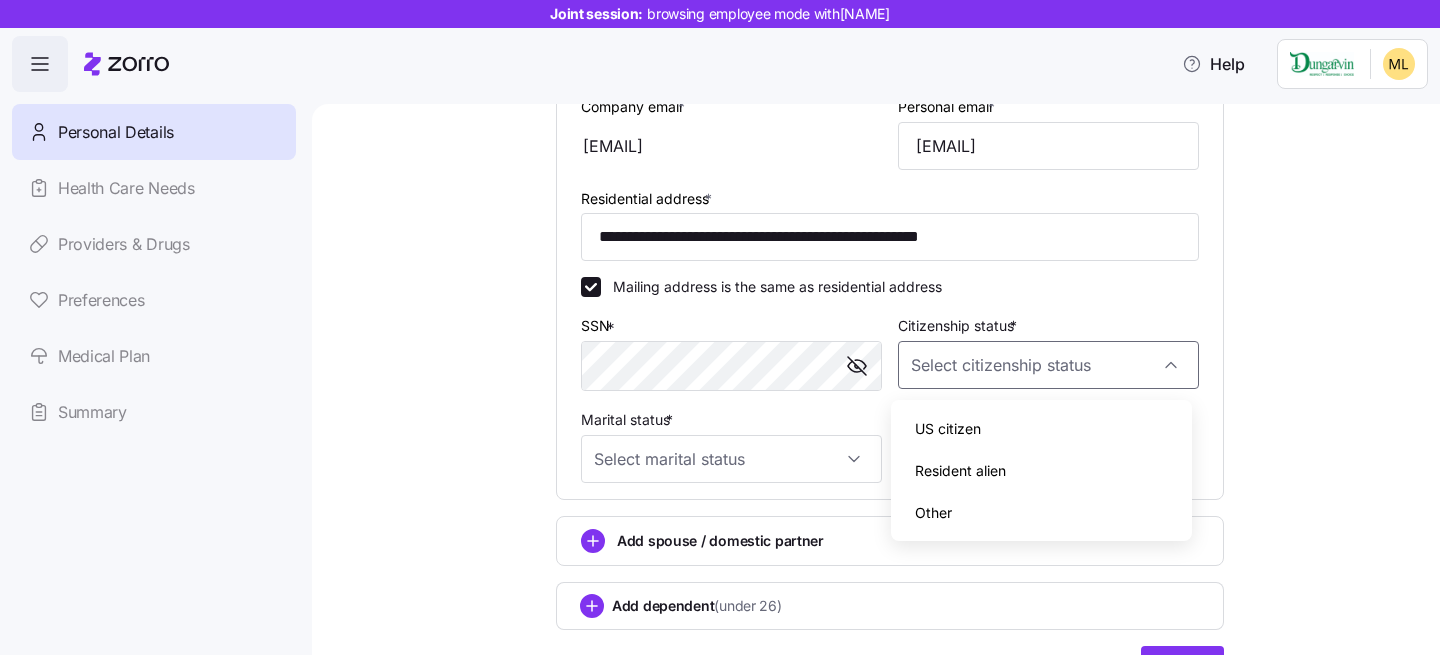 click on "Resident alien" at bounding box center (960, 471) 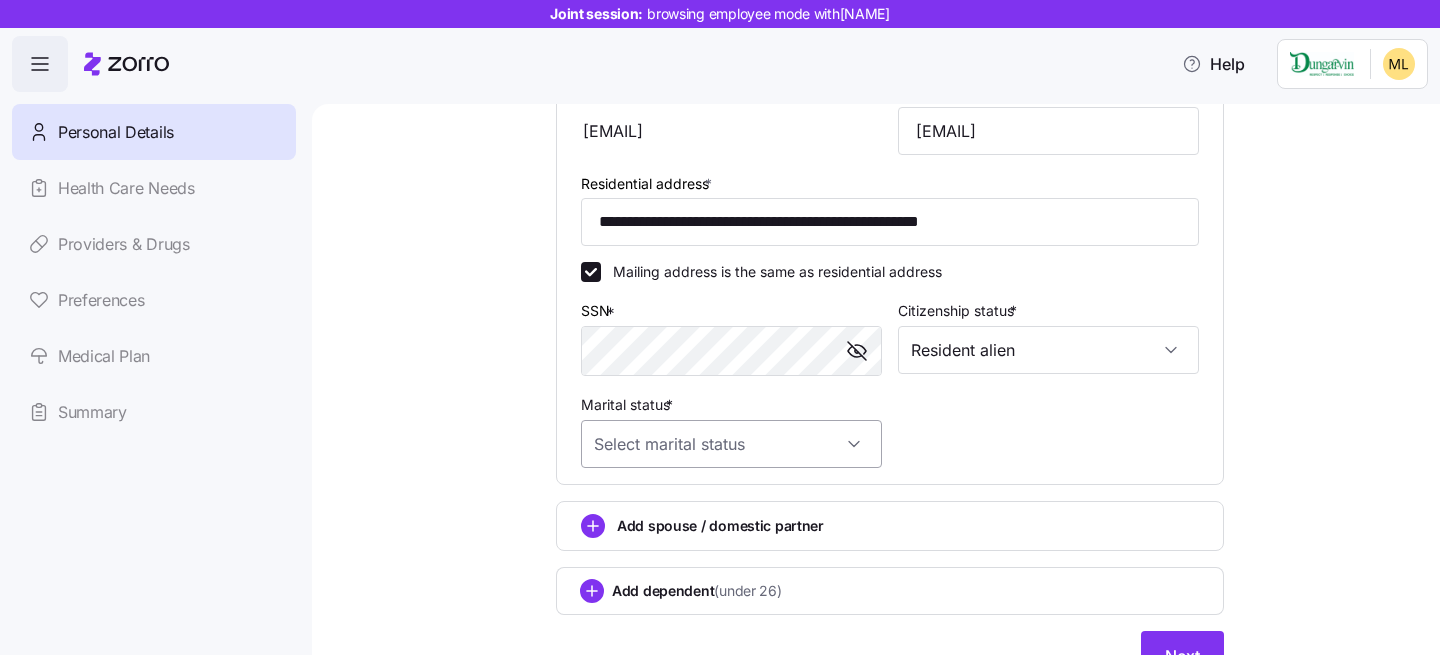 scroll, scrollTop: 541, scrollLeft: 0, axis: vertical 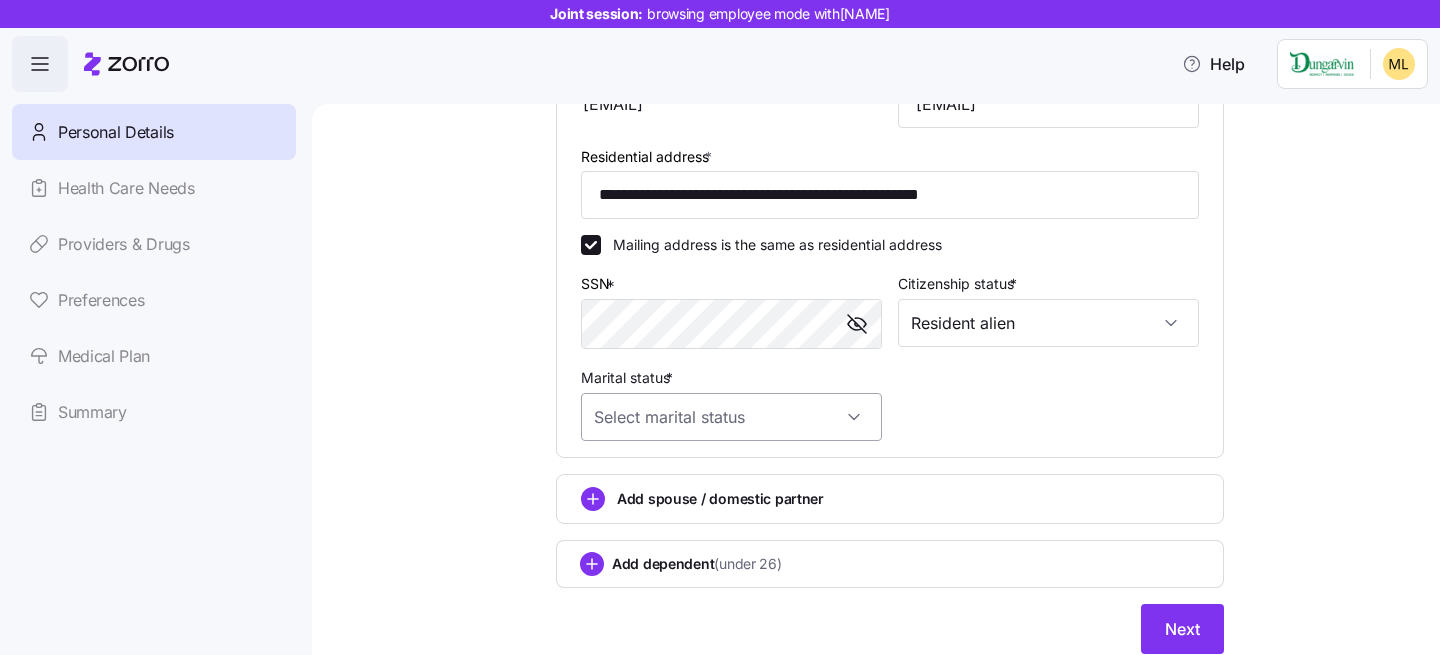 click on "Marital status  *" at bounding box center (731, 417) 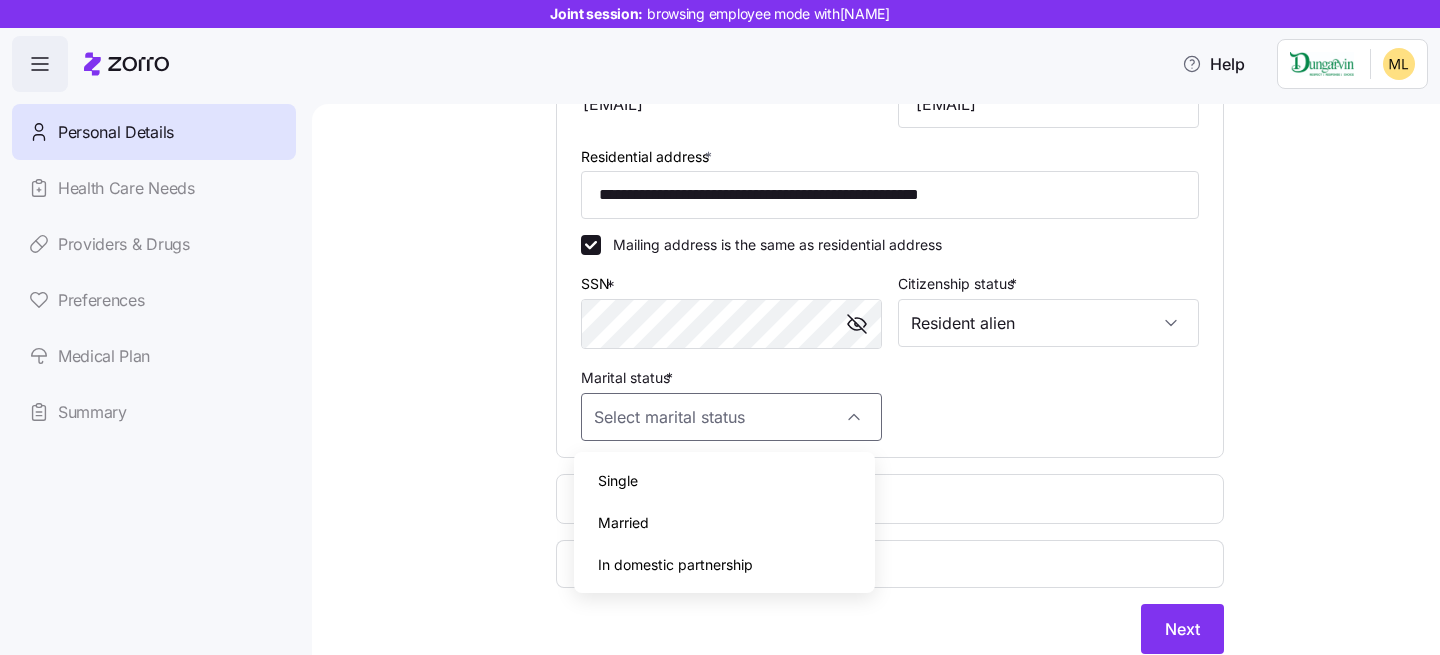 click on "Married" at bounding box center [724, 523] 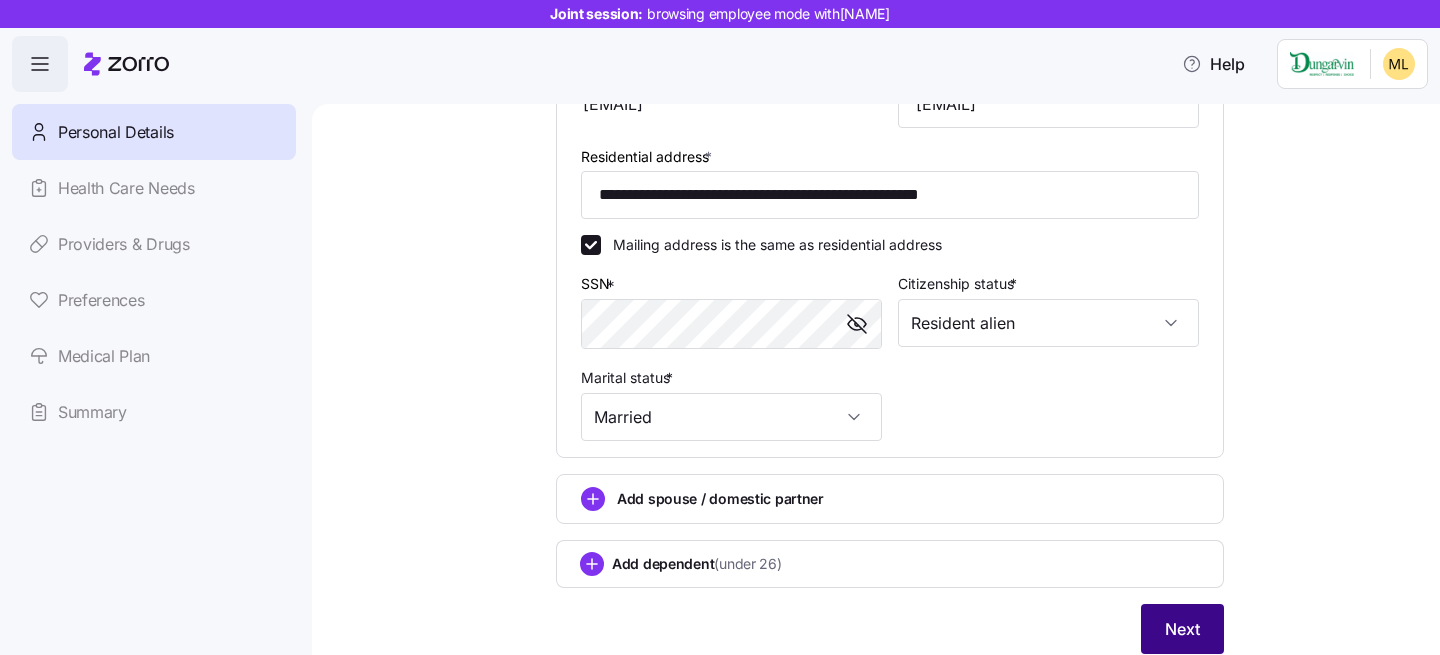 click on "Next" at bounding box center [1182, 629] 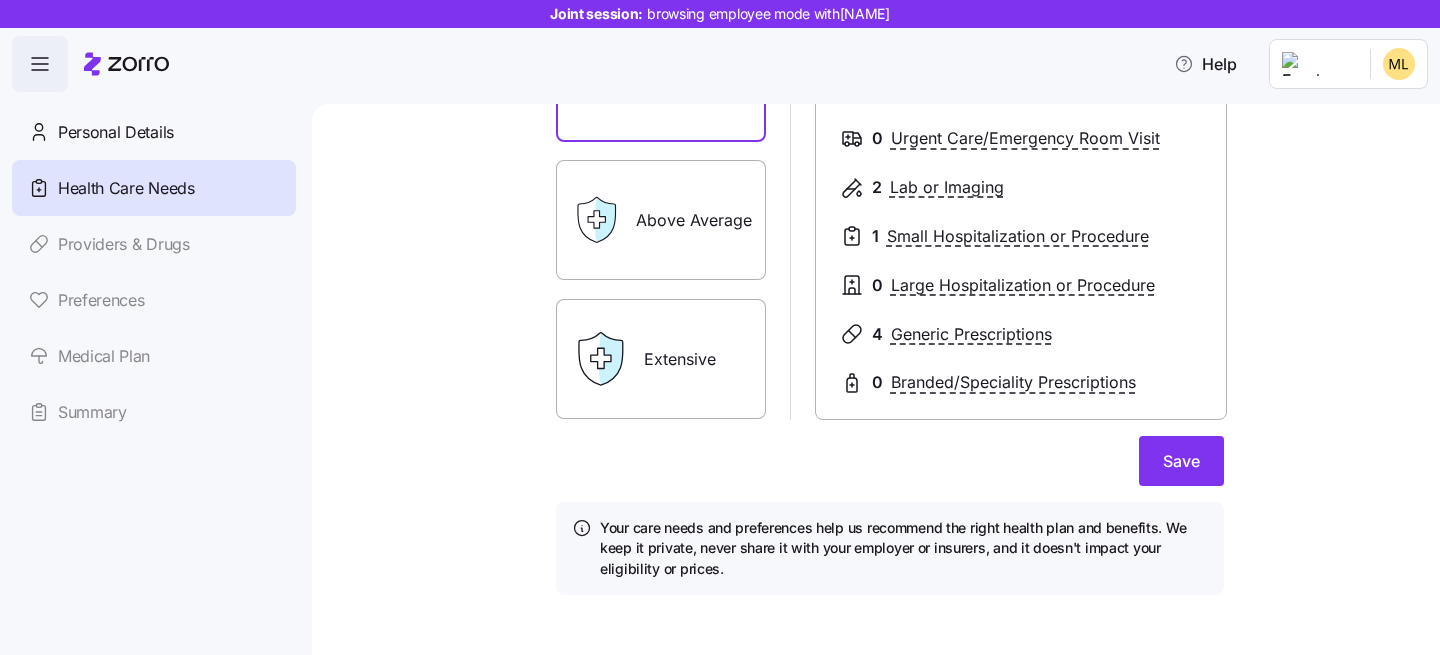 scroll, scrollTop: 373, scrollLeft: 0, axis: vertical 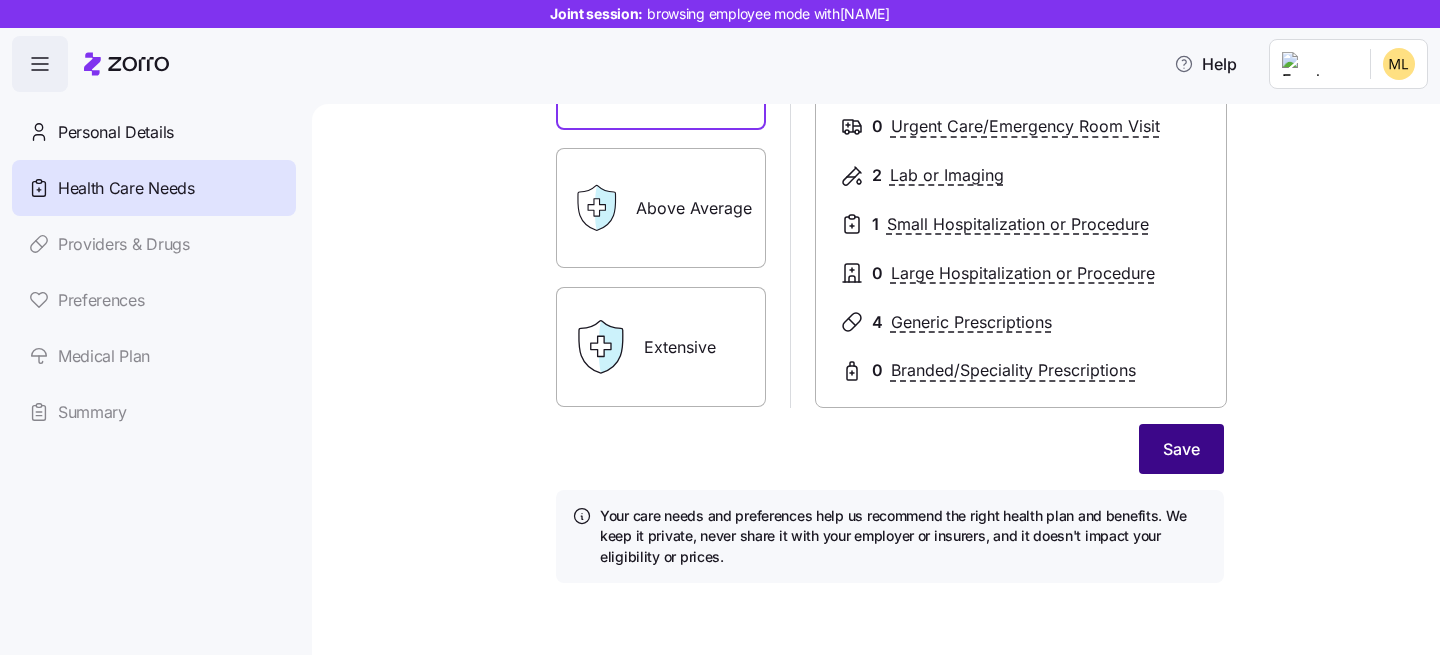 click on "Save" at bounding box center [1181, 449] 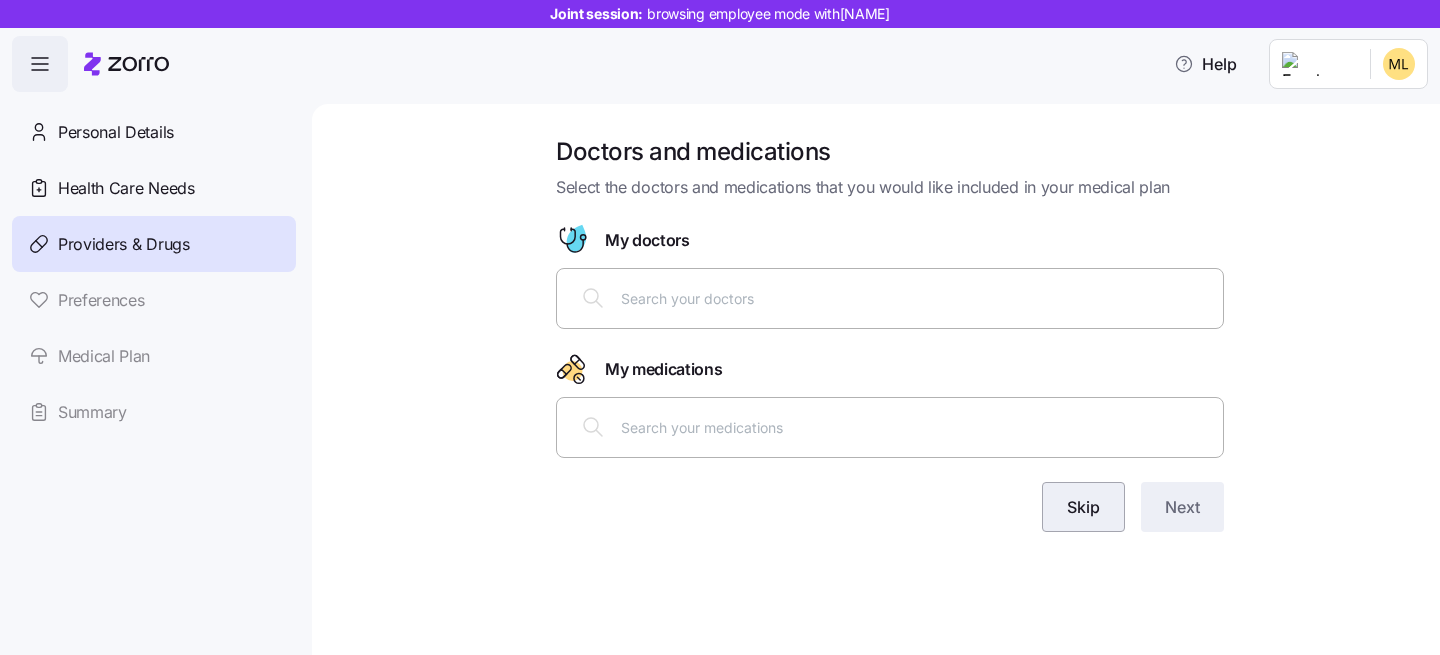 click on "Skip" at bounding box center [1083, 507] 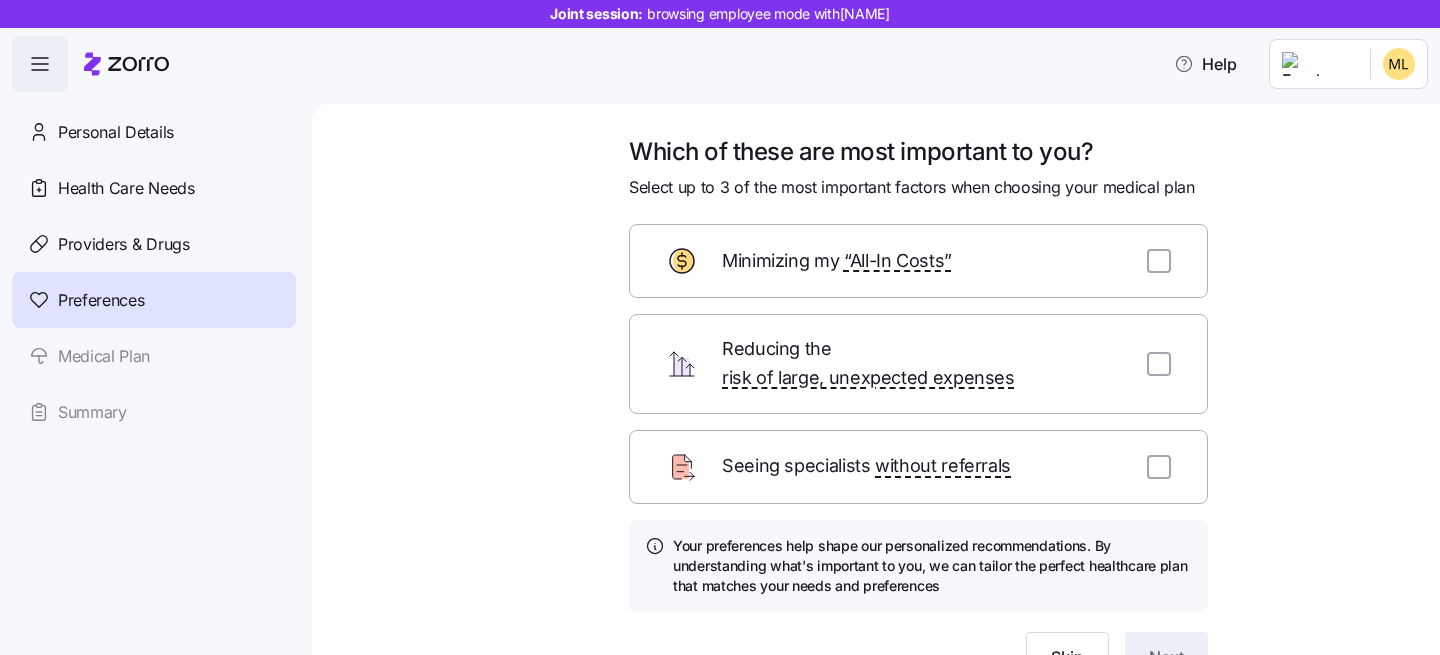 scroll, scrollTop: 4, scrollLeft: 0, axis: vertical 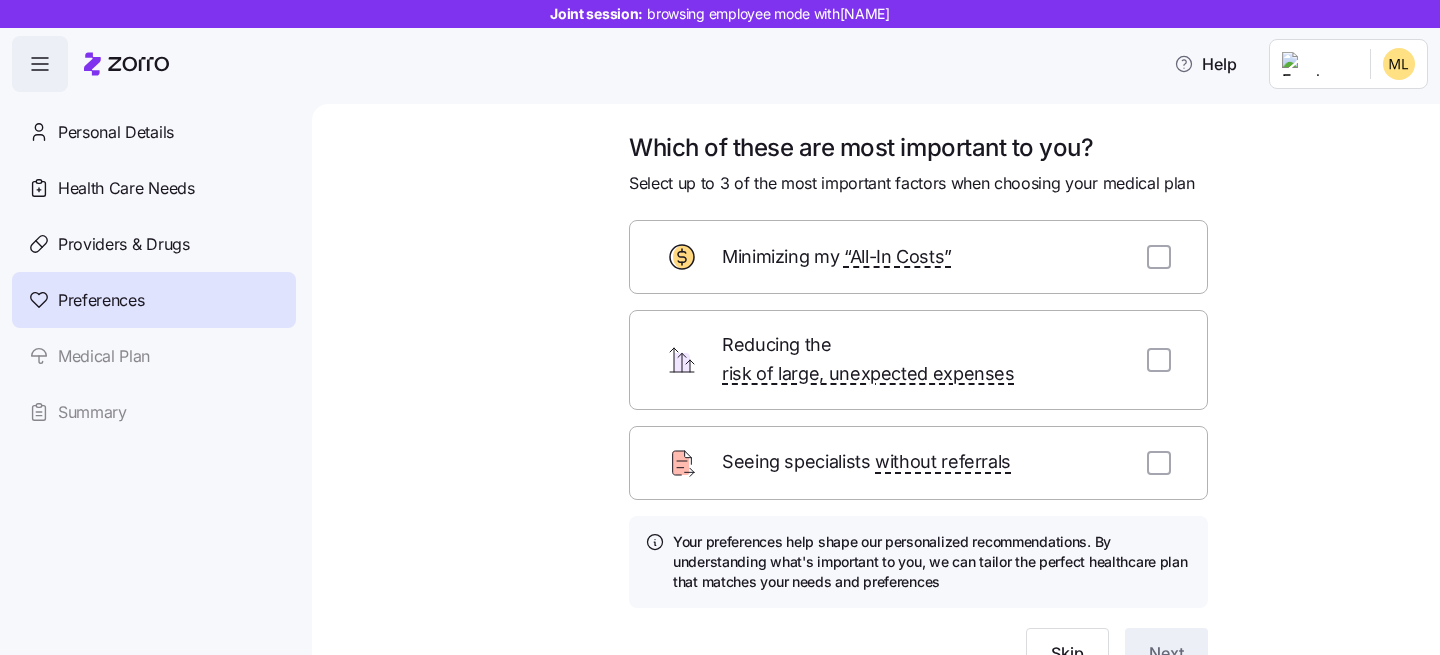 click at bounding box center [1159, 257] 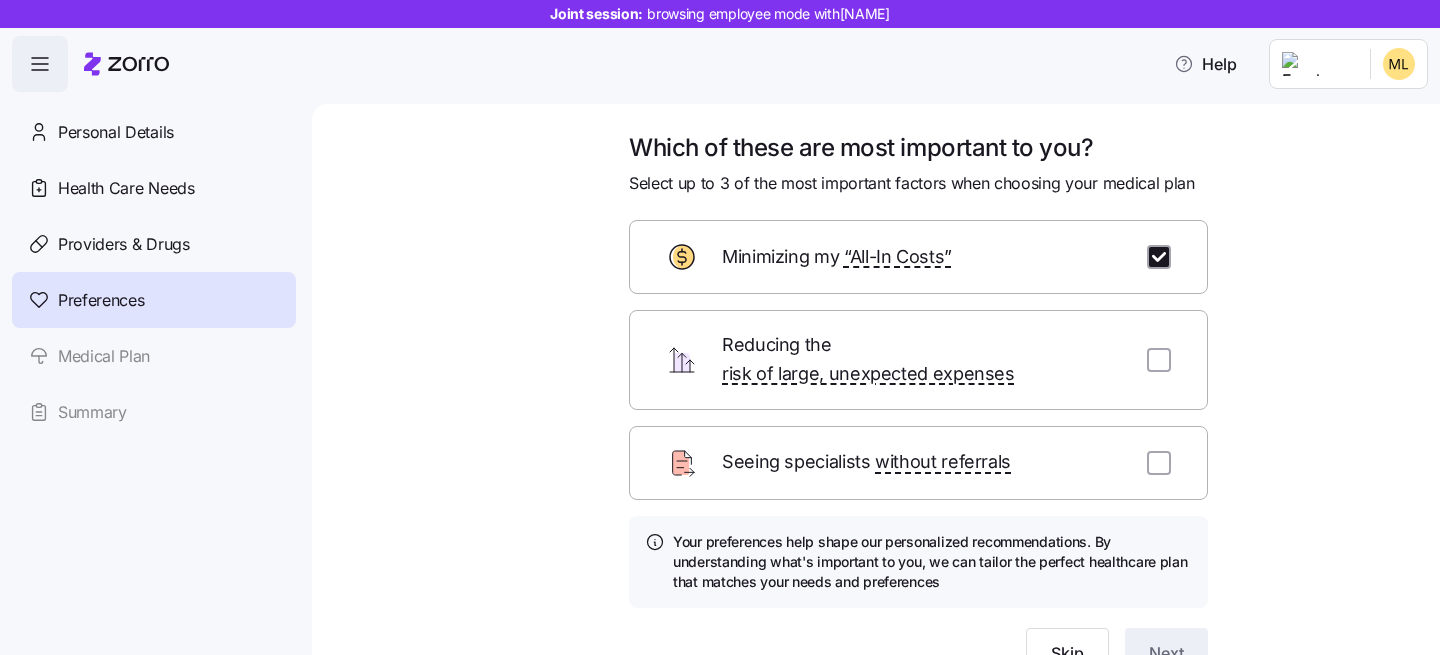 checkbox on "true" 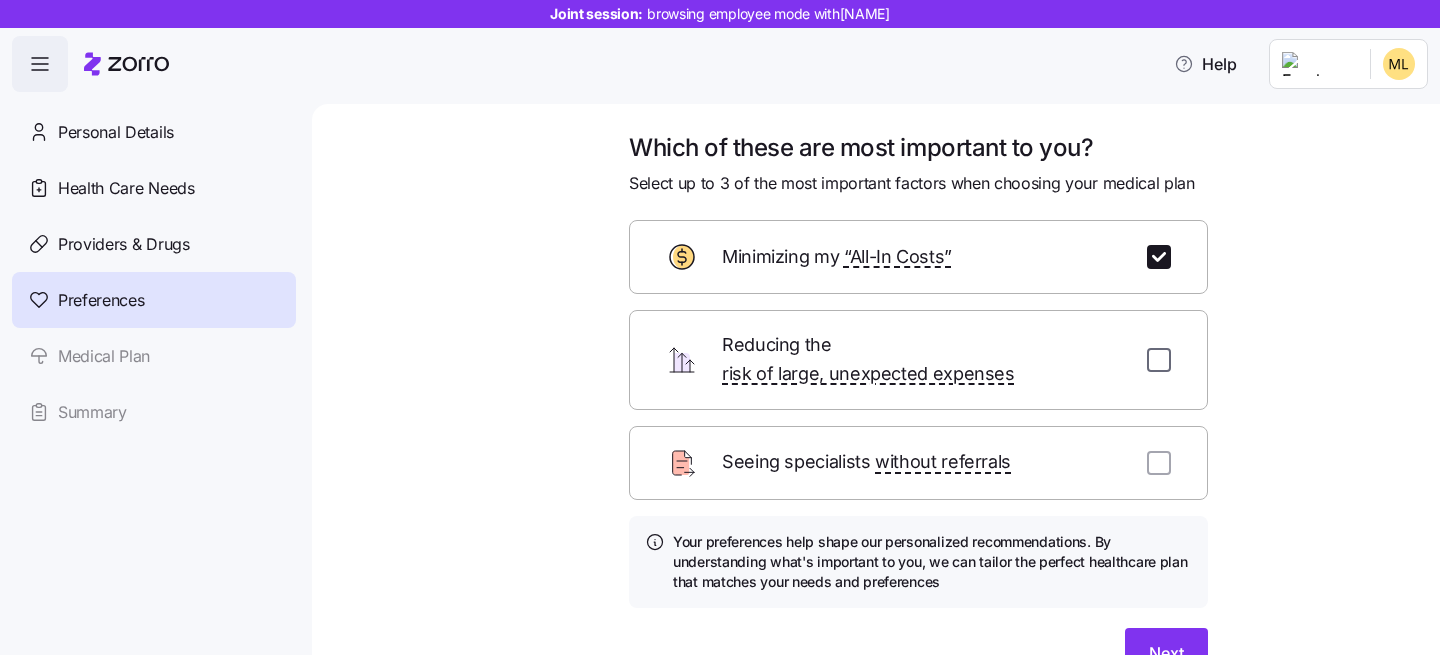 click at bounding box center (1159, 360) 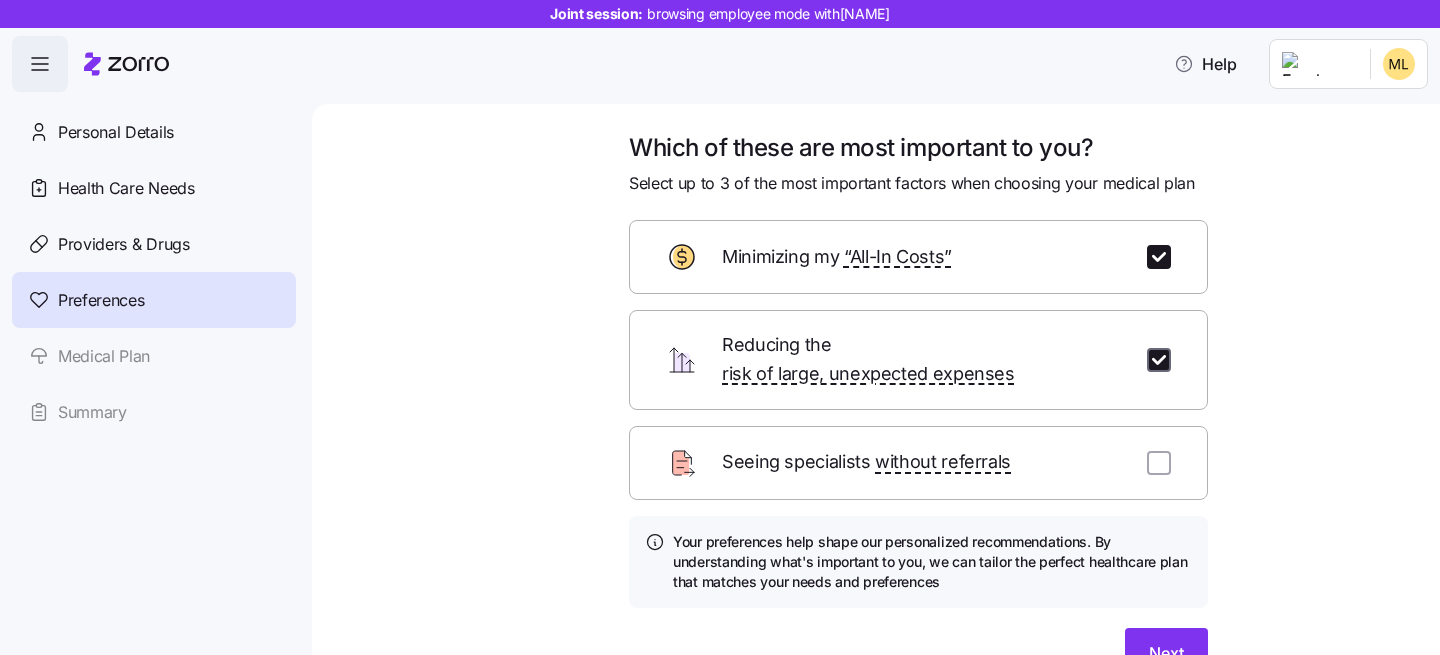 checkbox on "true" 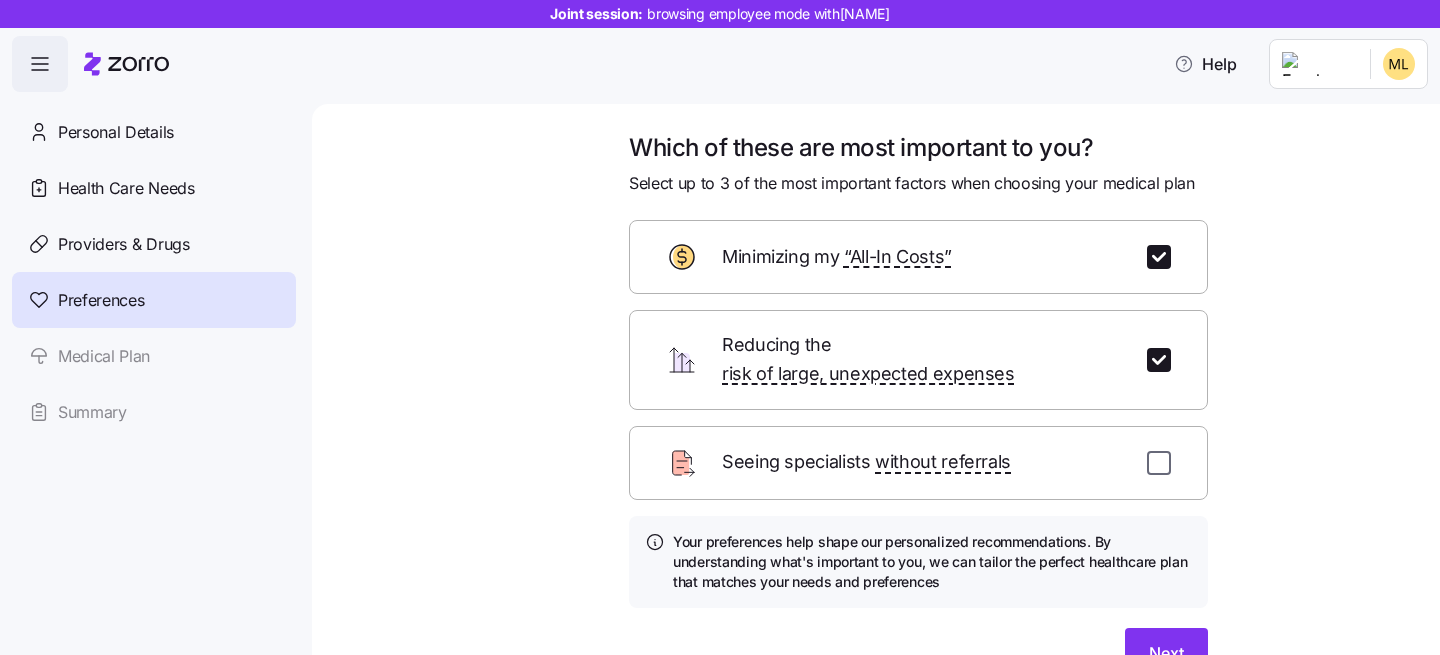 click at bounding box center [1159, 463] 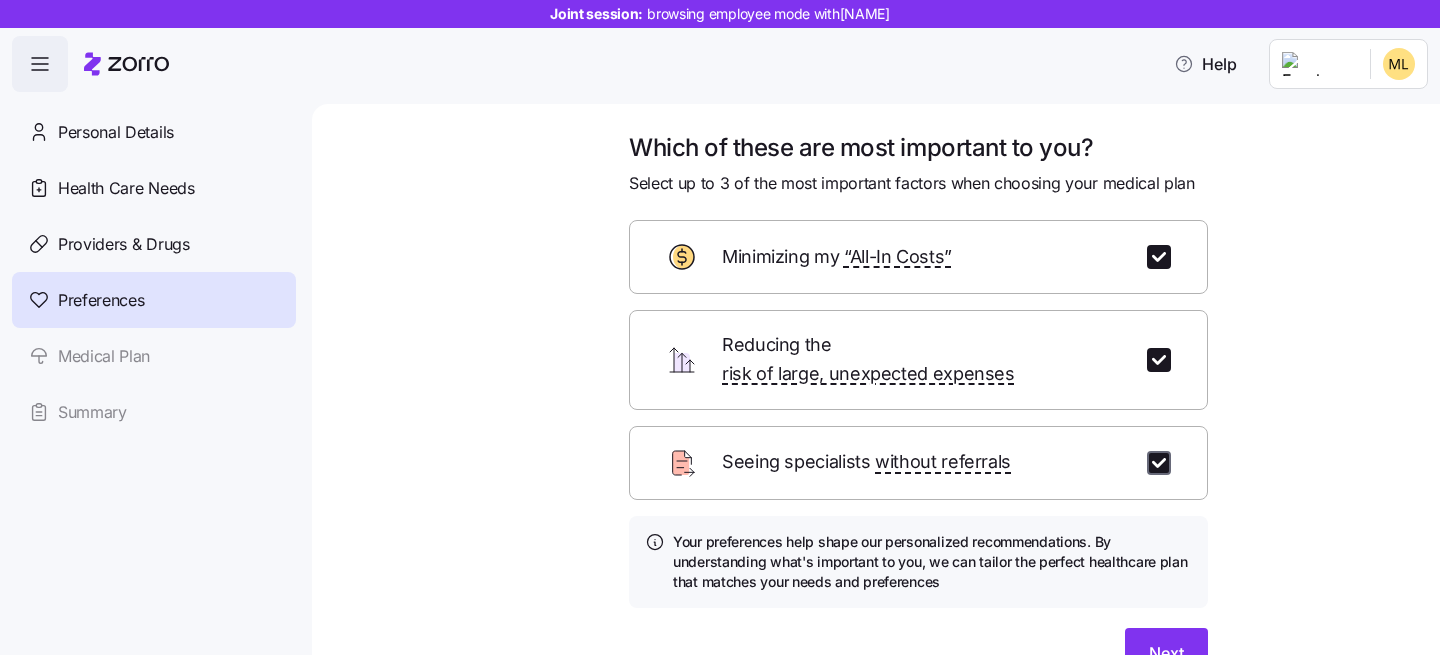 checkbox on "true" 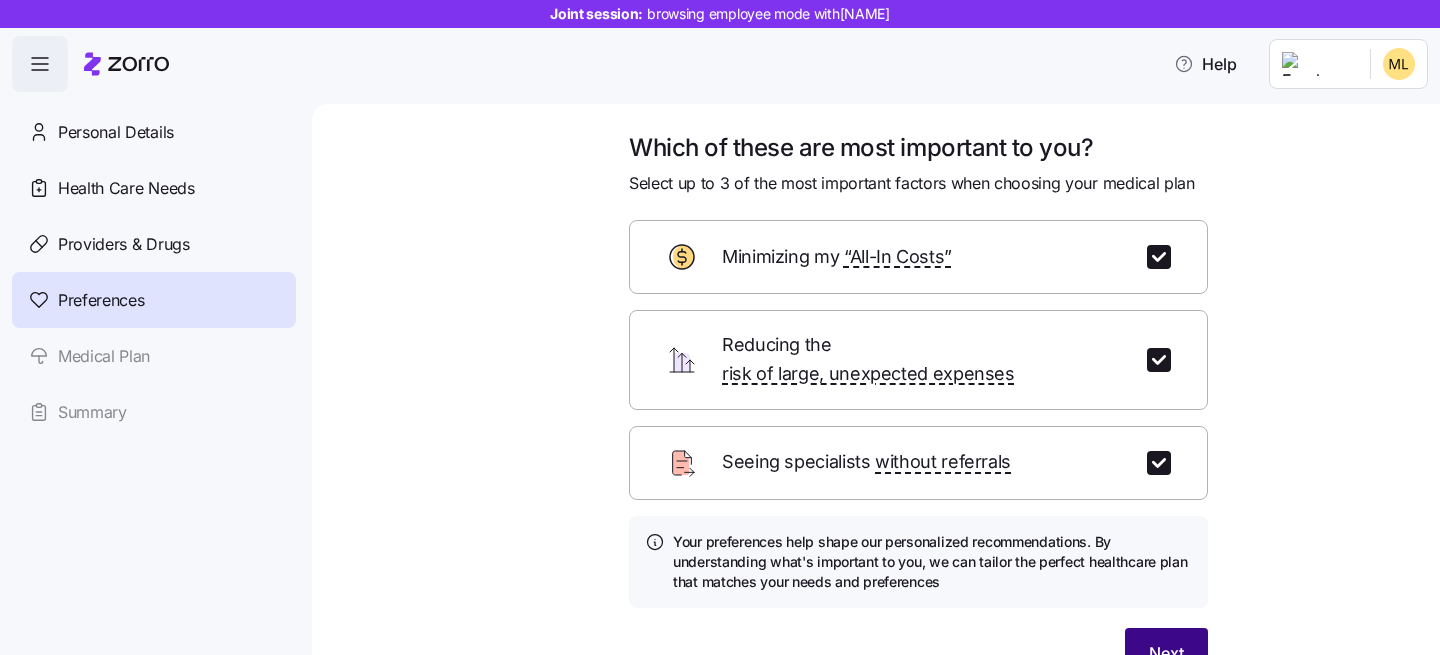 click on "Next" at bounding box center (1166, 653) 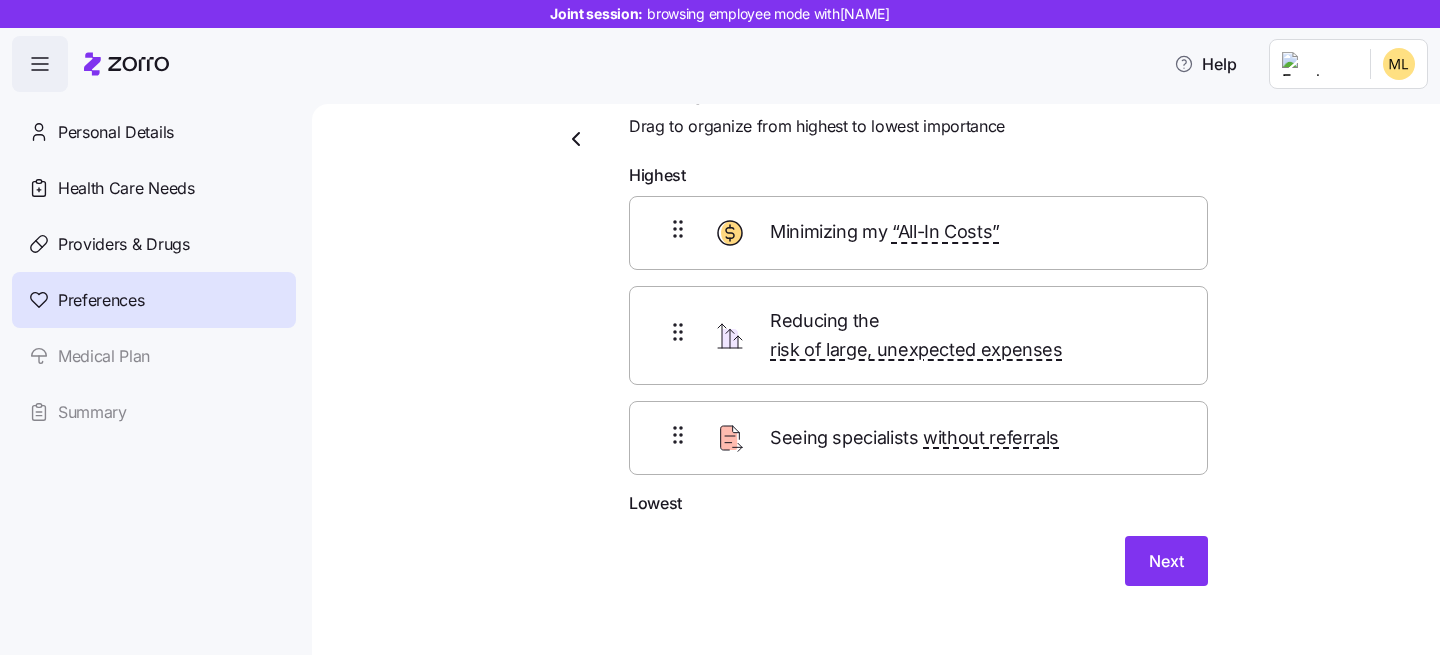 scroll, scrollTop: 62, scrollLeft: 0, axis: vertical 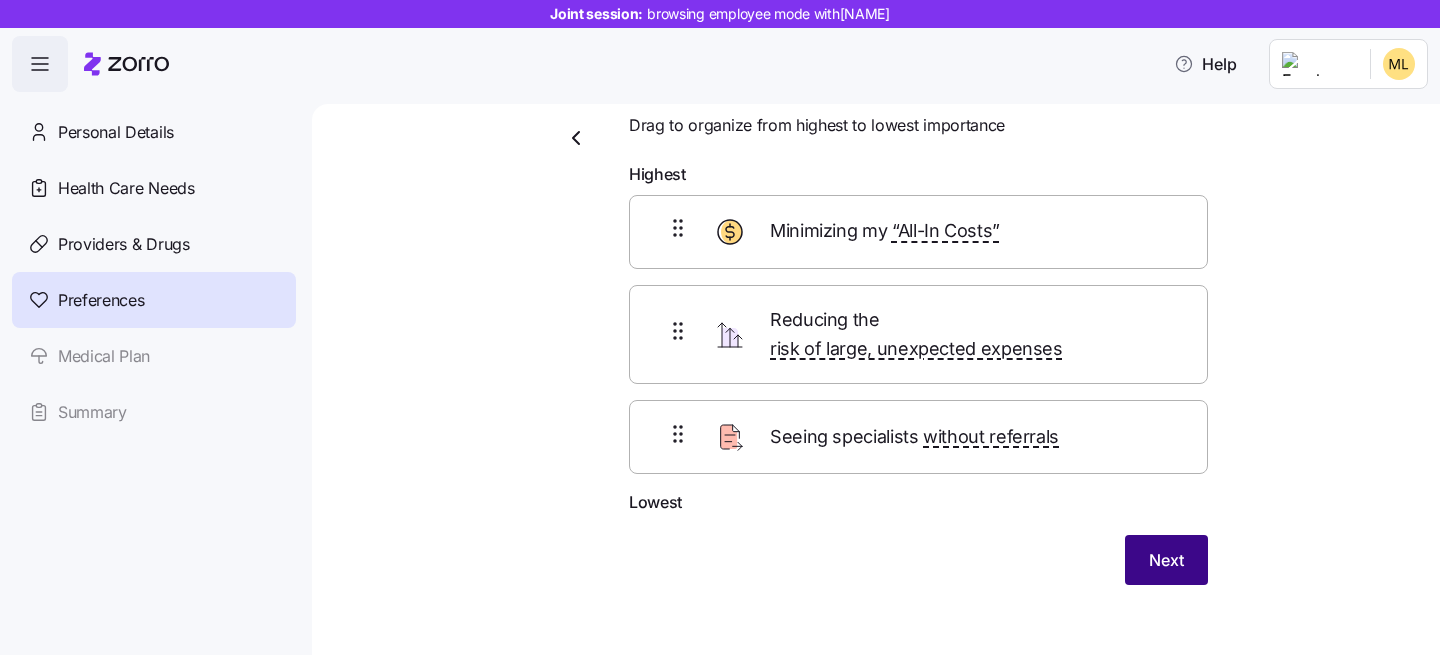 click on "Next" at bounding box center [1166, 560] 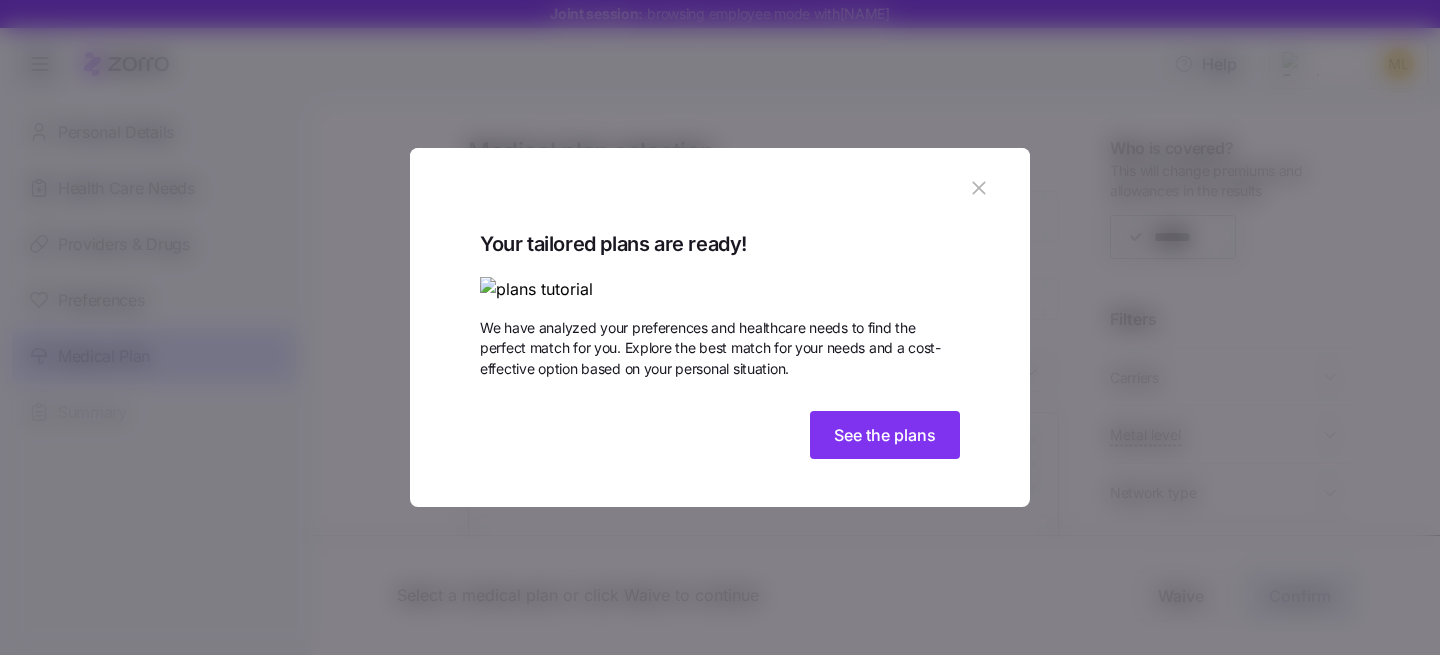 click 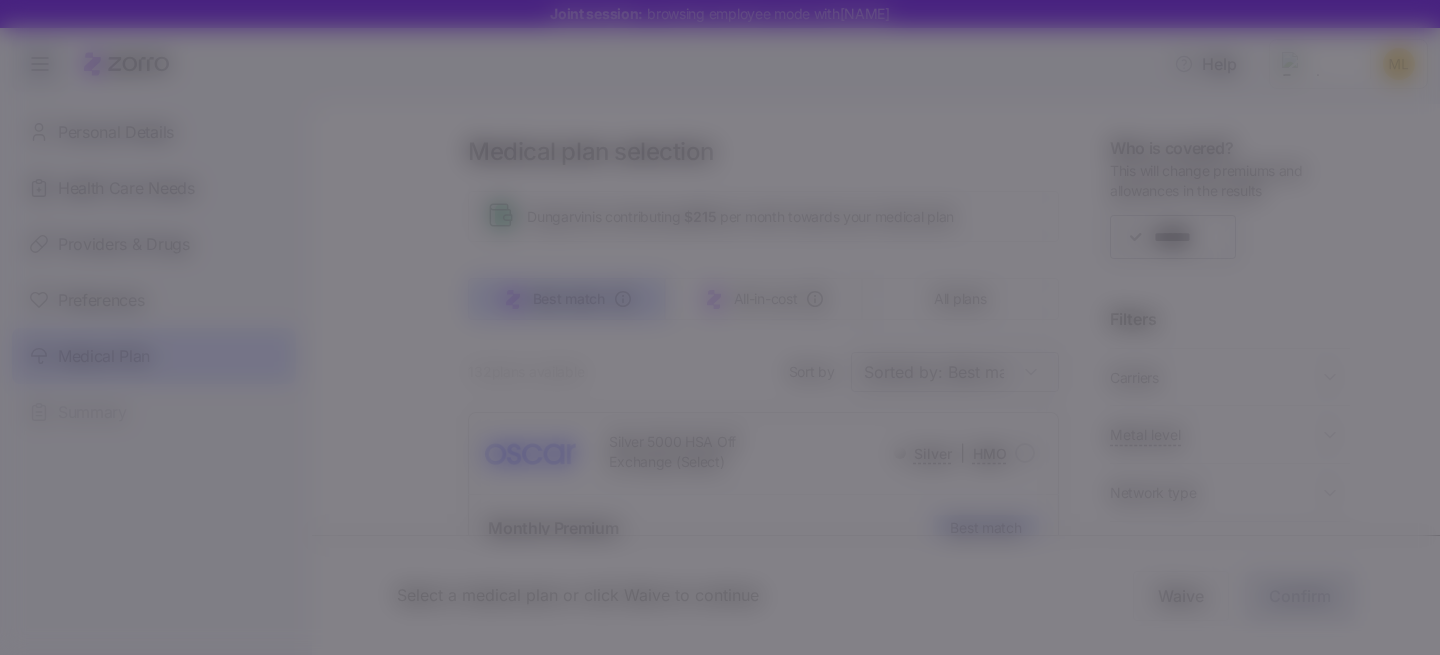 scroll, scrollTop: 0, scrollLeft: 0, axis: both 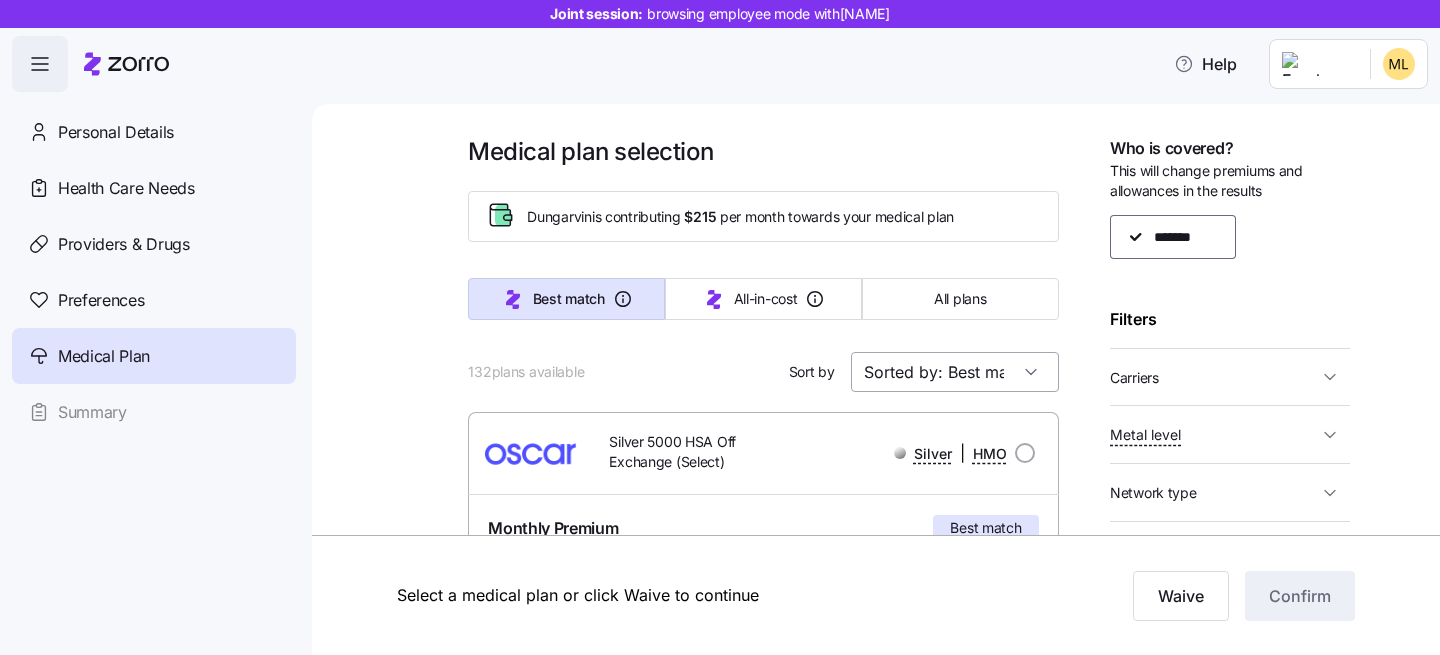 click on "Sorted by: Best match" at bounding box center (955, 372) 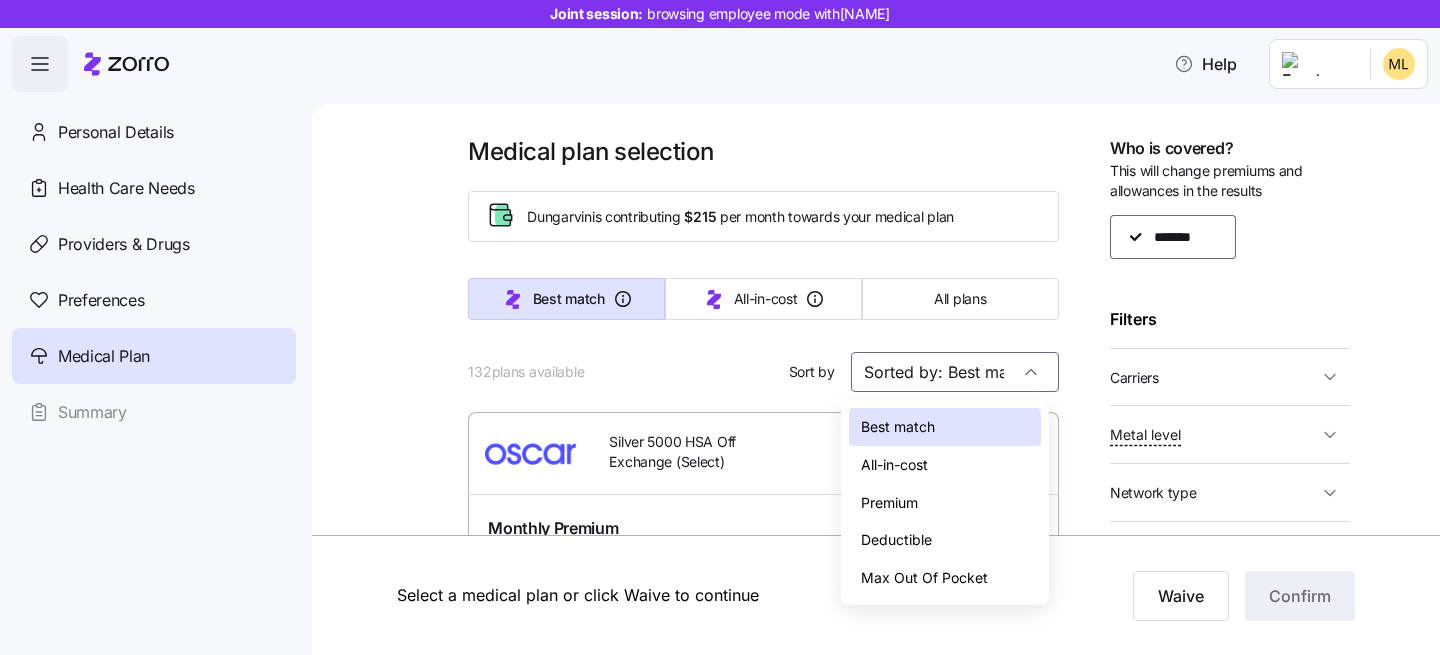 click on "Premium" at bounding box center (945, 503) 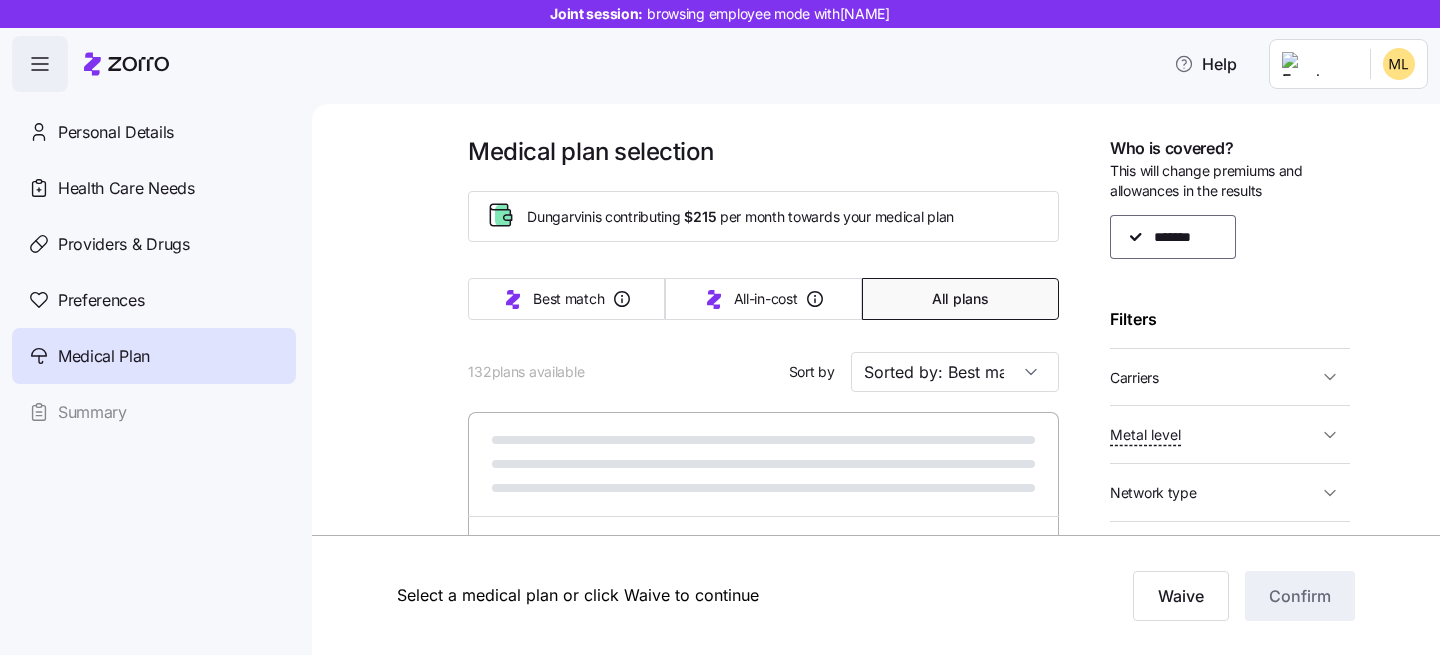 type on "Sorted by: Premium" 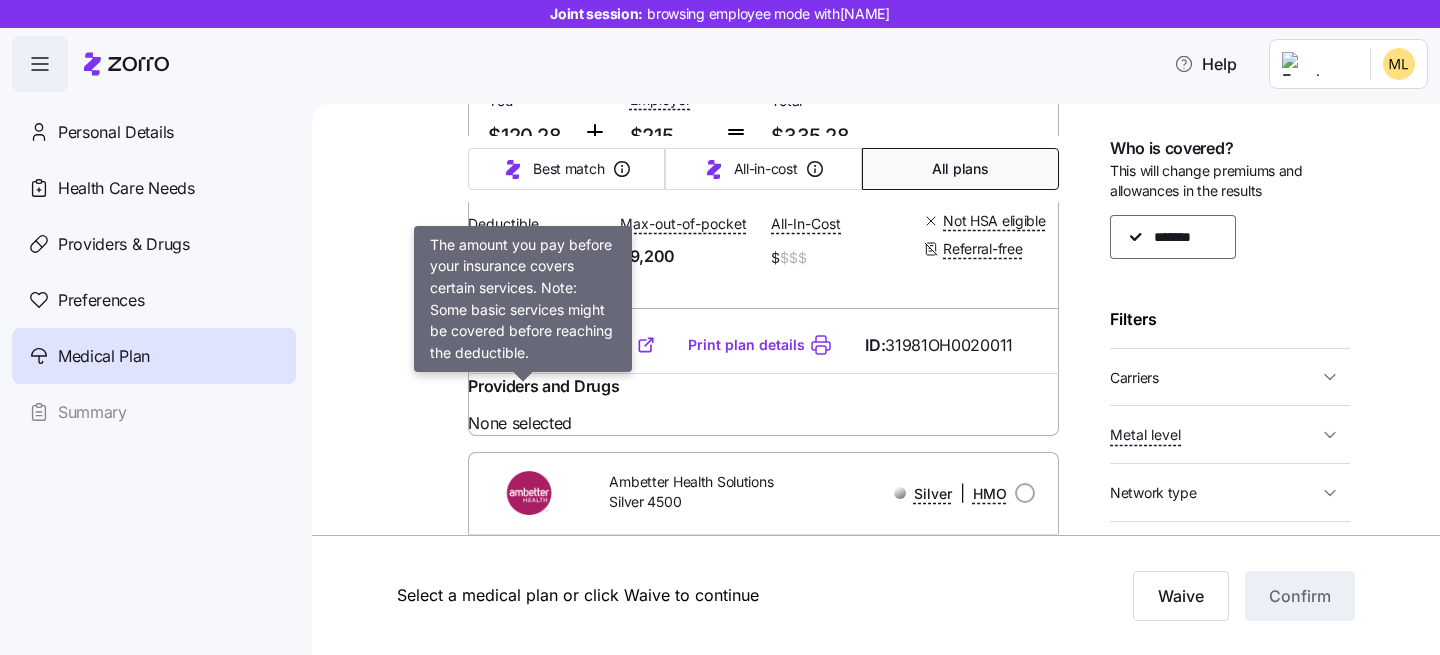 scroll, scrollTop: 11203, scrollLeft: 0, axis: vertical 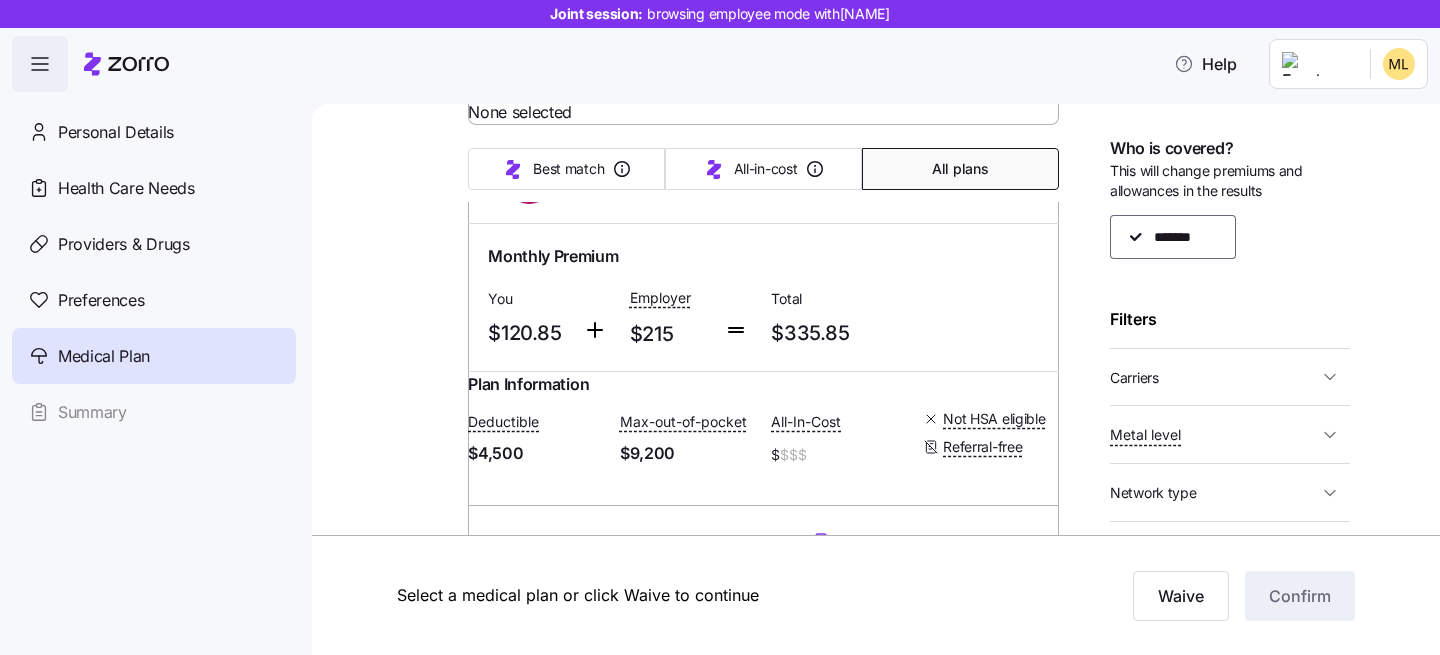 click on "Summary of benefits" at bounding box center [572, -1044] 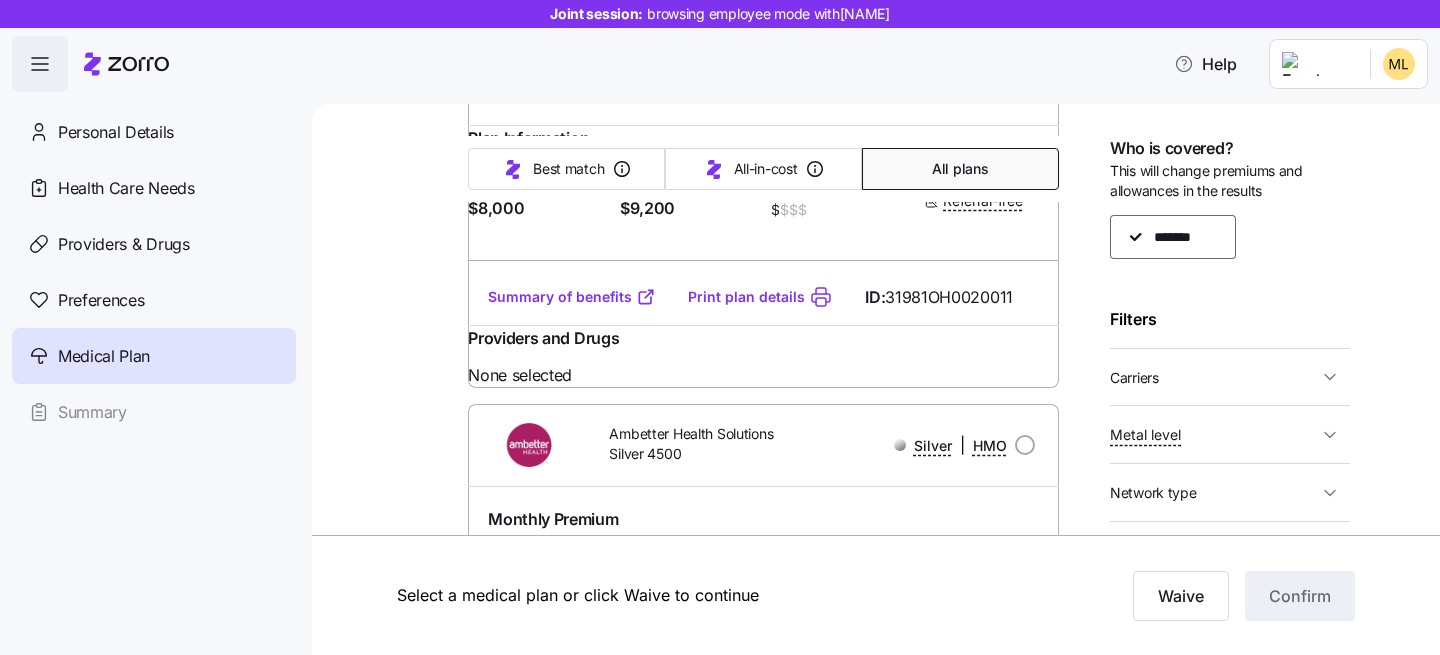 scroll, scrollTop: 10890, scrollLeft: 0, axis: vertical 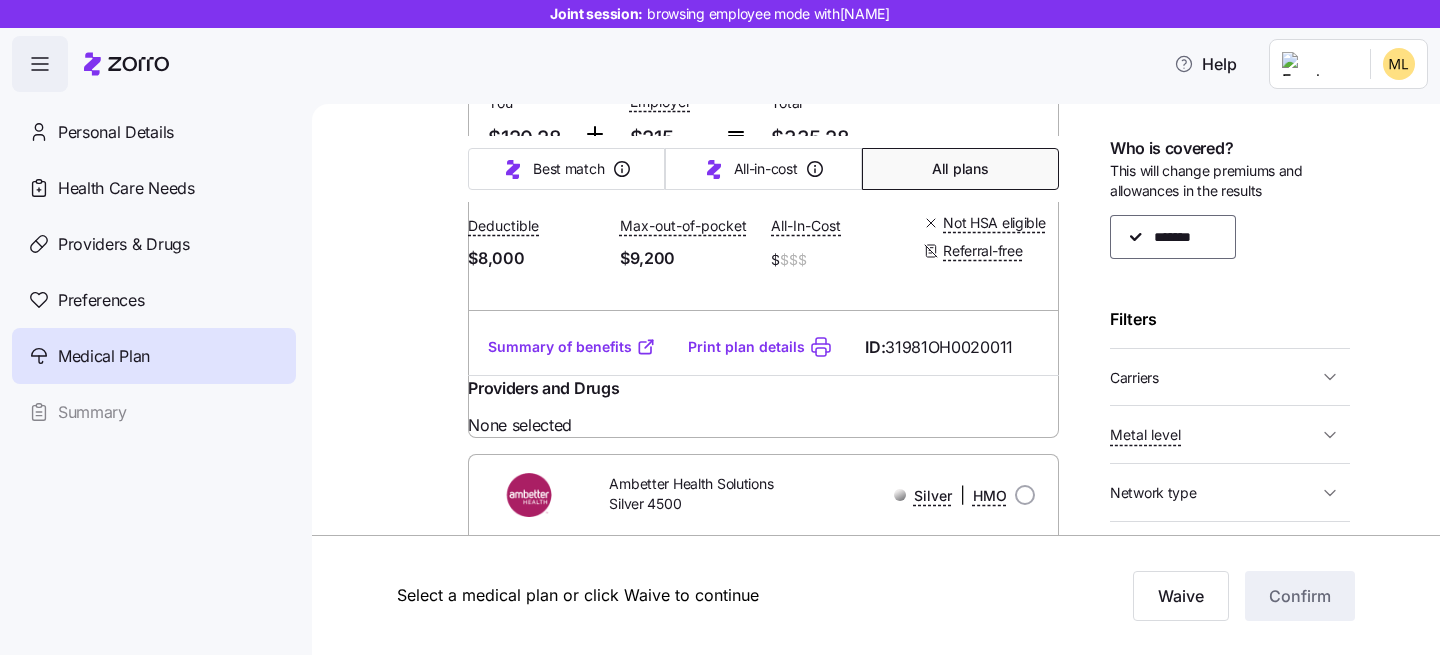 click at bounding box center (1025, -1092) 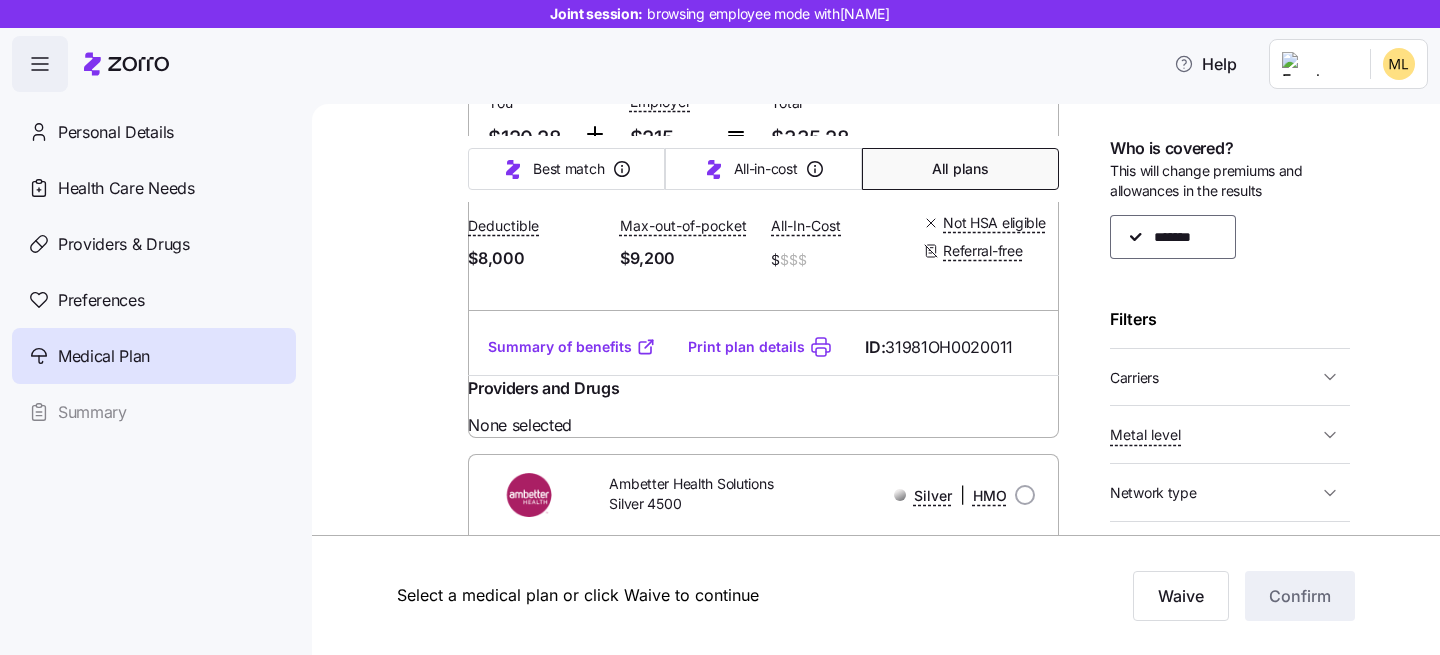 radio on "true" 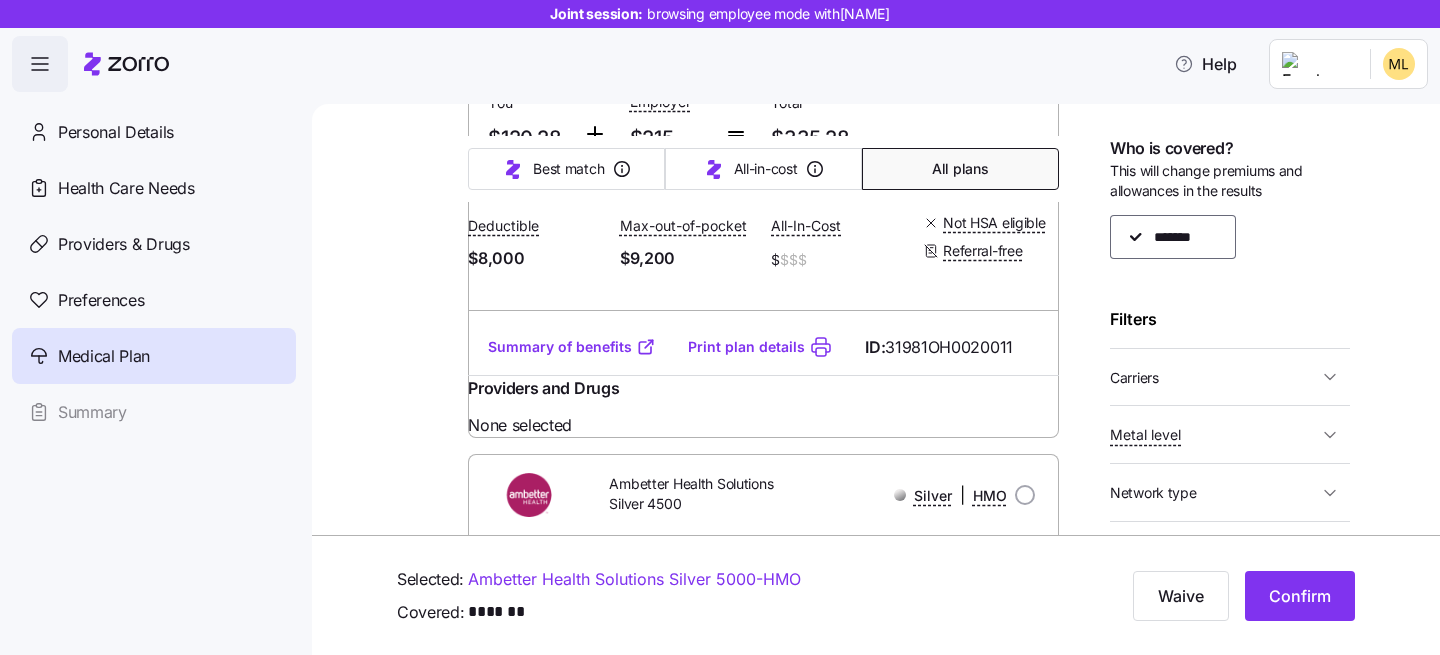 click on "Waive Confirm" at bounding box center [1200, 596] 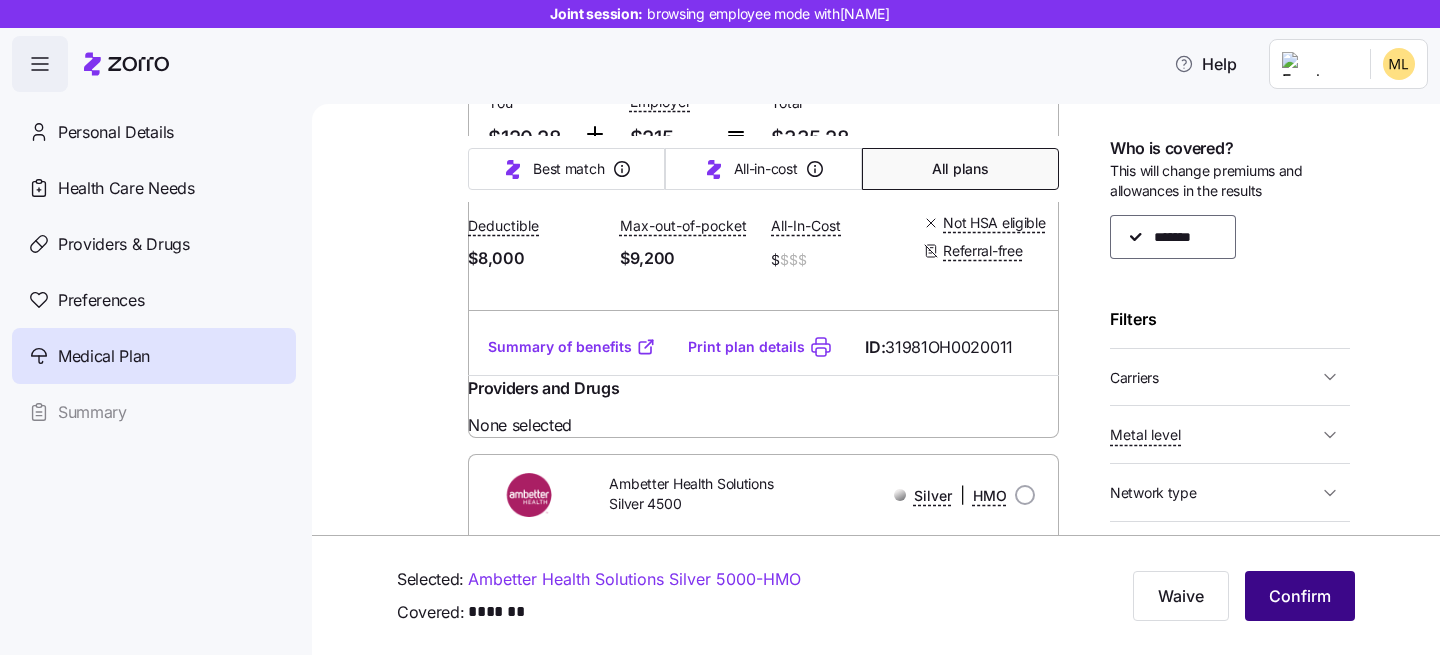 click on "Confirm" at bounding box center (1300, 596) 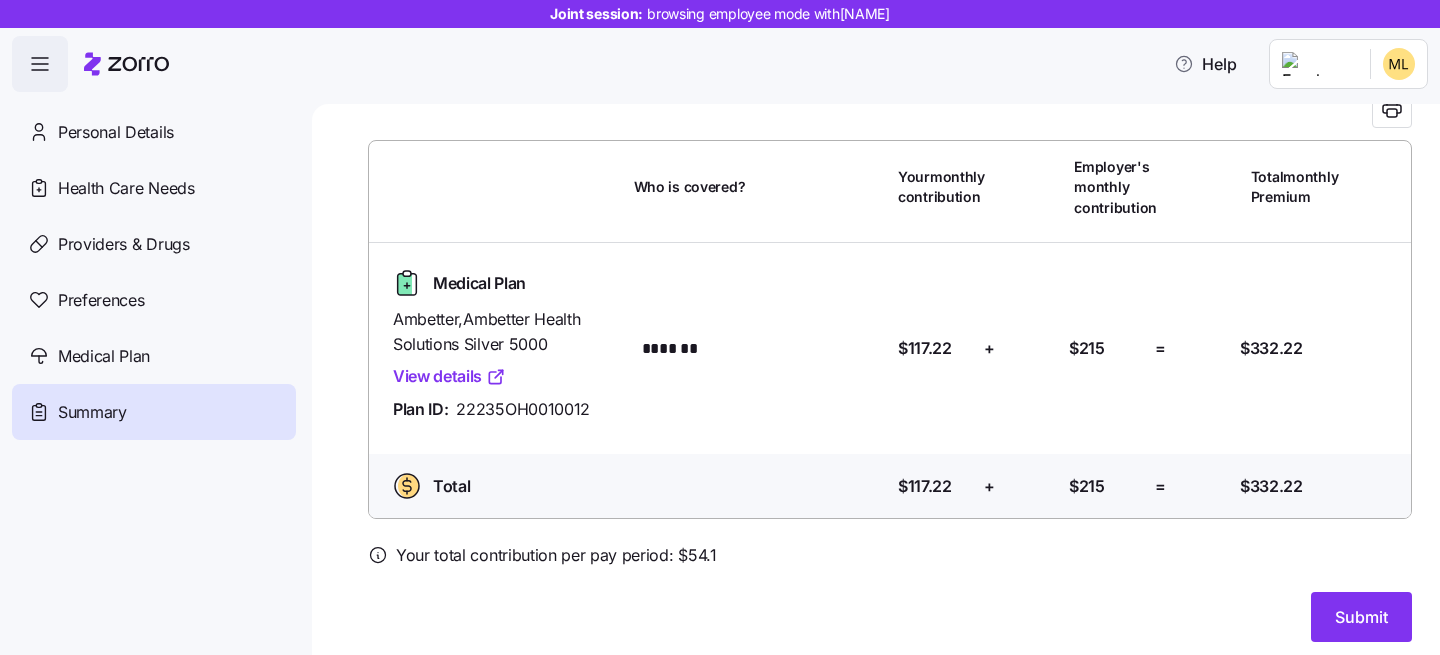 scroll, scrollTop: 123, scrollLeft: 0, axis: vertical 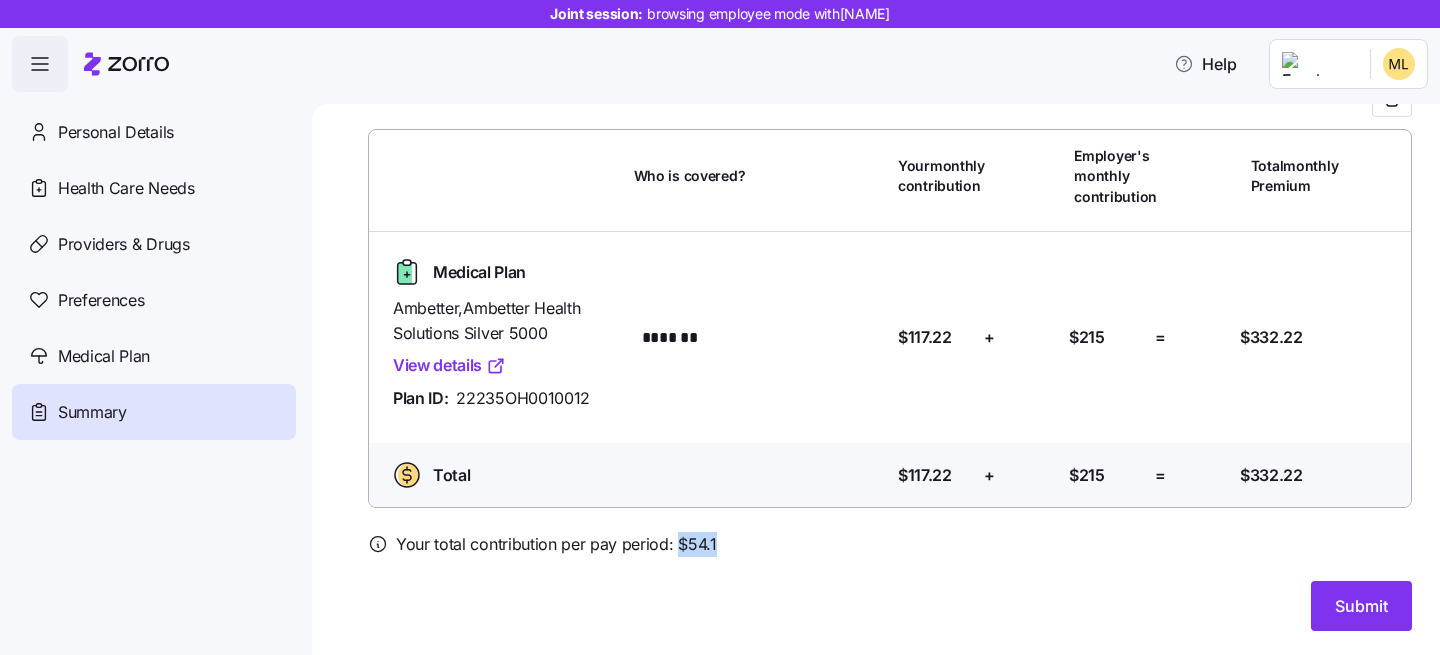 drag, startPoint x: 718, startPoint y: 550, endPoint x: 678, endPoint y: 550, distance: 40 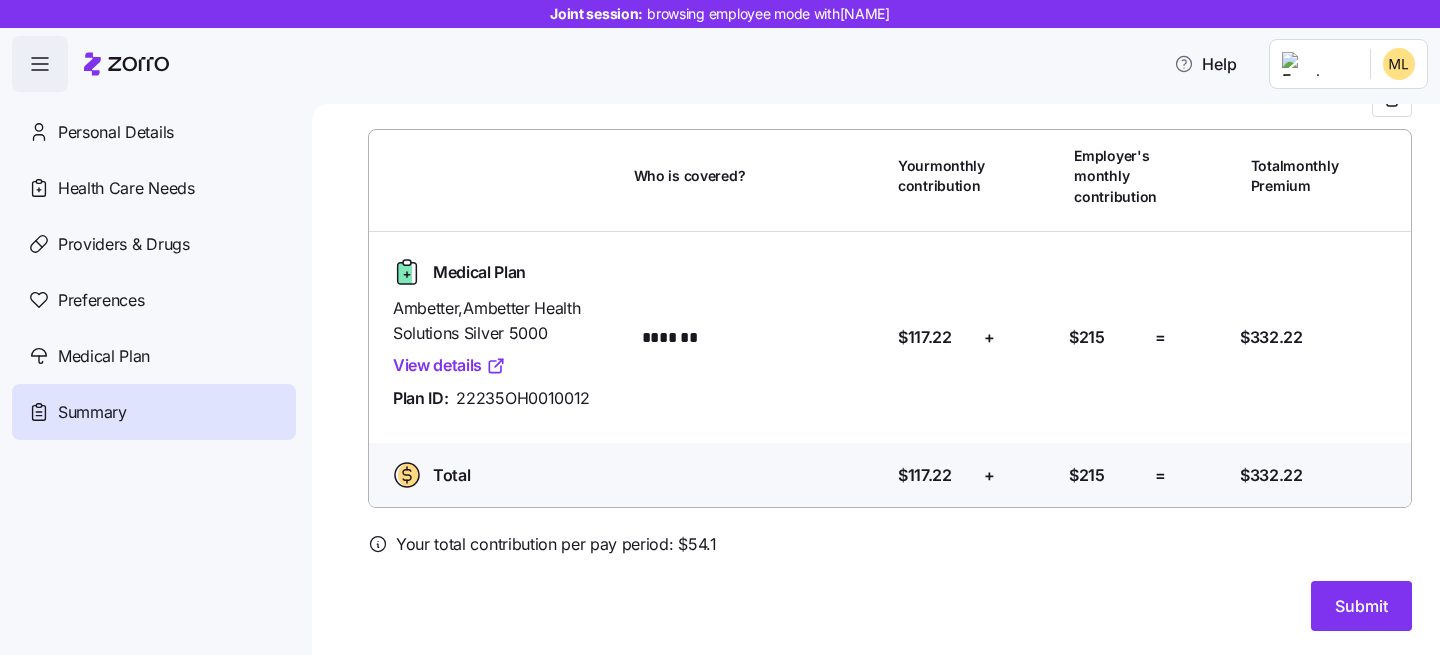 drag, startPoint x: 923, startPoint y: 19, endPoint x: 819, endPoint y: 13, distance: 104.172935 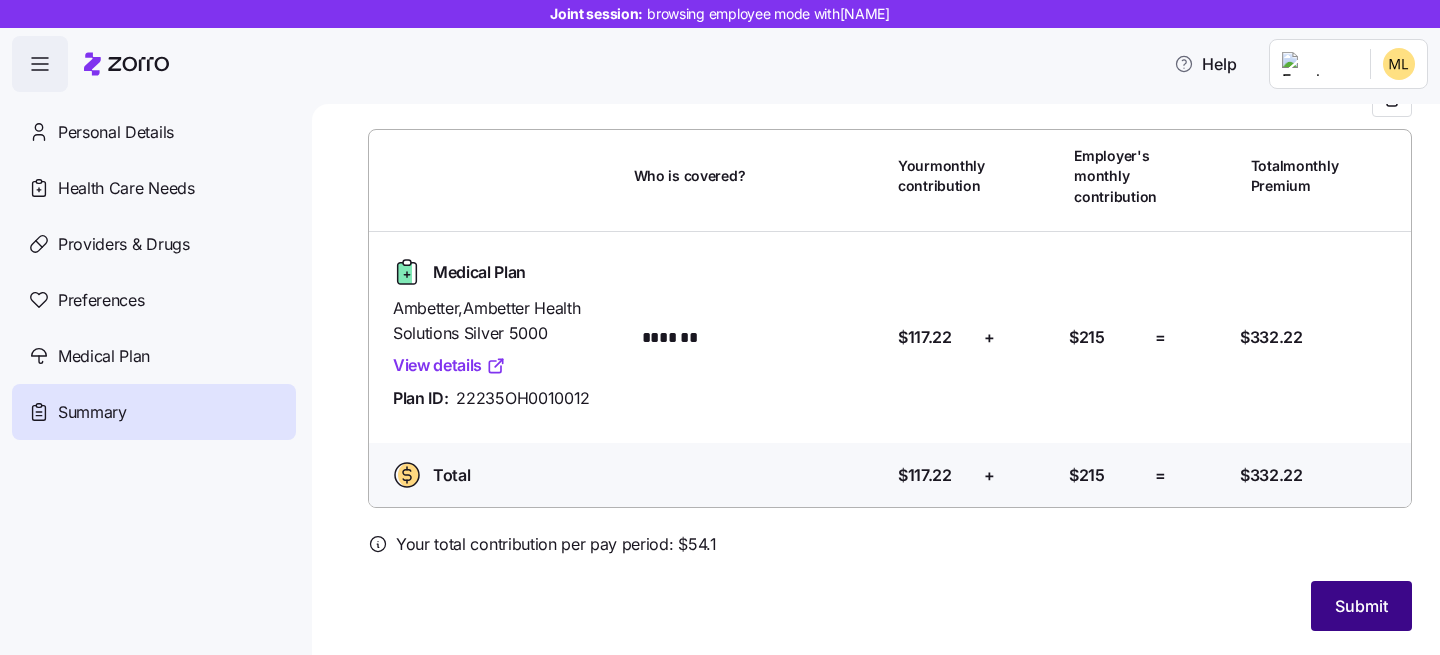 click on "Submit" at bounding box center [1361, 606] 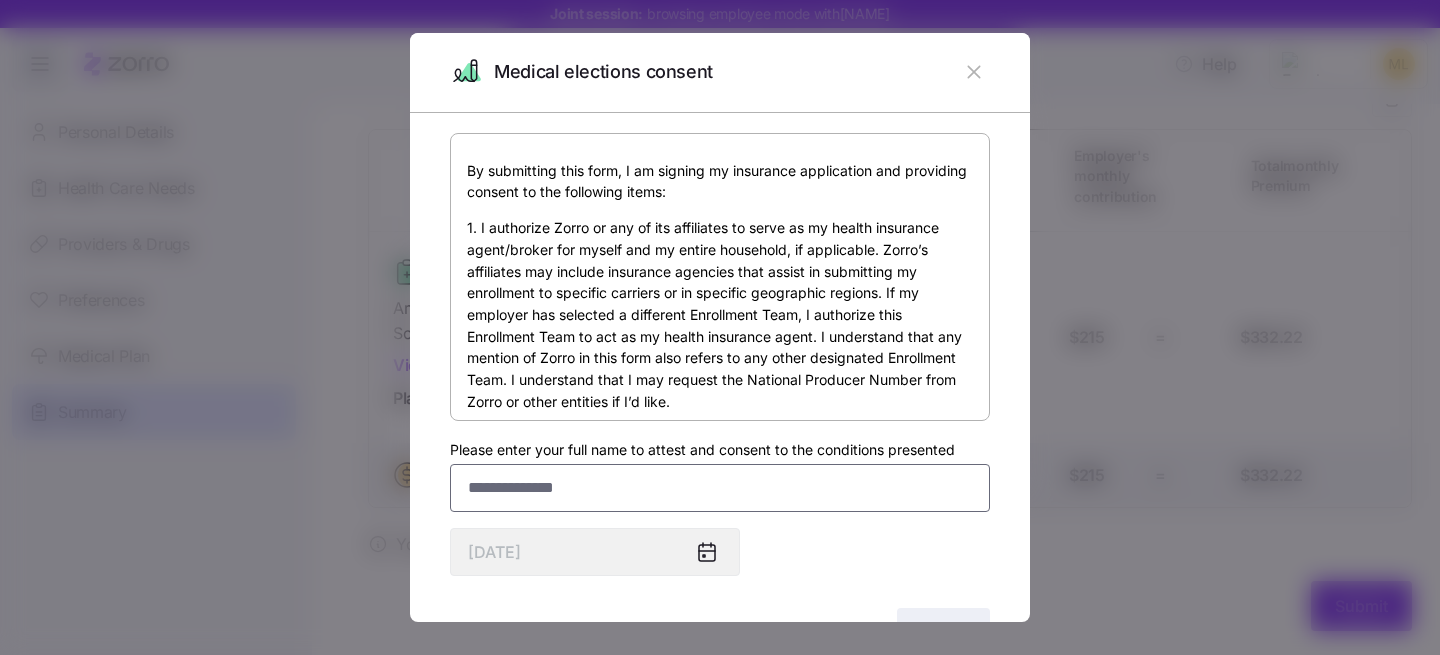 click on "Please enter your full name to attest and consent to the conditions presented" at bounding box center [720, 488] 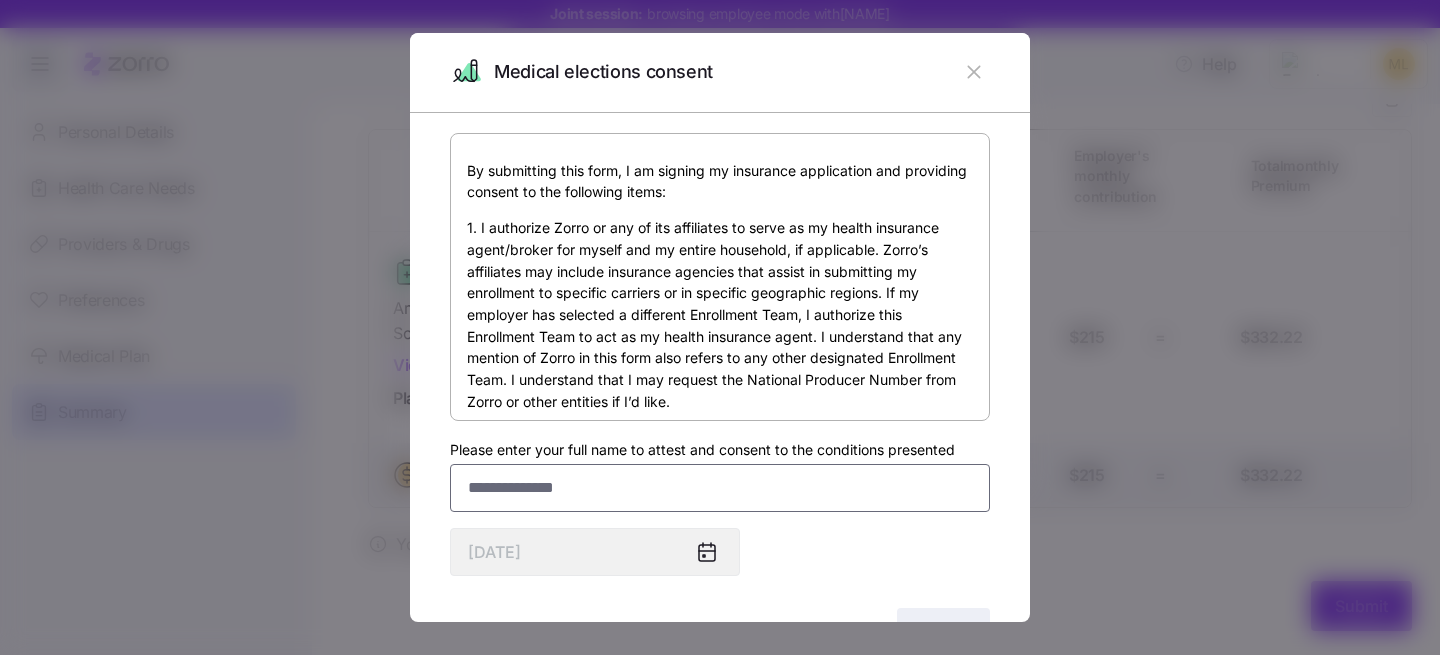 paste on "**********" 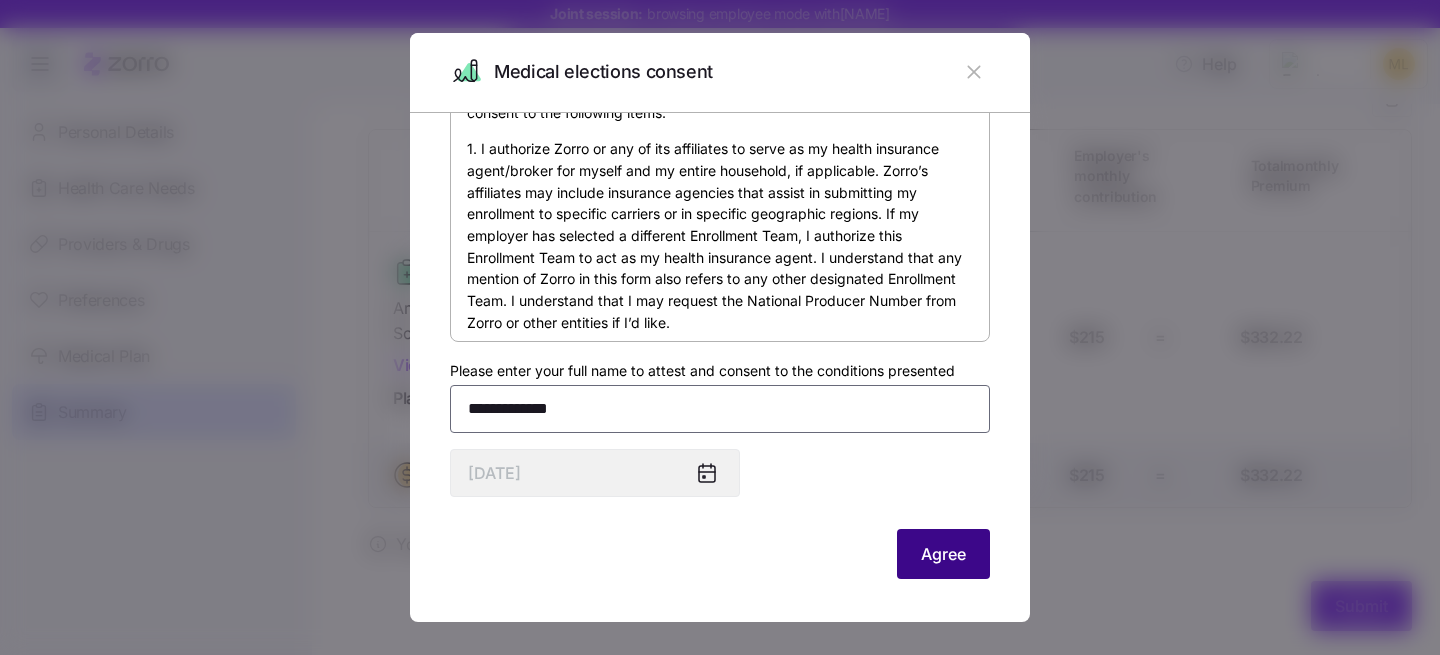 scroll, scrollTop: 80, scrollLeft: 0, axis: vertical 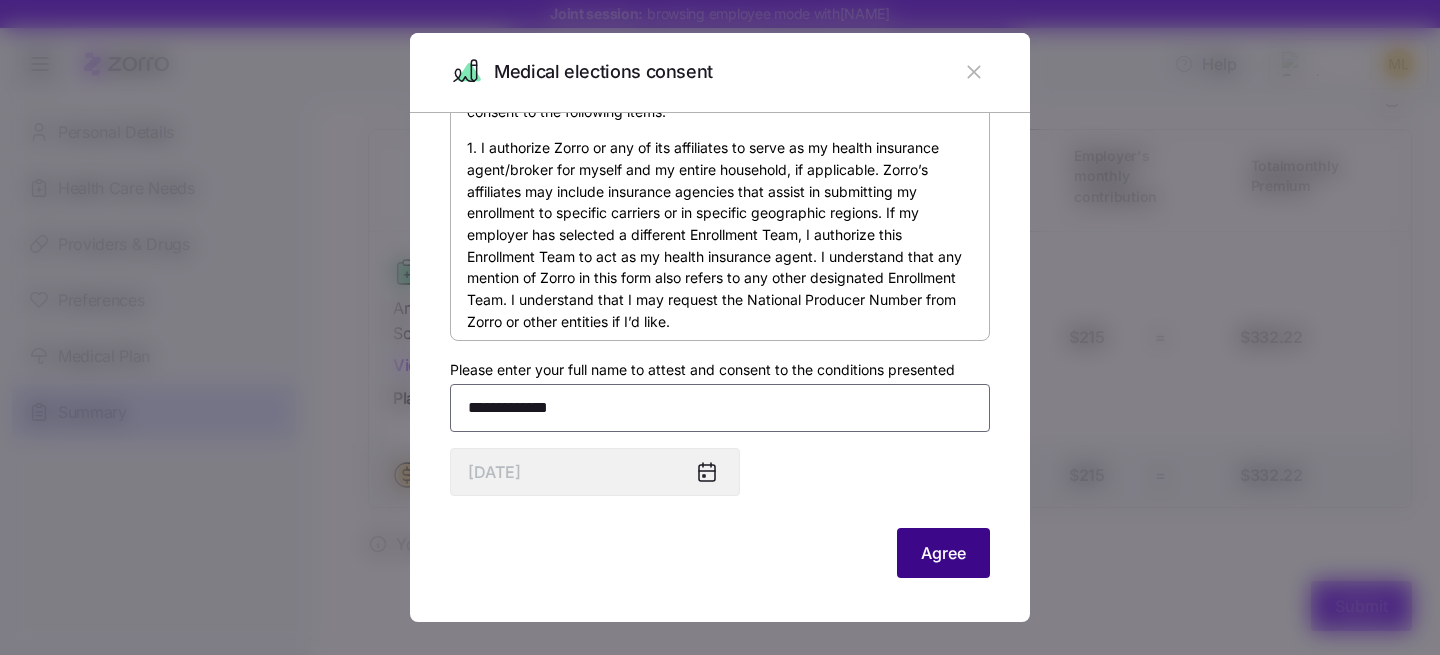 type on "**********" 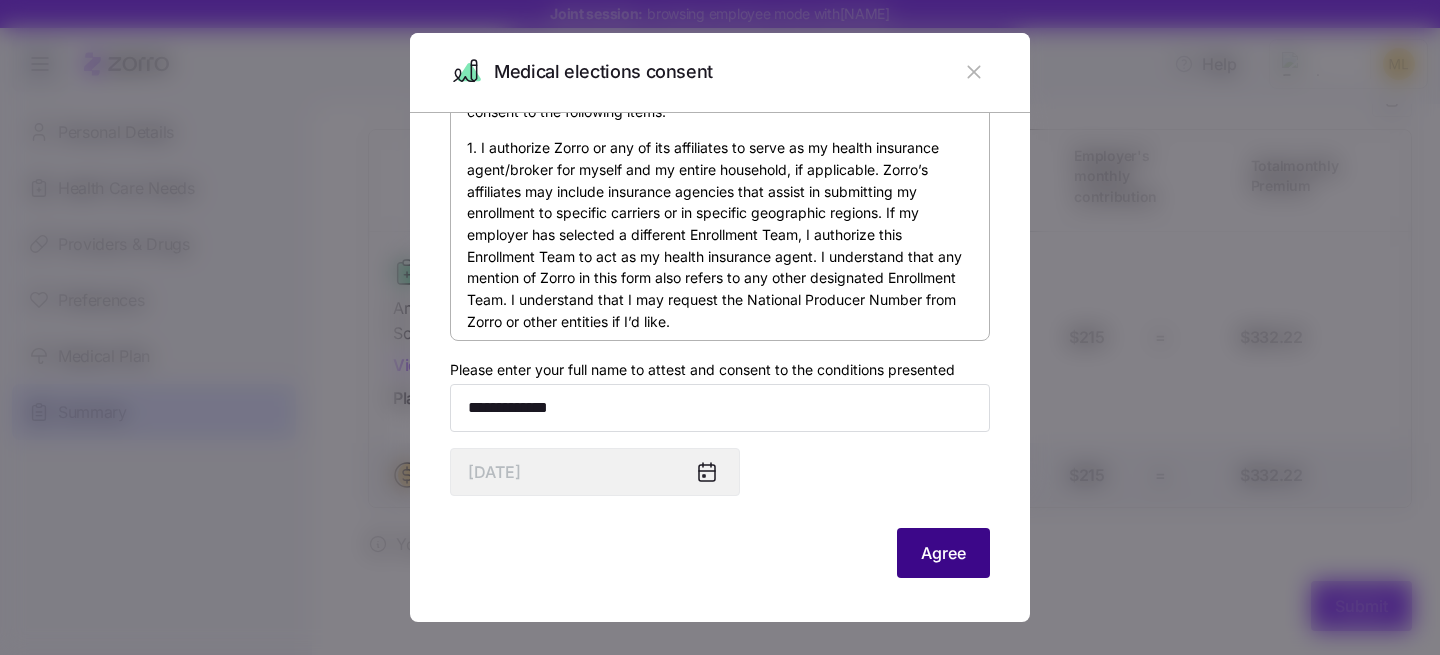 click on "Agree" at bounding box center [943, 553] 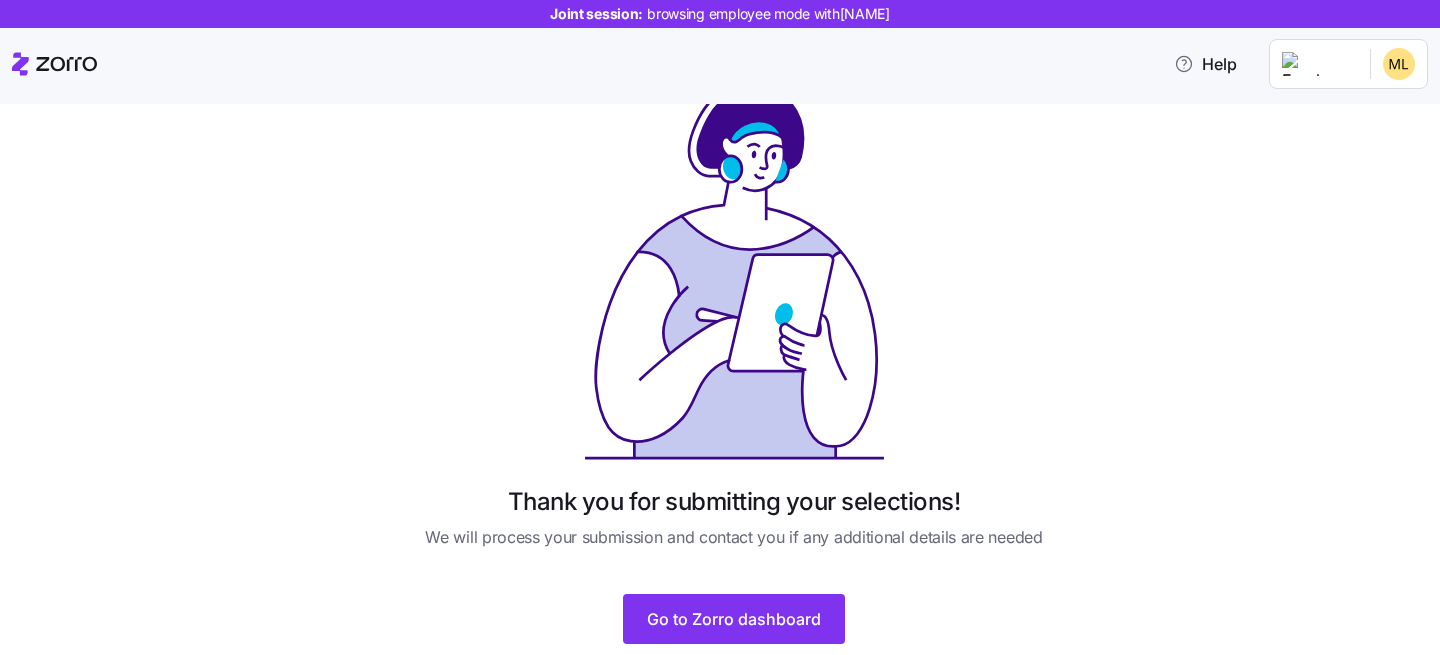 scroll, scrollTop: 117, scrollLeft: 0, axis: vertical 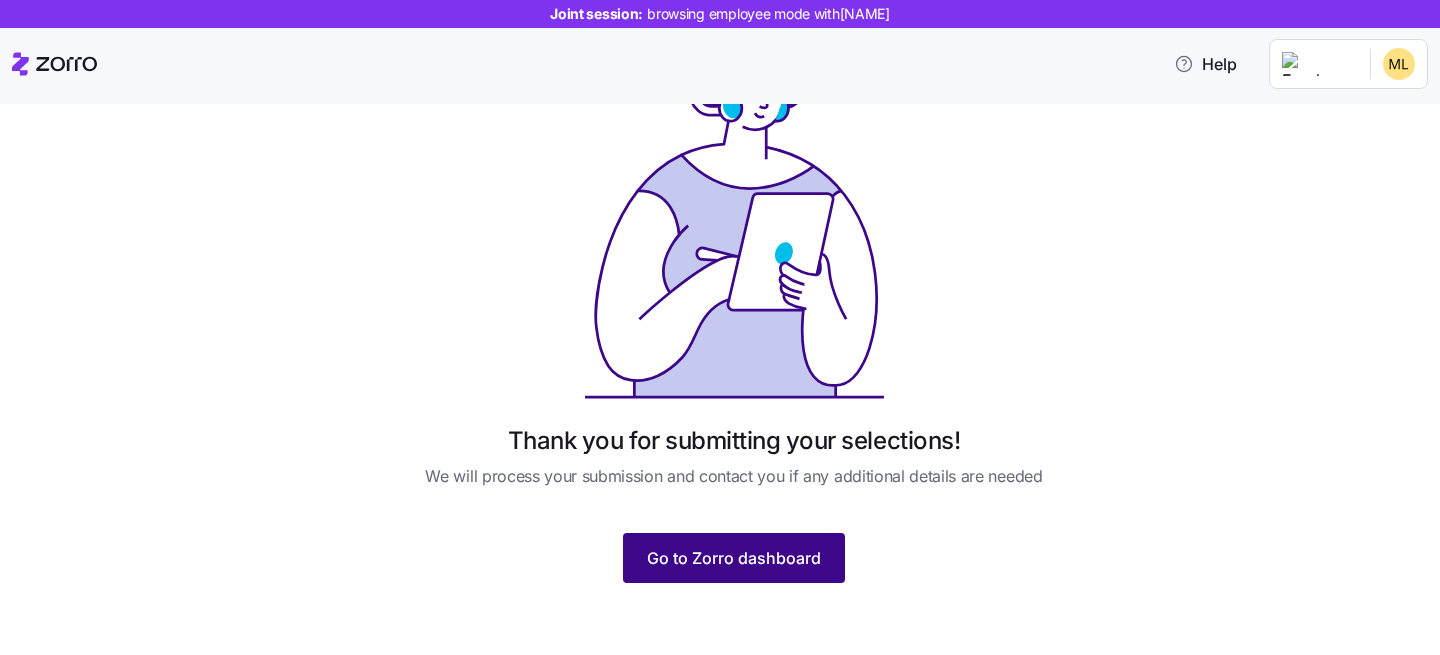 click on "Go to Zorro dashboard" at bounding box center [734, 558] 